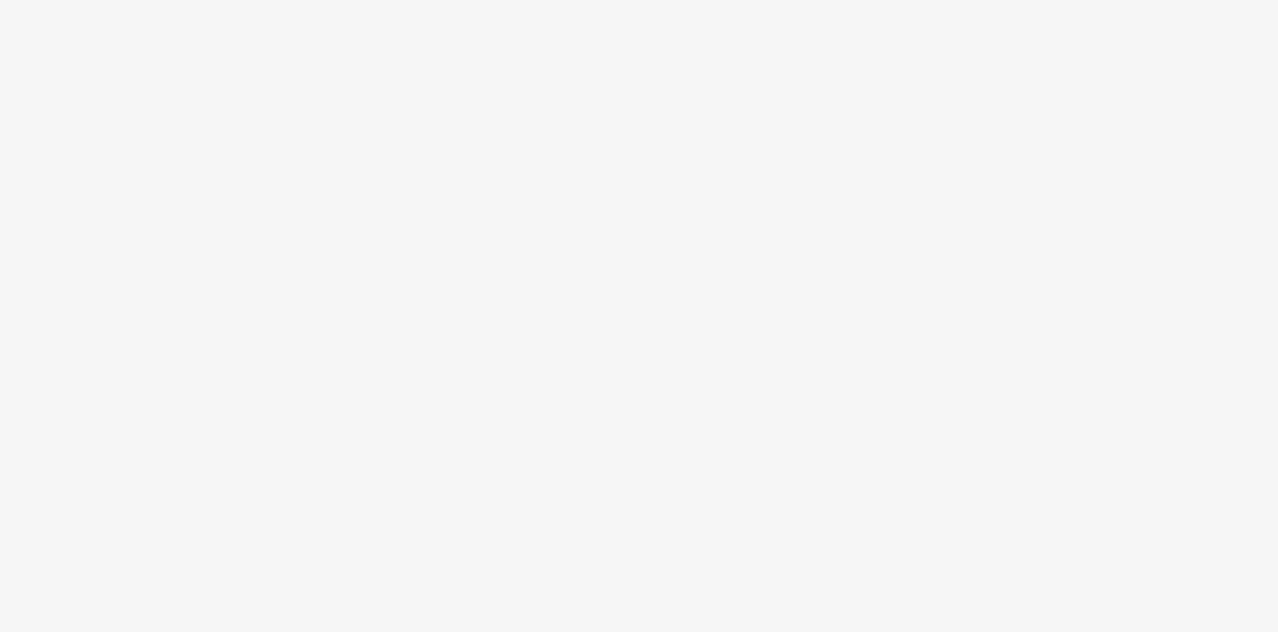 scroll, scrollTop: 0, scrollLeft: 0, axis: both 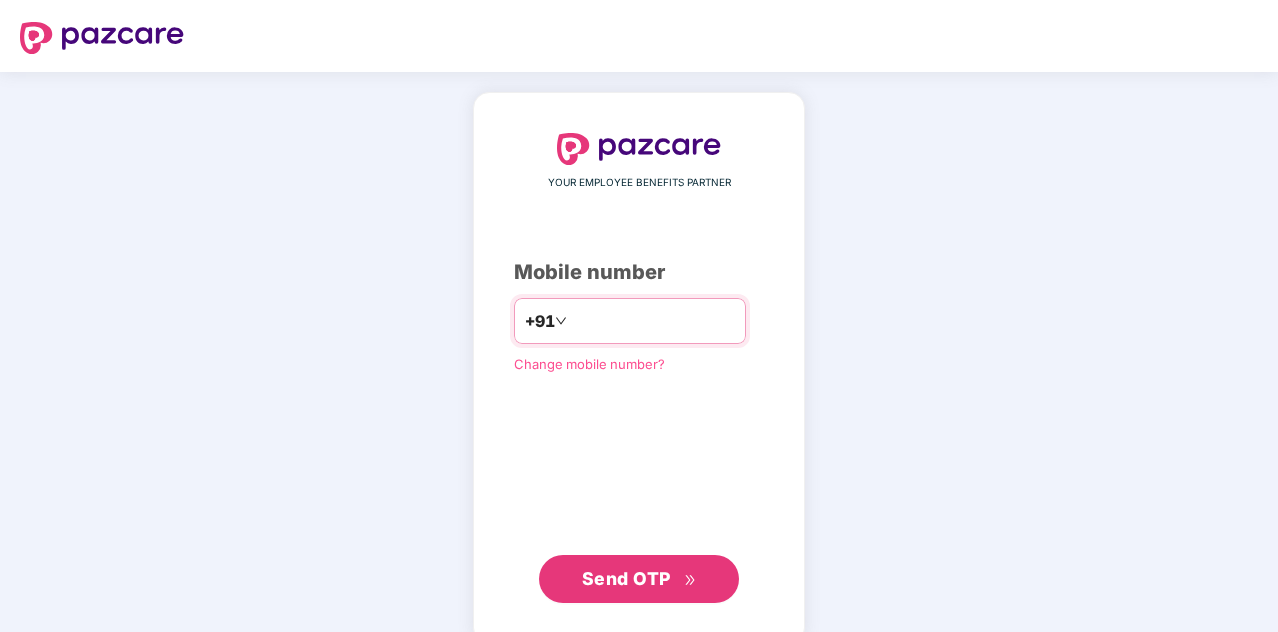 click at bounding box center [653, 321] 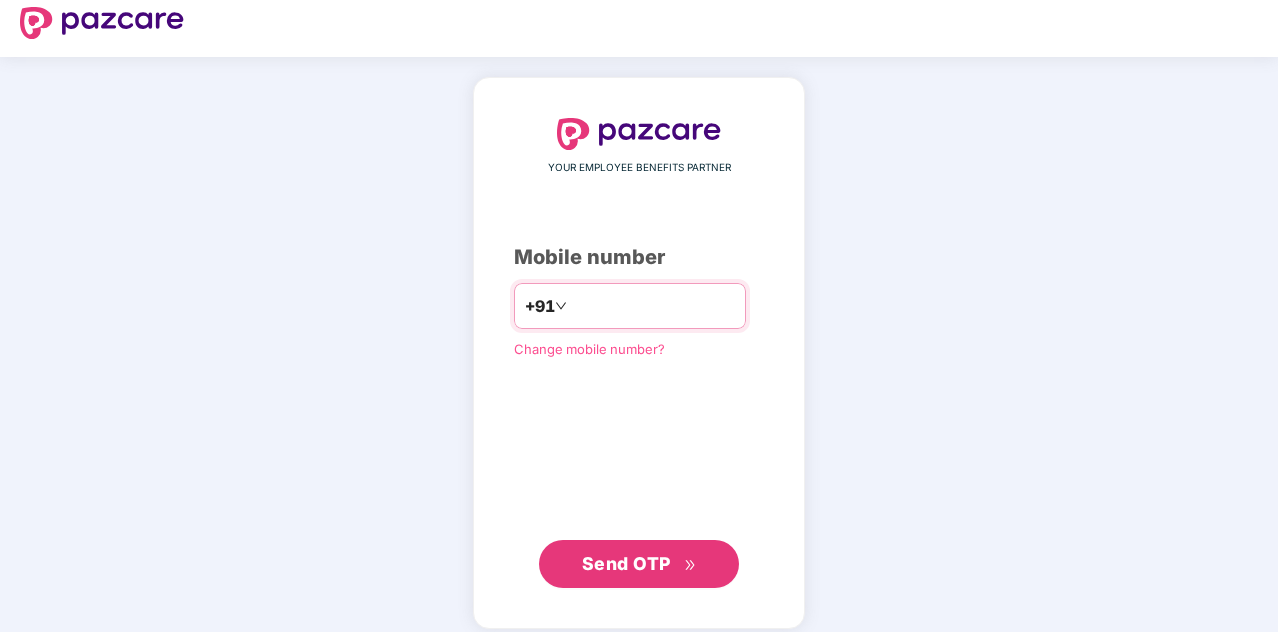 scroll, scrollTop: 30, scrollLeft: 0, axis: vertical 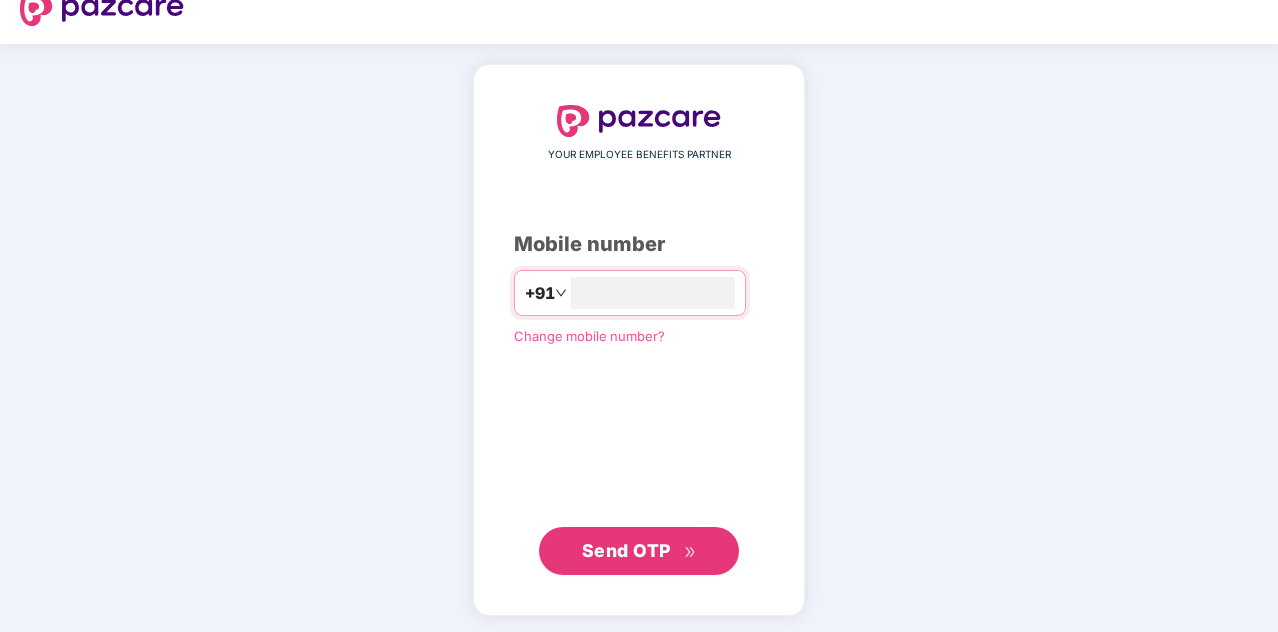 click on "Send OTP" at bounding box center [626, 550] 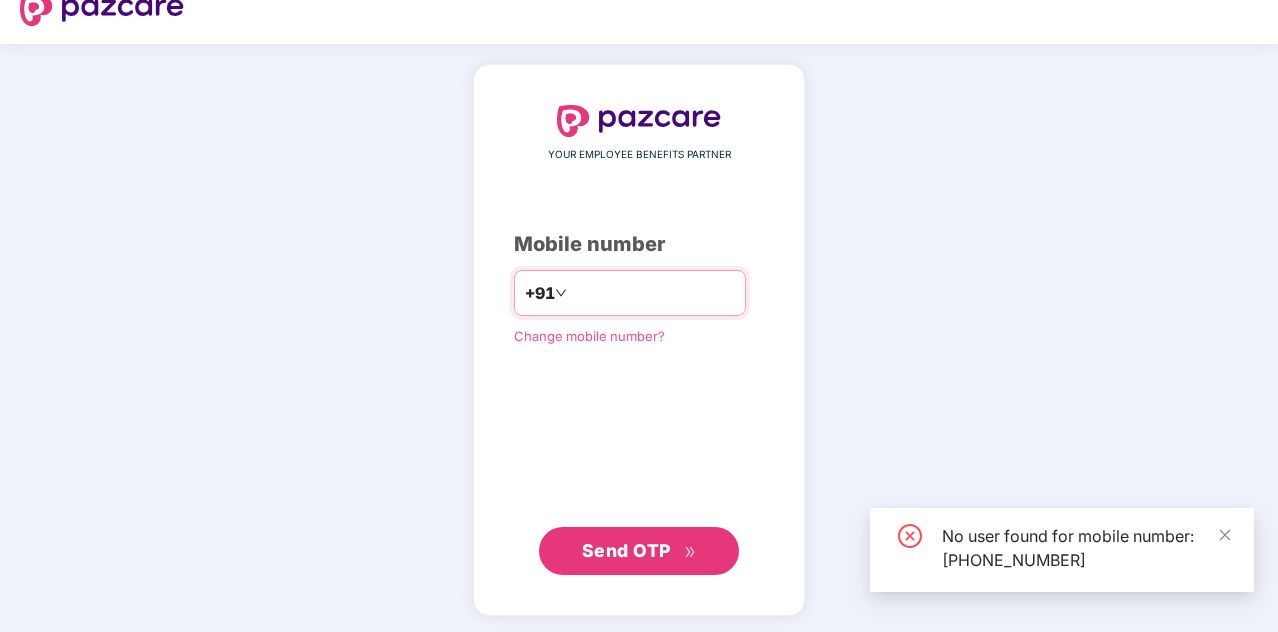 click on "**********" at bounding box center (653, 293) 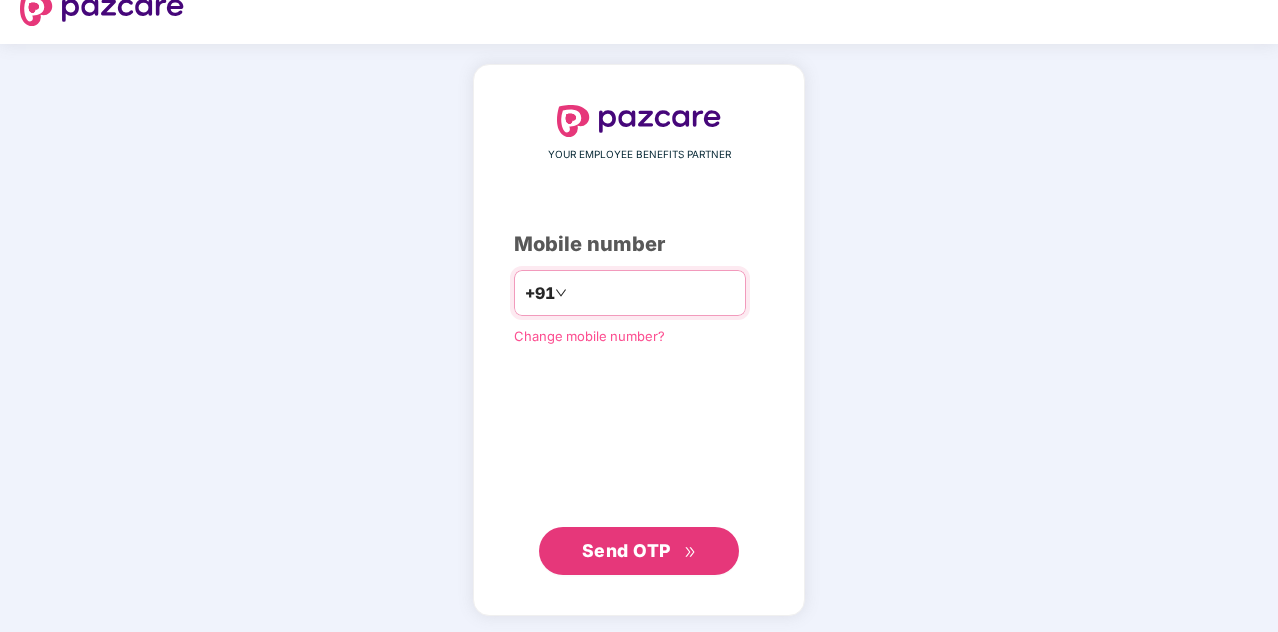 drag, startPoint x: 680, startPoint y: 313, endPoint x: 672, endPoint y: 299, distance: 16.124516 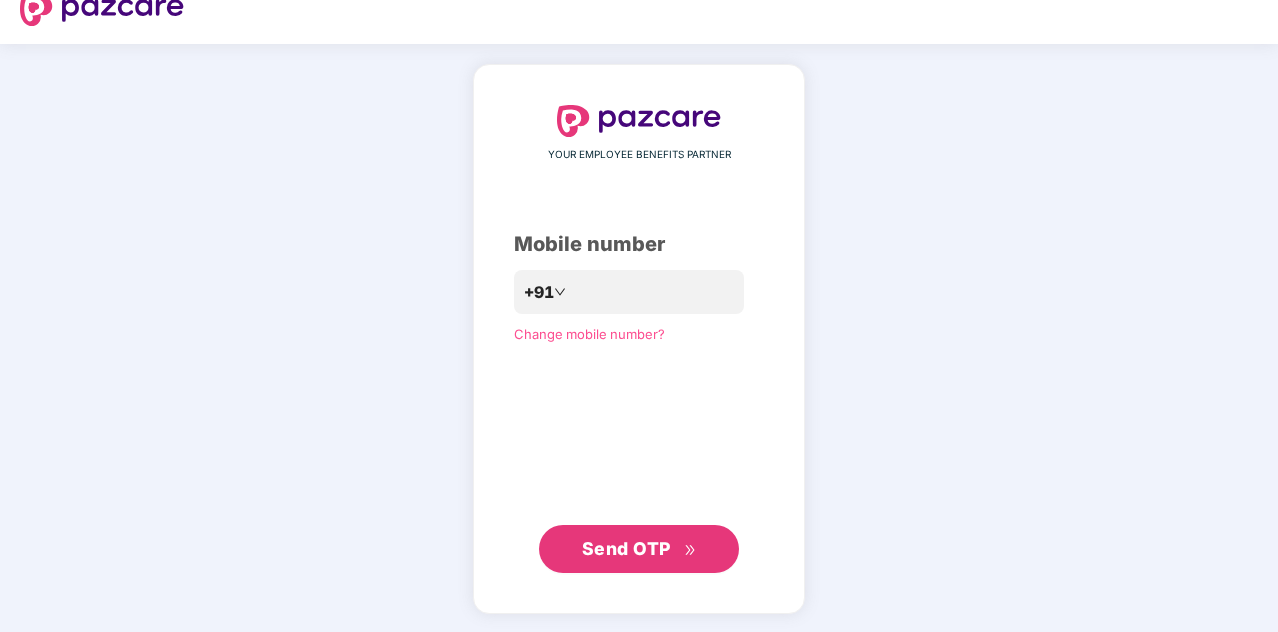 click on "Send OTP" at bounding box center (639, 549) 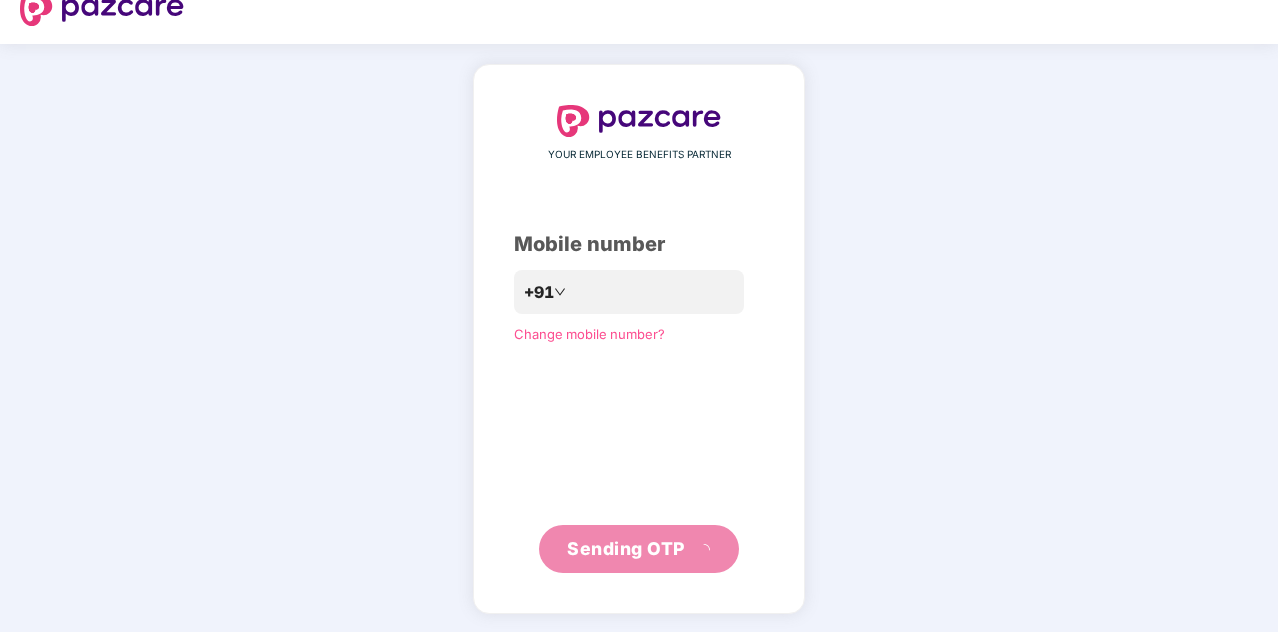 scroll, scrollTop: 20, scrollLeft: 0, axis: vertical 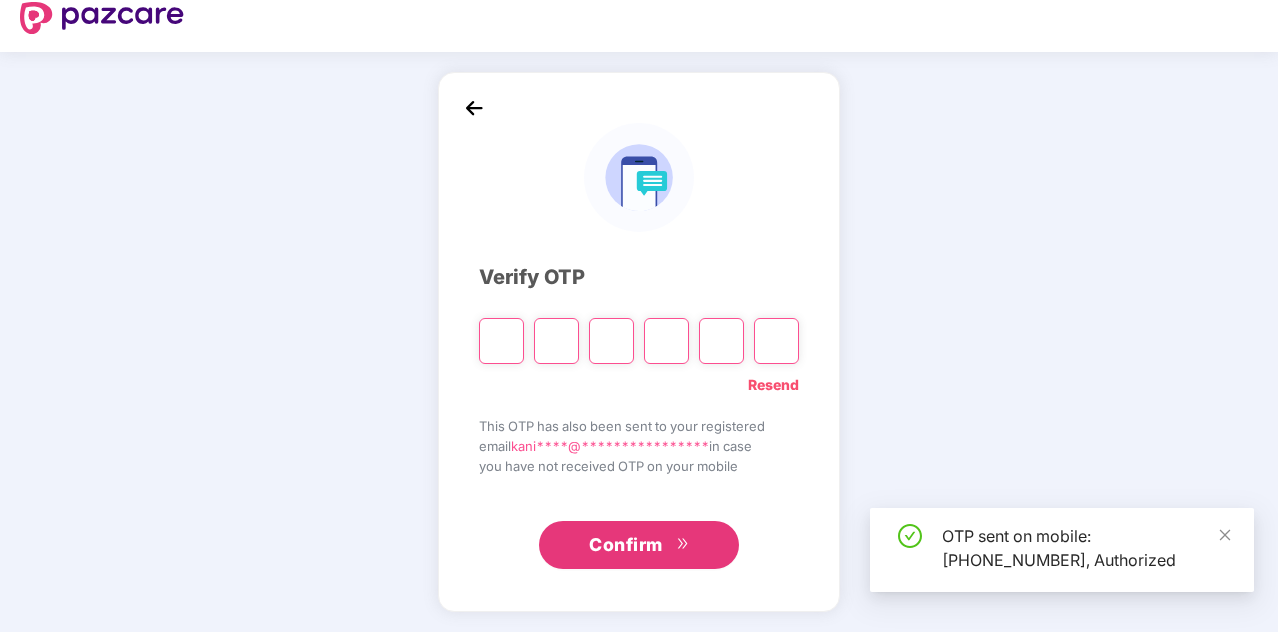 click at bounding box center (501, 341) 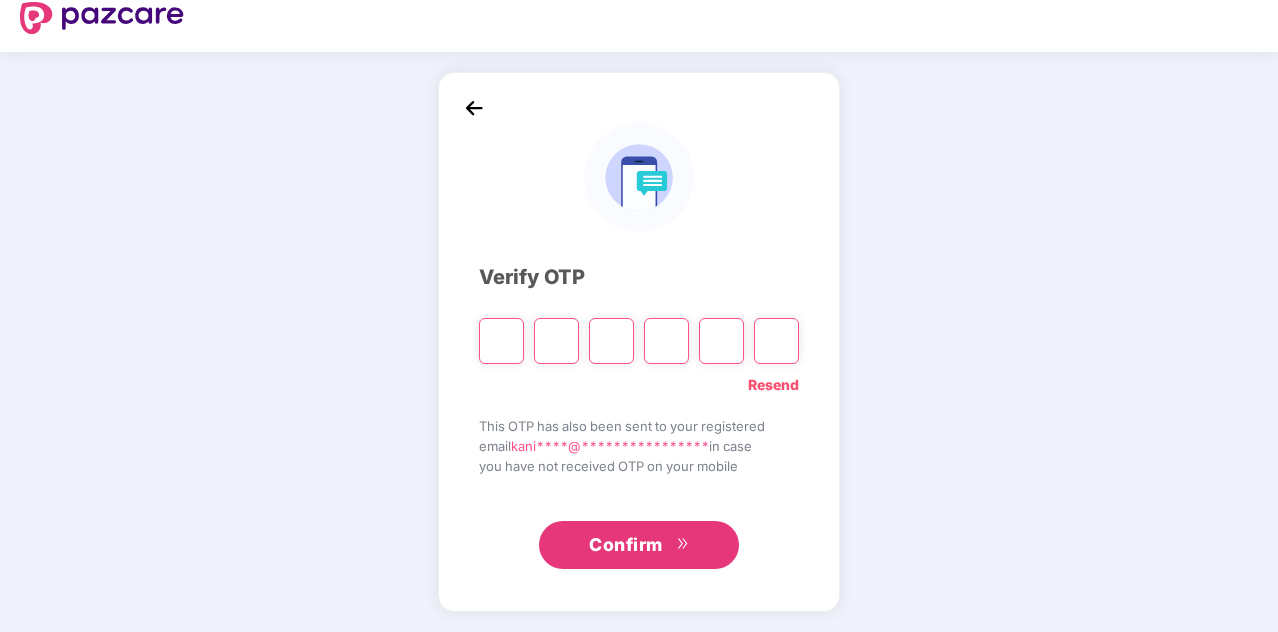 paste on "*" 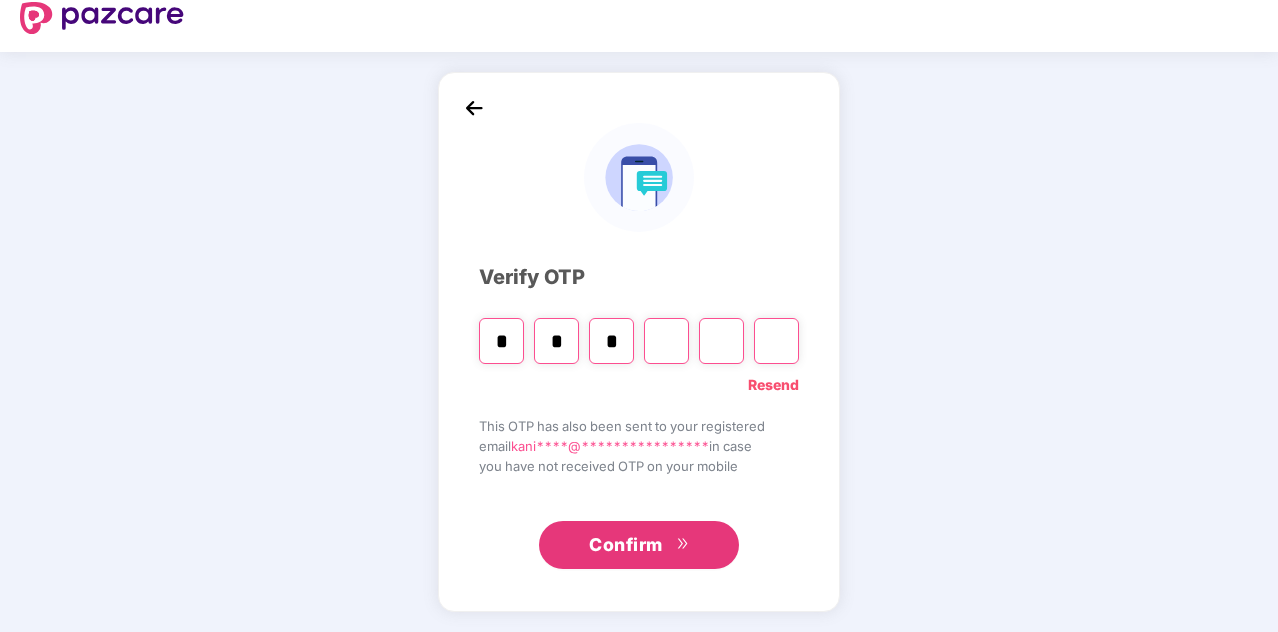 type on "*" 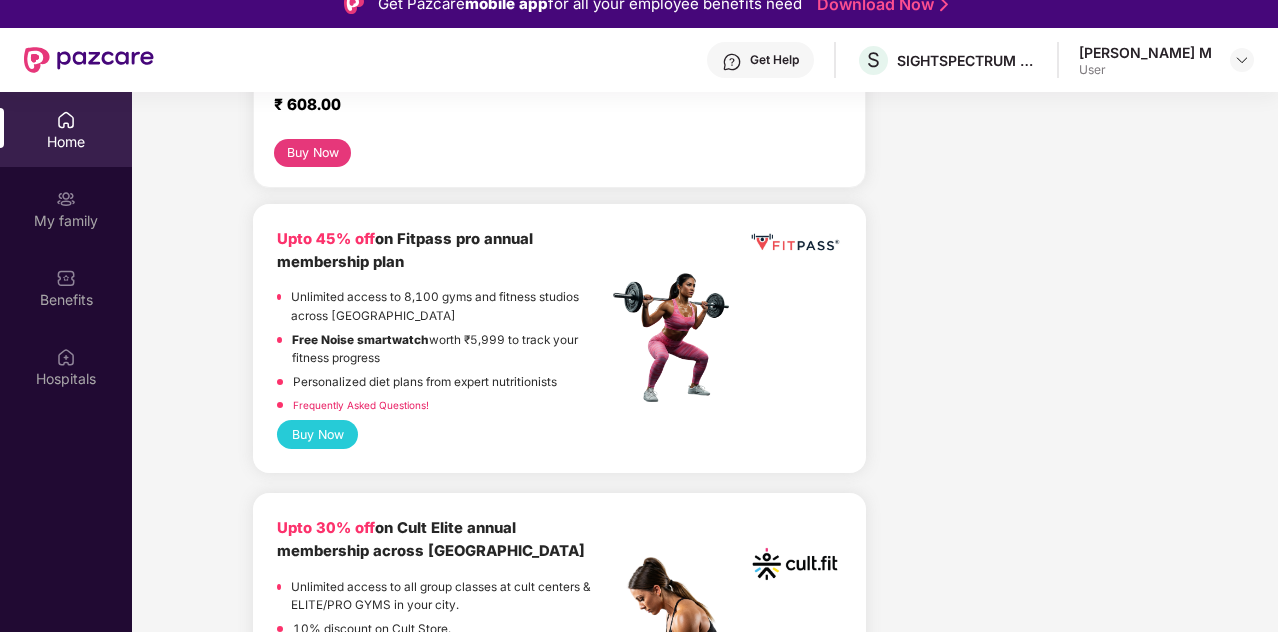 scroll, scrollTop: 0, scrollLeft: 0, axis: both 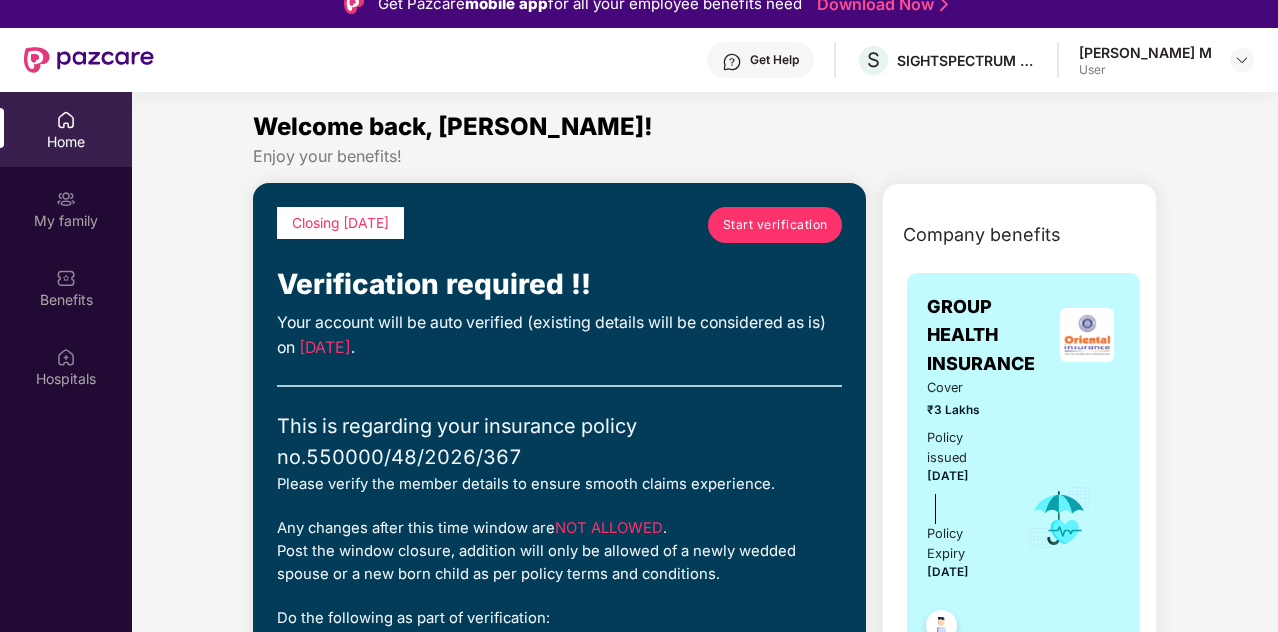 click on "Start verification" at bounding box center (775, 224) 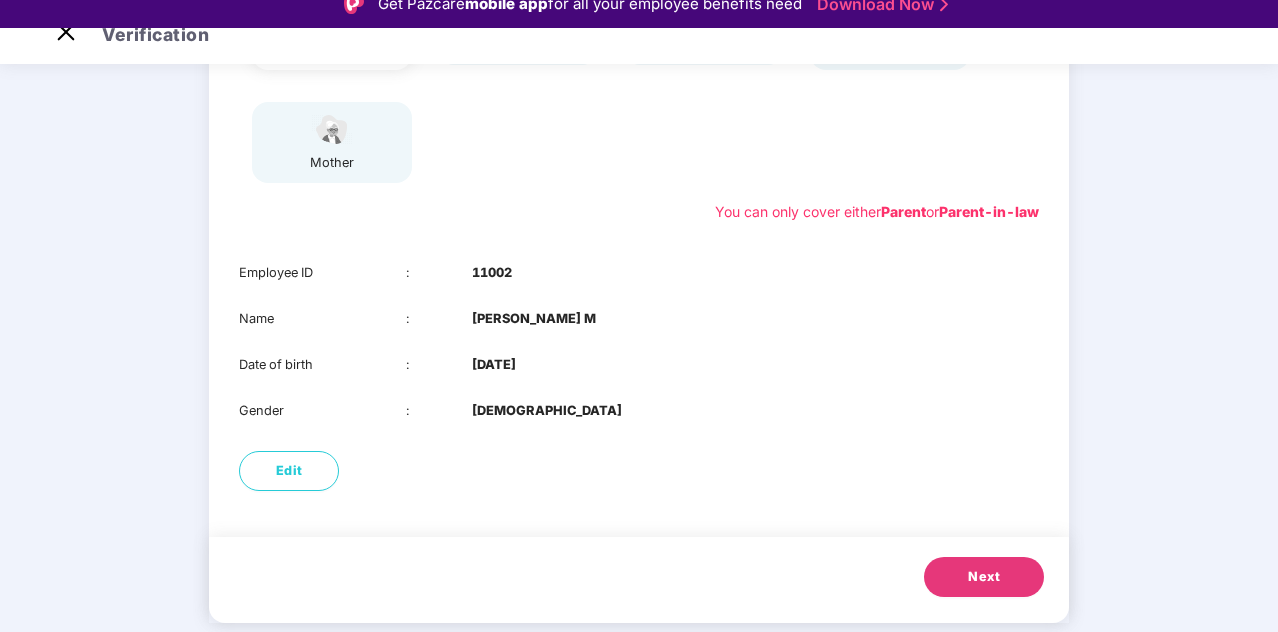 scroll, scrollTop: 322, scrollLeft: 0, axis: vertical 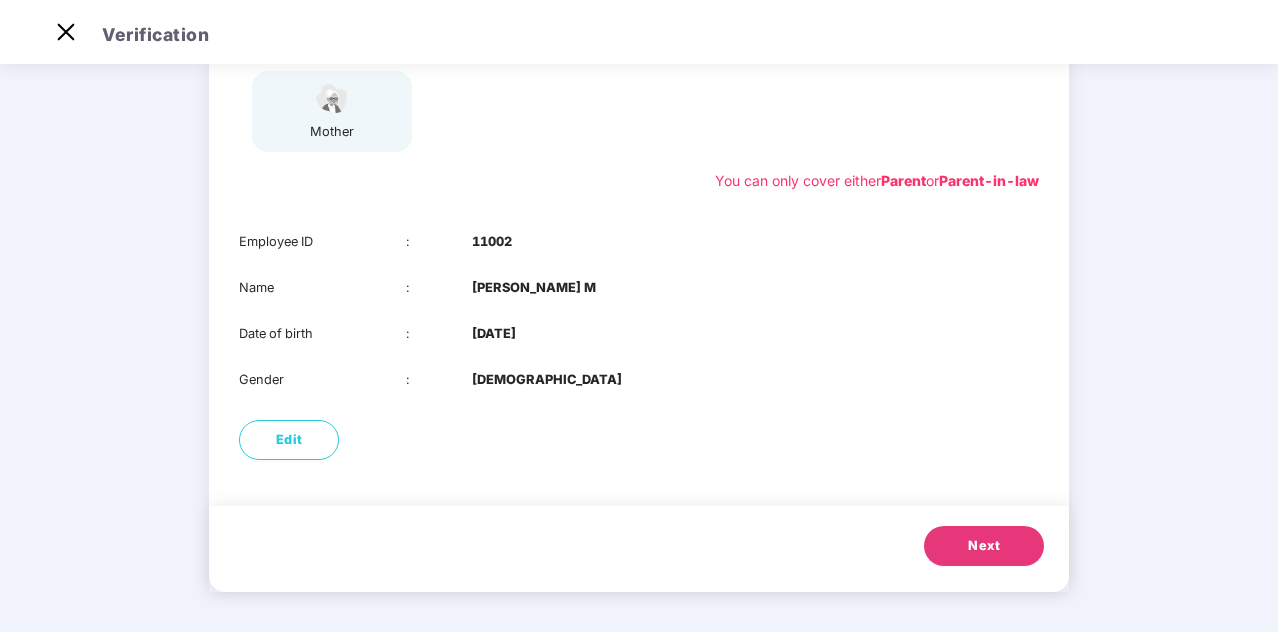 click on "Next" at bounding box center [984, 546] 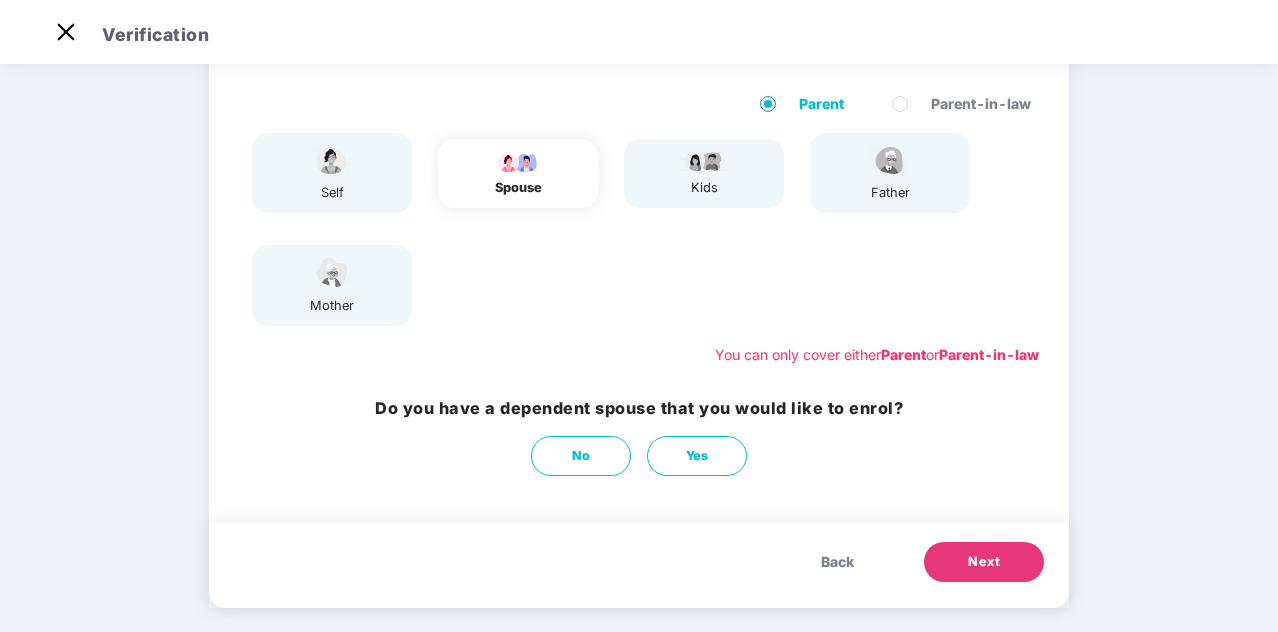 scroll, scrollTop: 164, scrollLeft: 0, axis: vertical 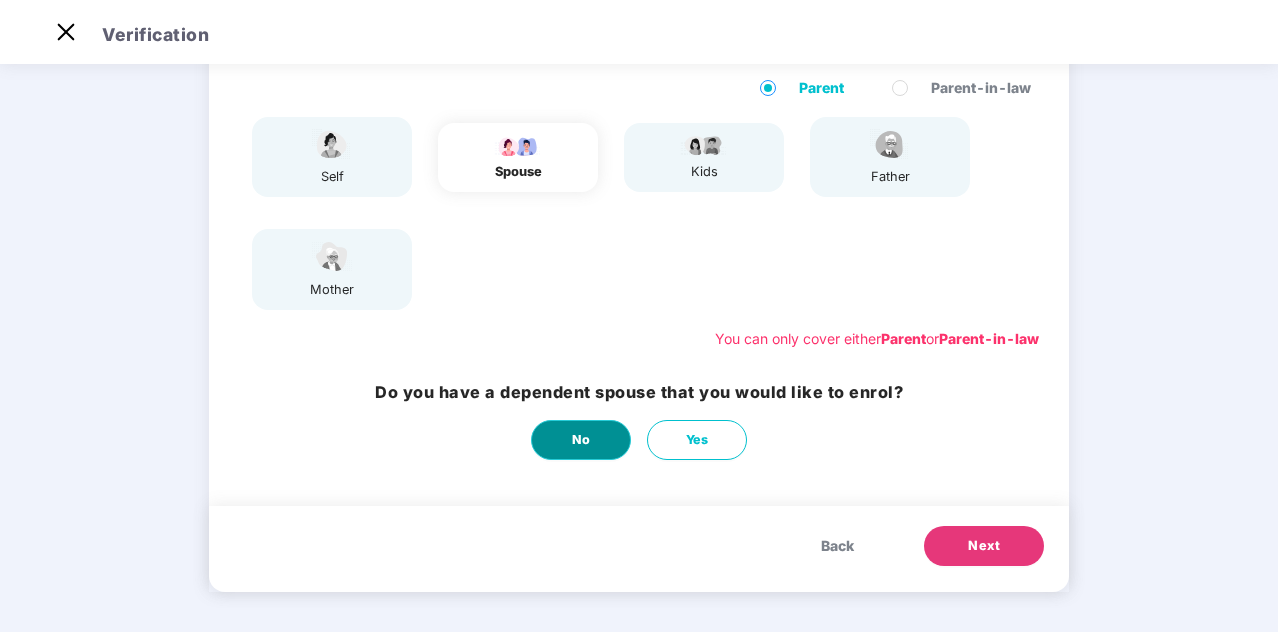 click on "No" at bounding box center (581, 440) 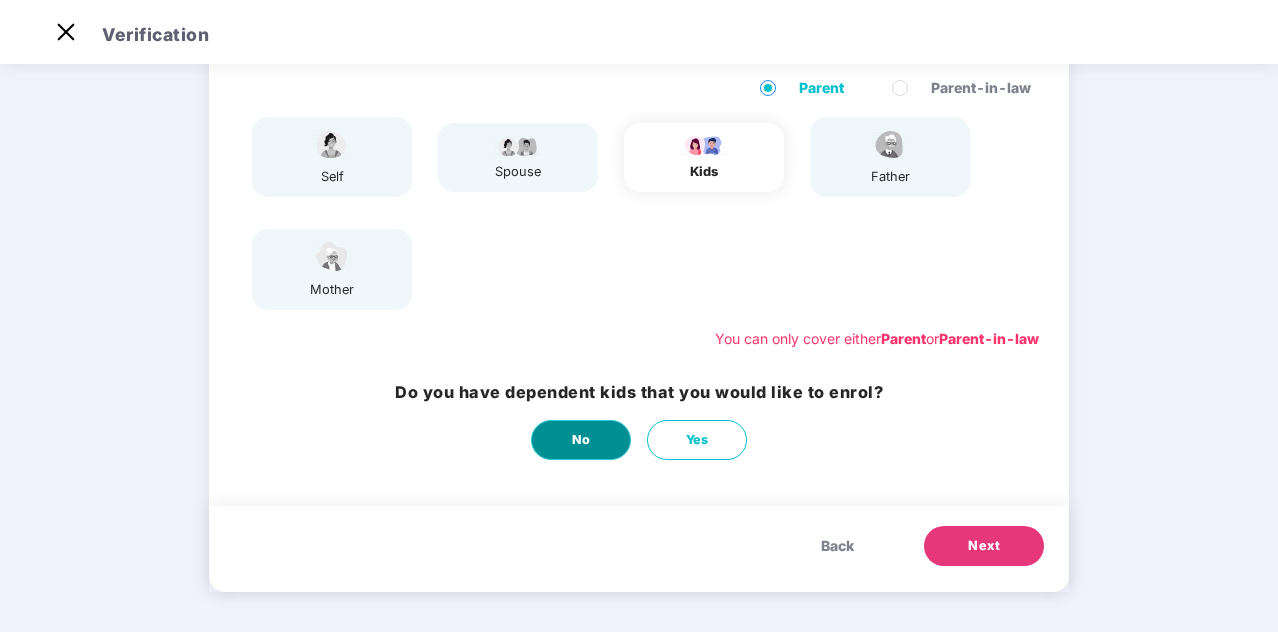 scroll, scrollTop: 0, scrollLeft: 0, axis: both 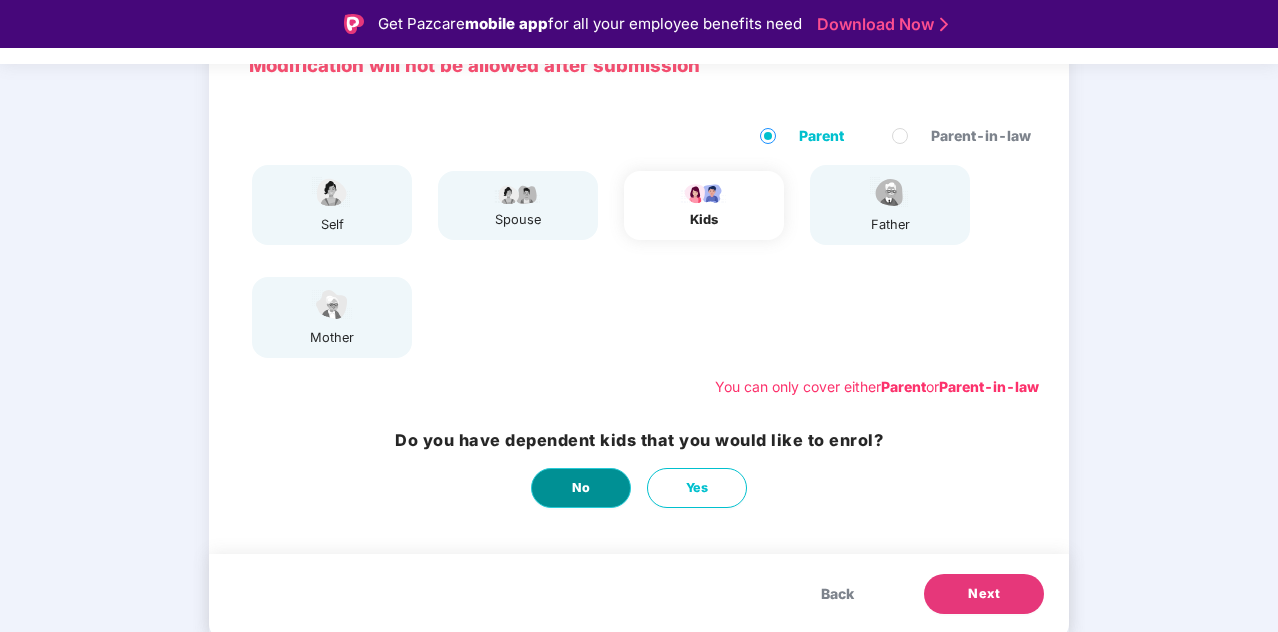 click on "No" at bounding box center (581, 488) 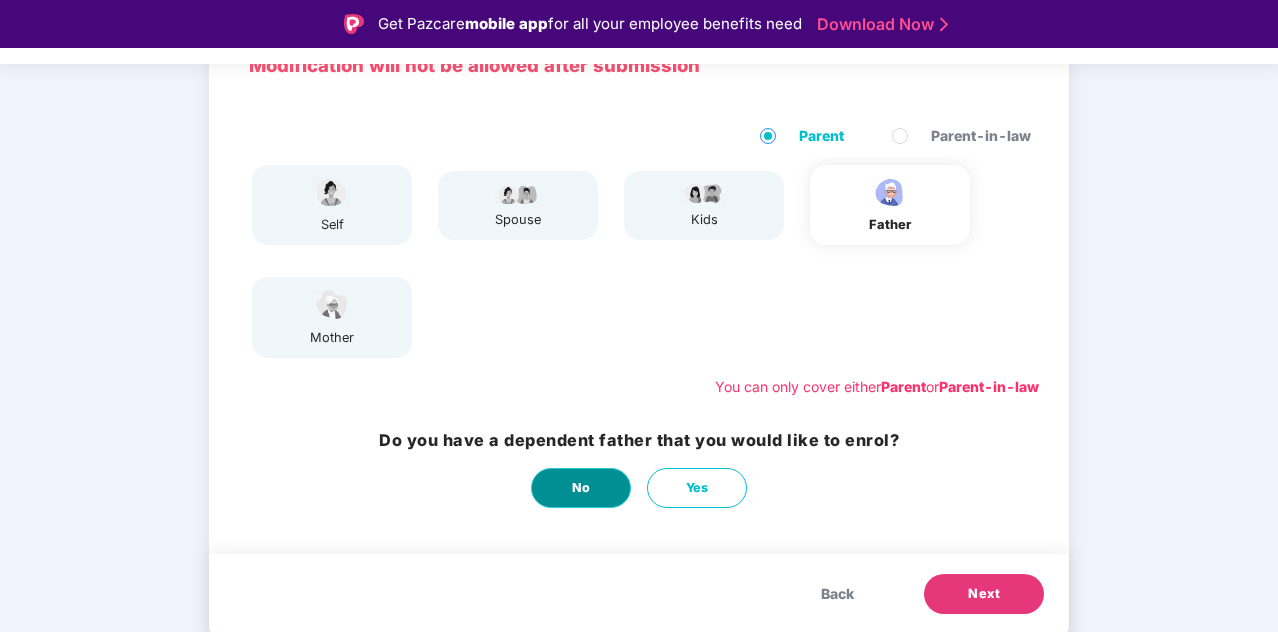 click on "No" at bounding box center [581, 488] 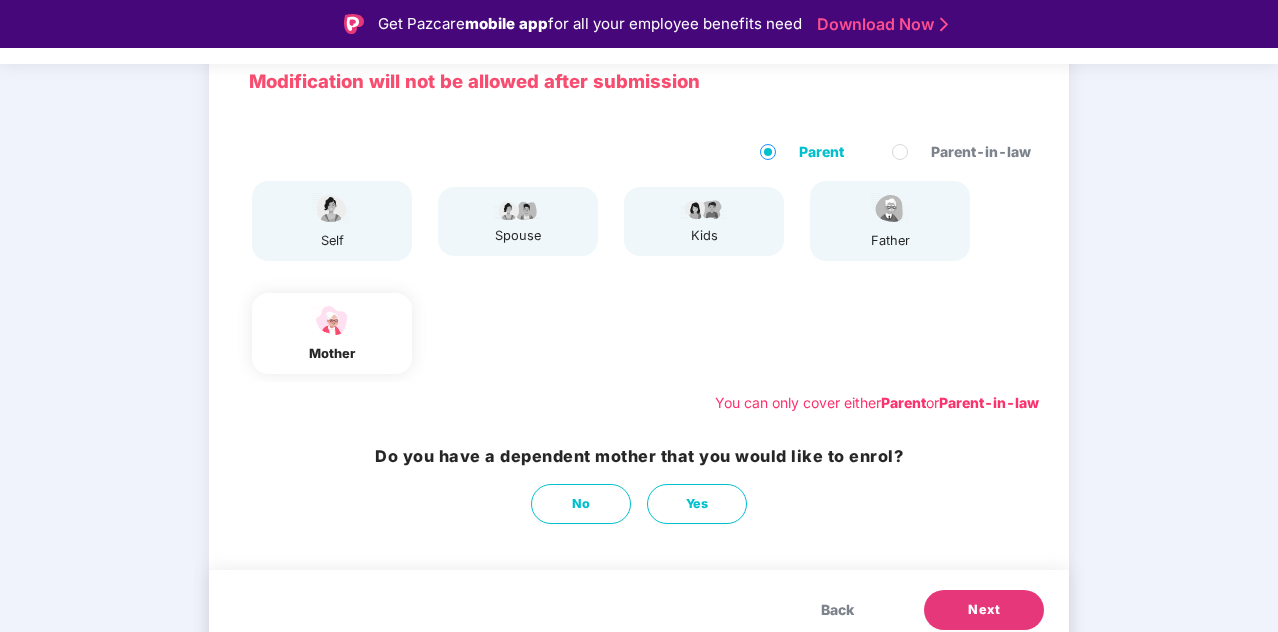 scroll, scrollTop: 164, scrollLeft: 0, axis: vertical 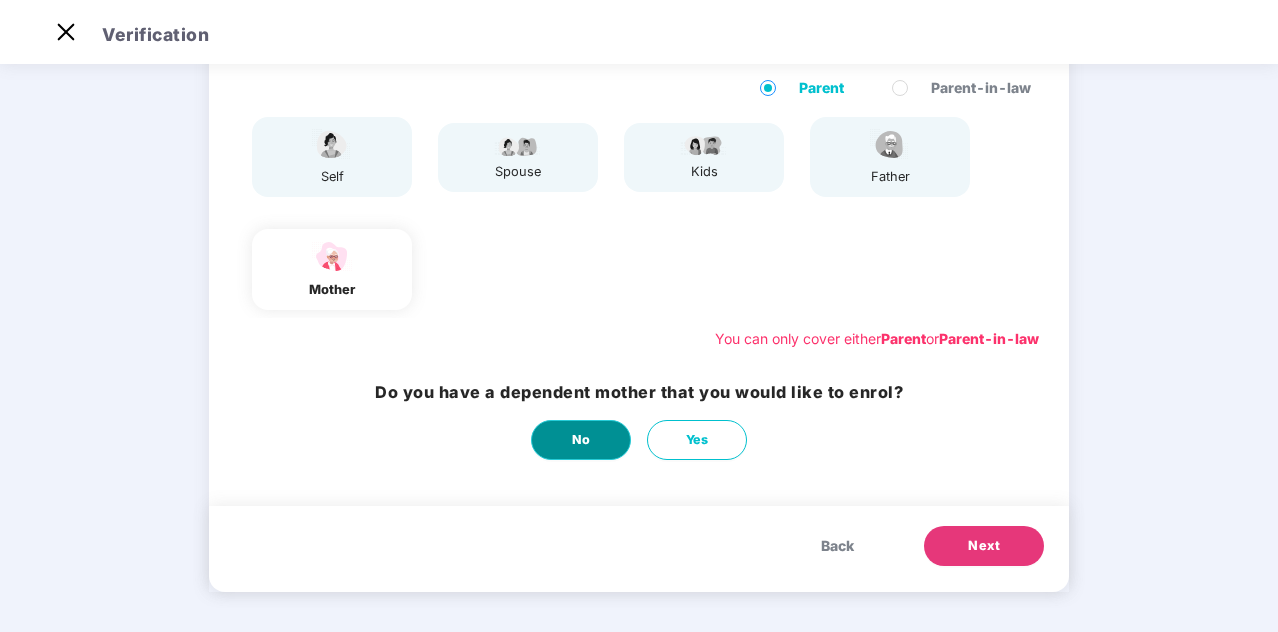 click on "No" at bounding box center [581, 440] 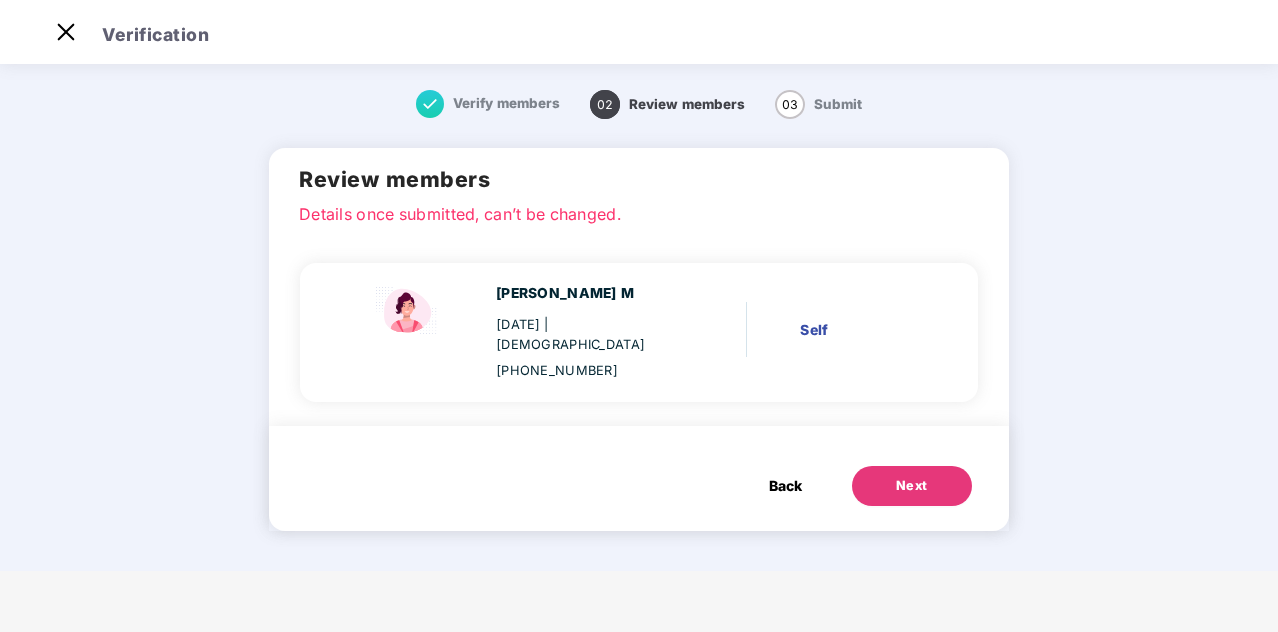 scroll, scrollTop: 0, scrollLeft: 0, axis: both 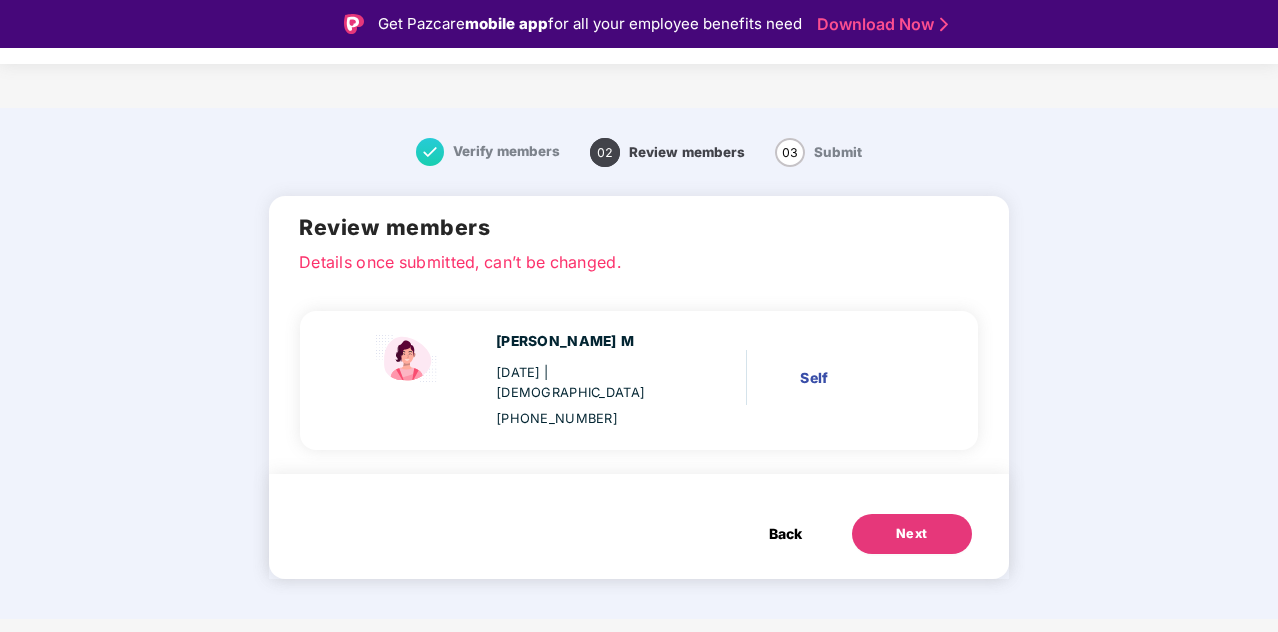 click on "Details once submitted, can’t be changed." at bounding box center (639, 259) 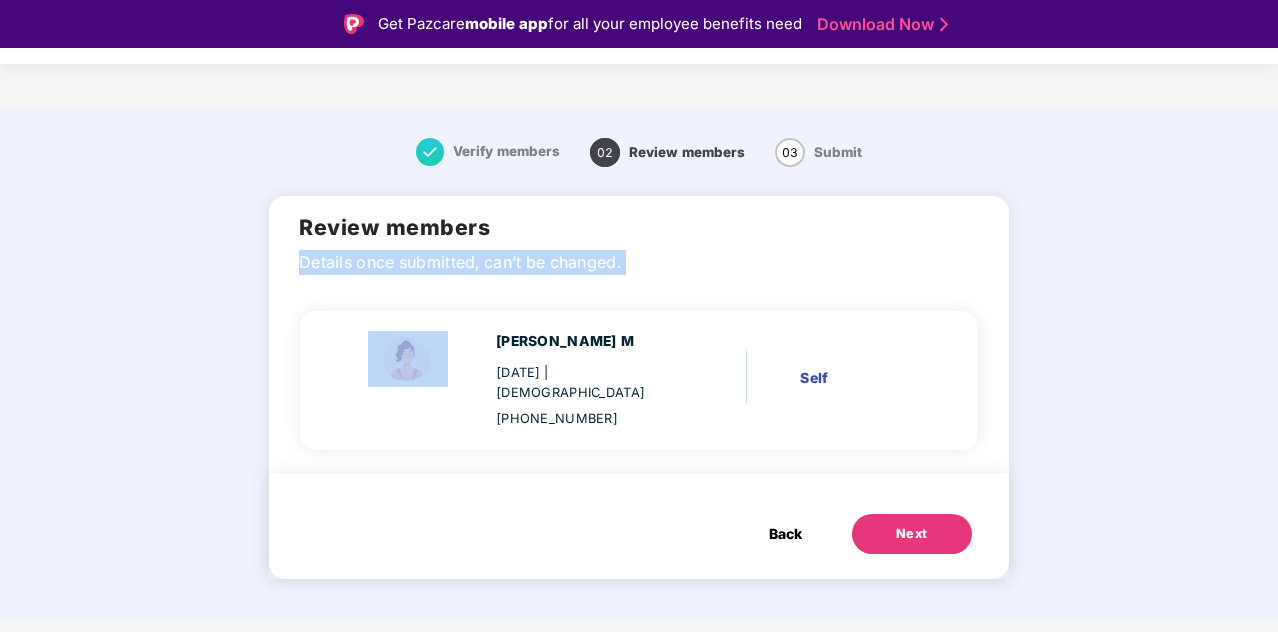 click on "Details once submitted, can’t be changed." at bounding box center (639, 259) 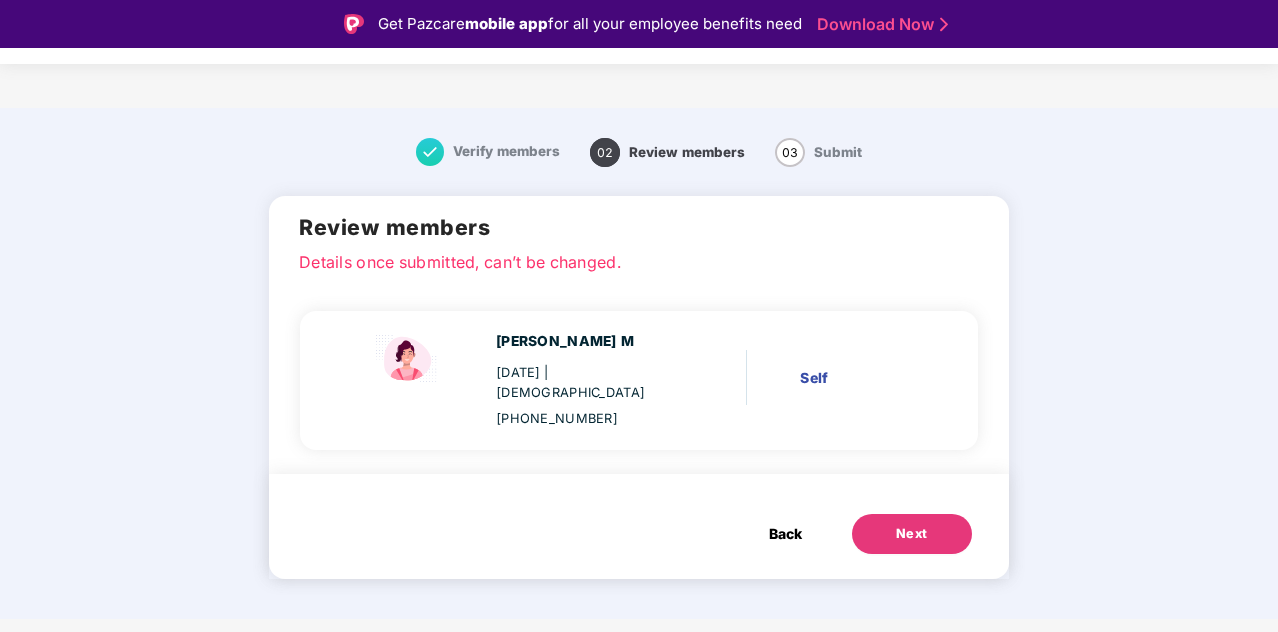 click on "Kanishka M 24 May 1999    |    Female +918190813433 Self" at bounding box center [639, 380] 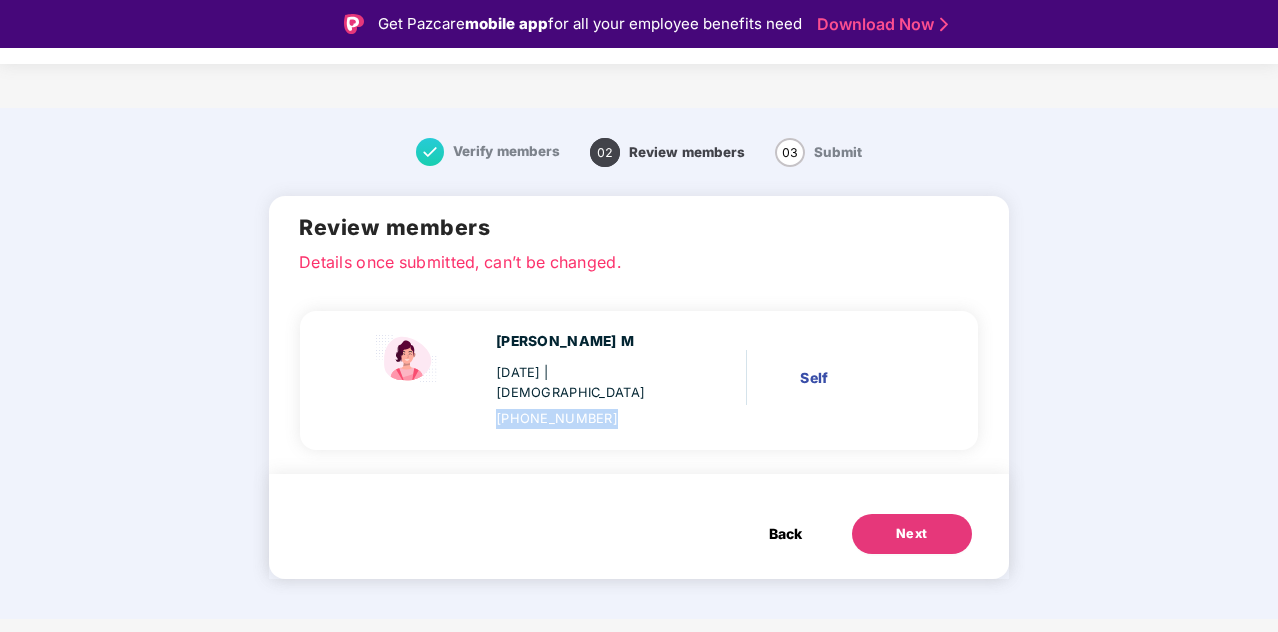 click on "Kanishka M 24 May 1999    |    Female +918190813433 Self" at bounding box center [639, 380] 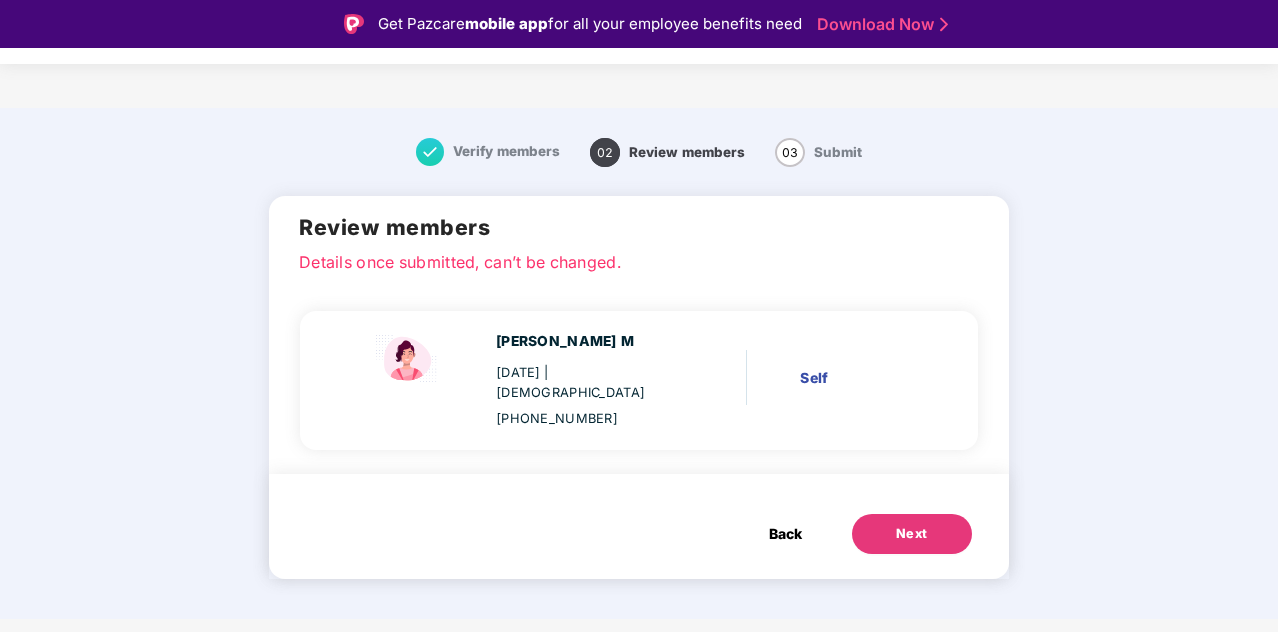 click on "Kanishka M 24 May 1999    |    Female +918190813433 Self" at bounding box center (639, 378) 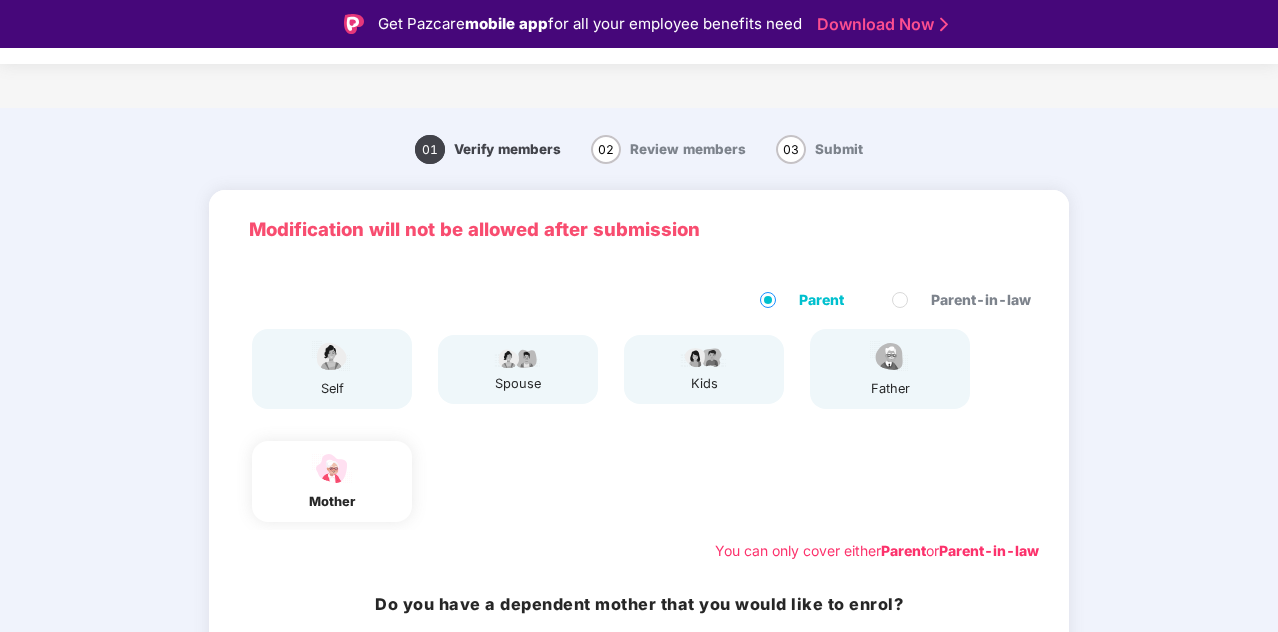 scroll, scrollTop: 48, scrollLeft: 0, axis: vertical 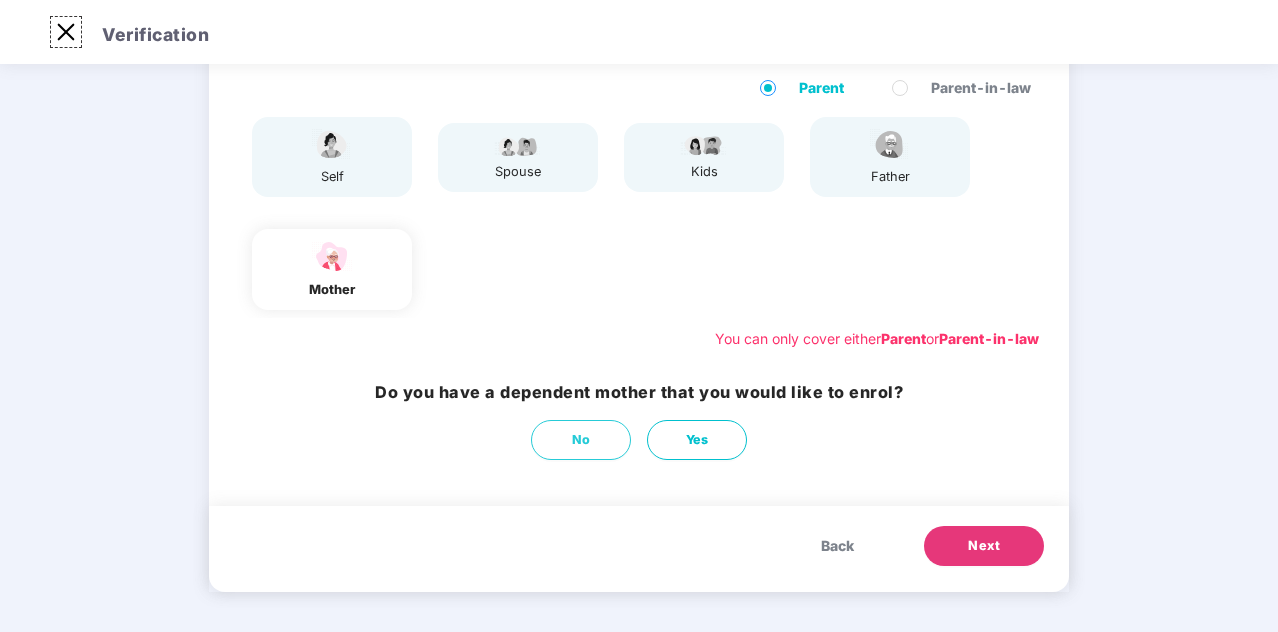 click at bounding box center (66, 32) 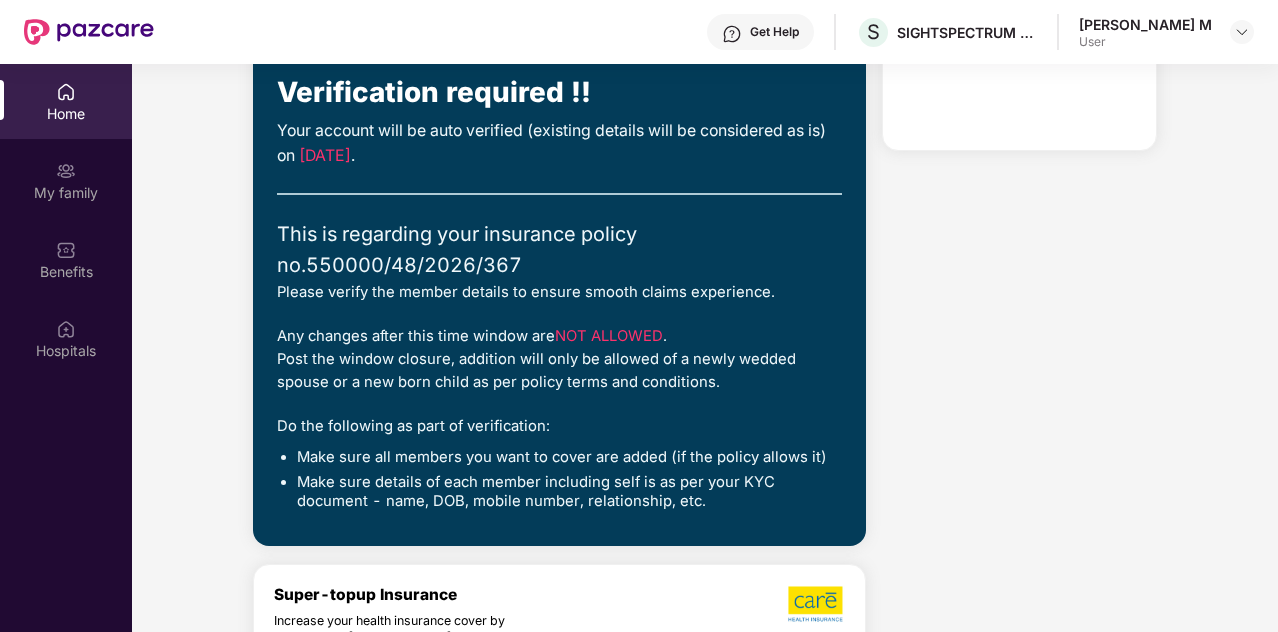 scroll, scrollTop: 112, scrollLeft: 0, axis: vertical 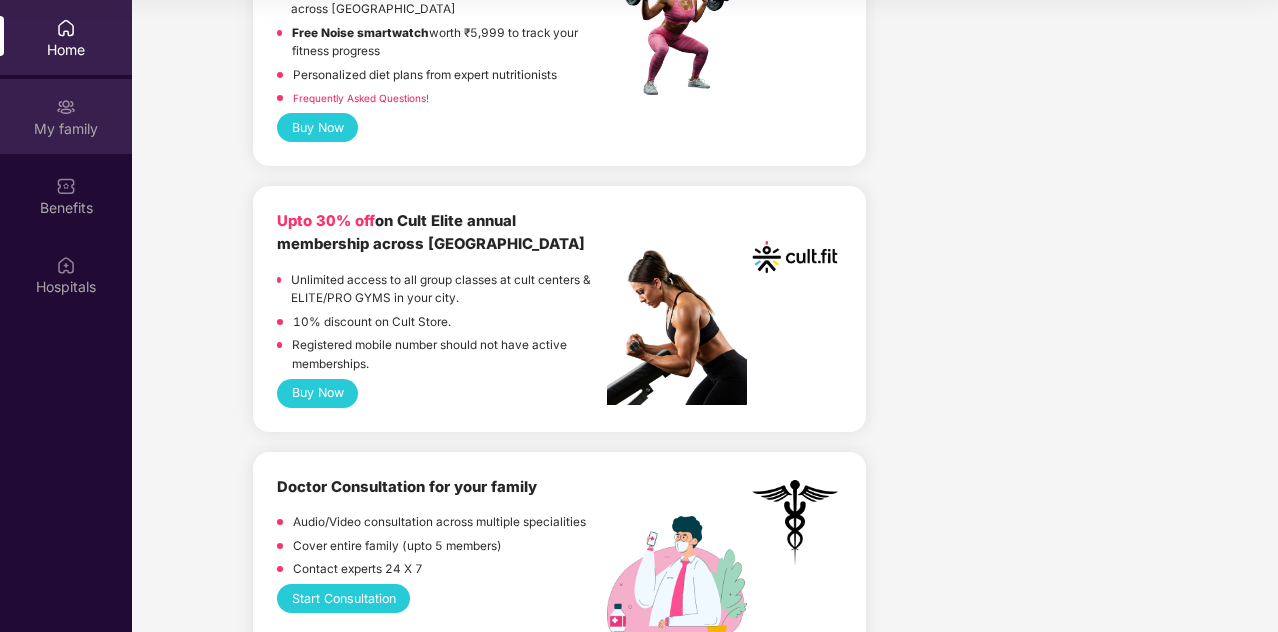 click at bounding box center [66, 107] 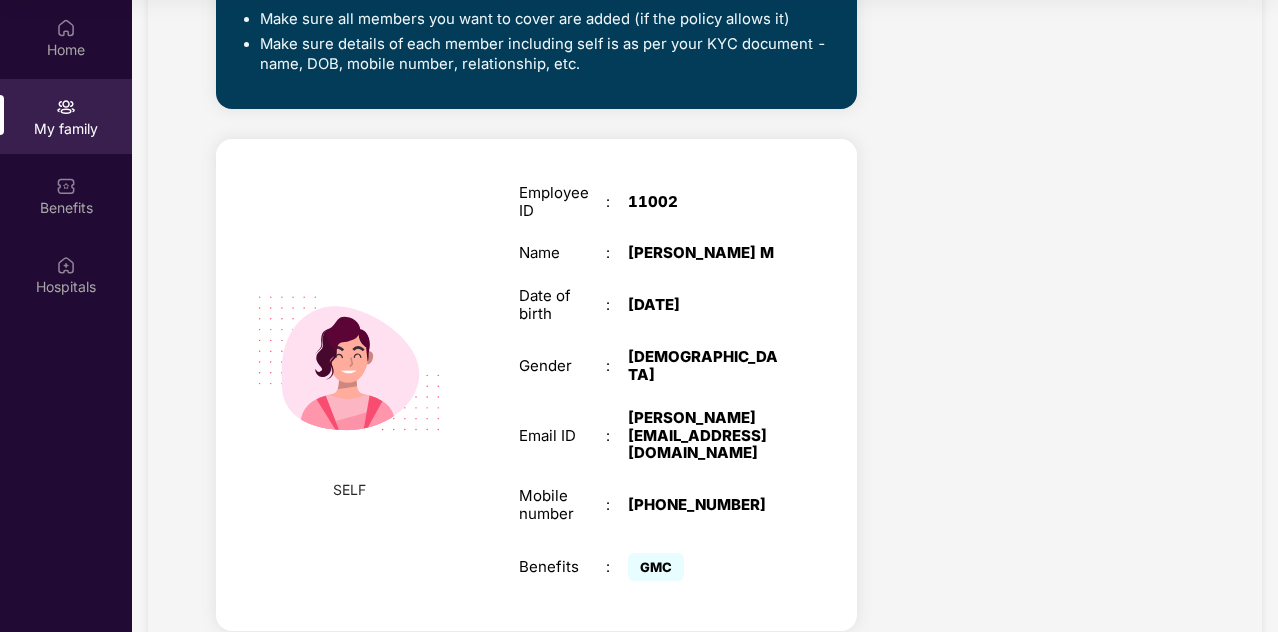 scroll, scrollTop: 674, scrollLeft: 0, axis: vertical 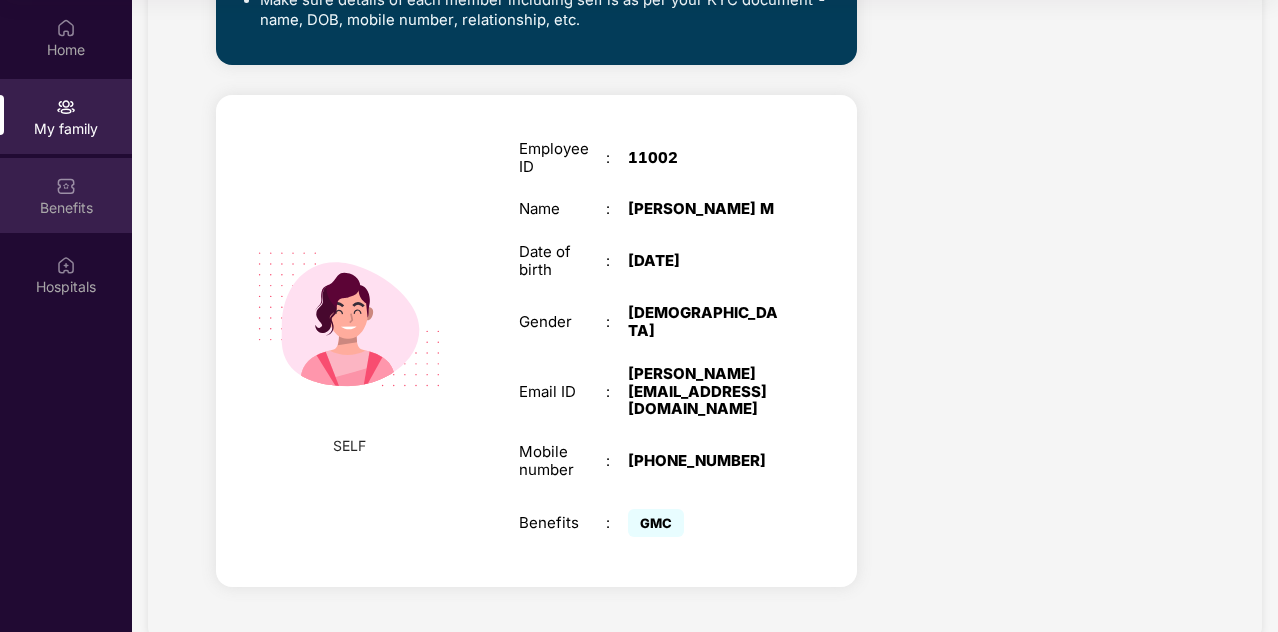 click on "Benefits" at bounding box center (66, 195) 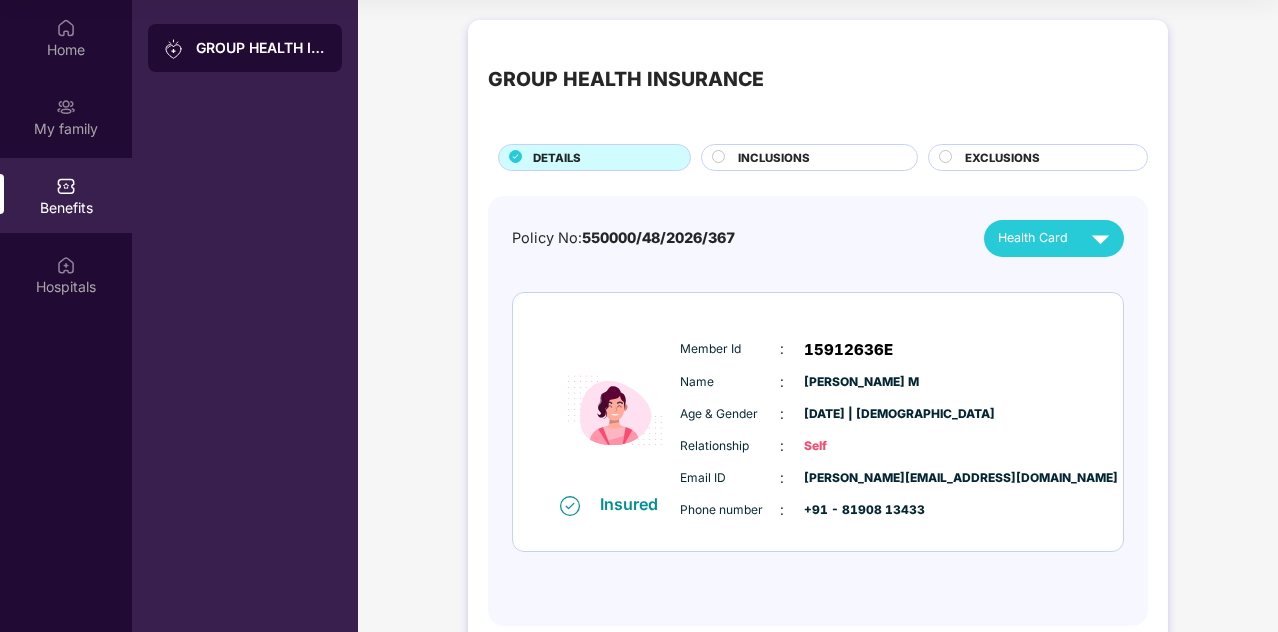 scroll, scrollTop: 42, scrollLeft: 0, axis: vertical 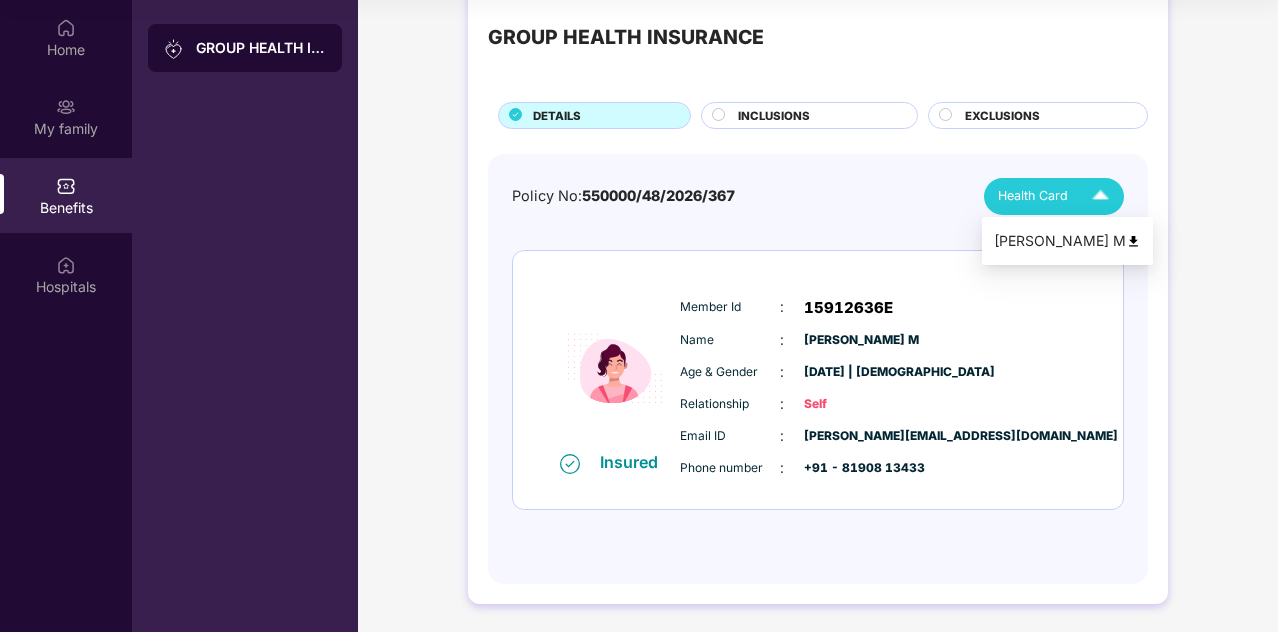 click on "Health Card" at bounding box center (1033, 196) 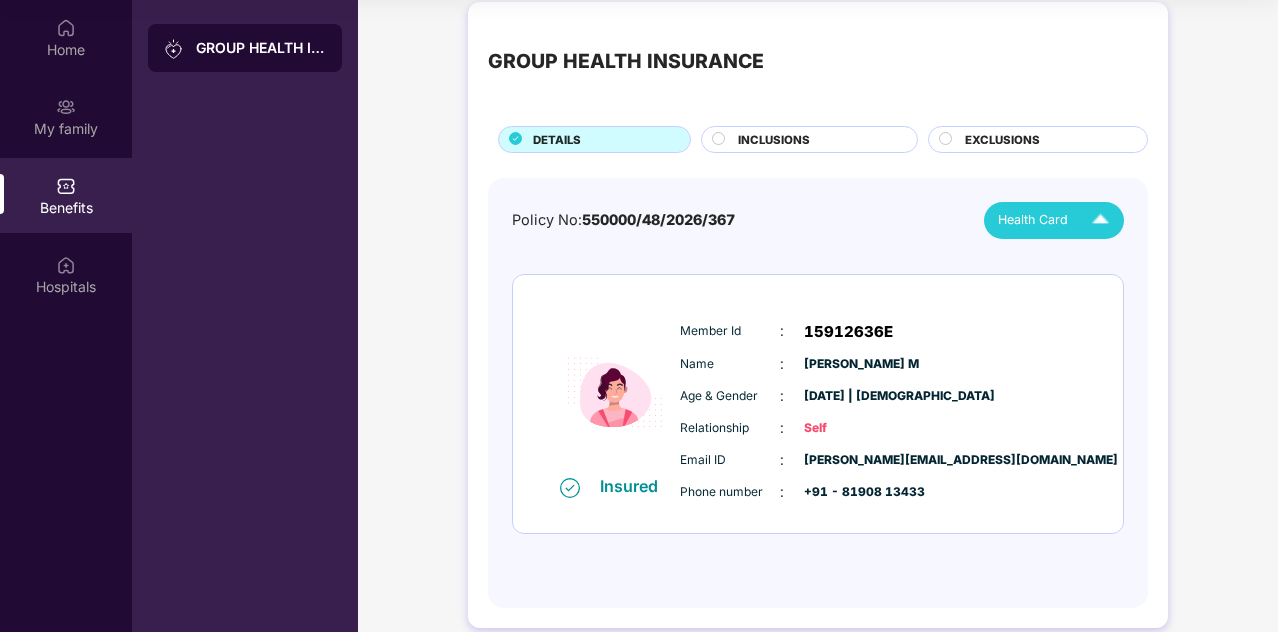 scroll, scrollTop: 42, scrollLeft: 0, axis: vertical 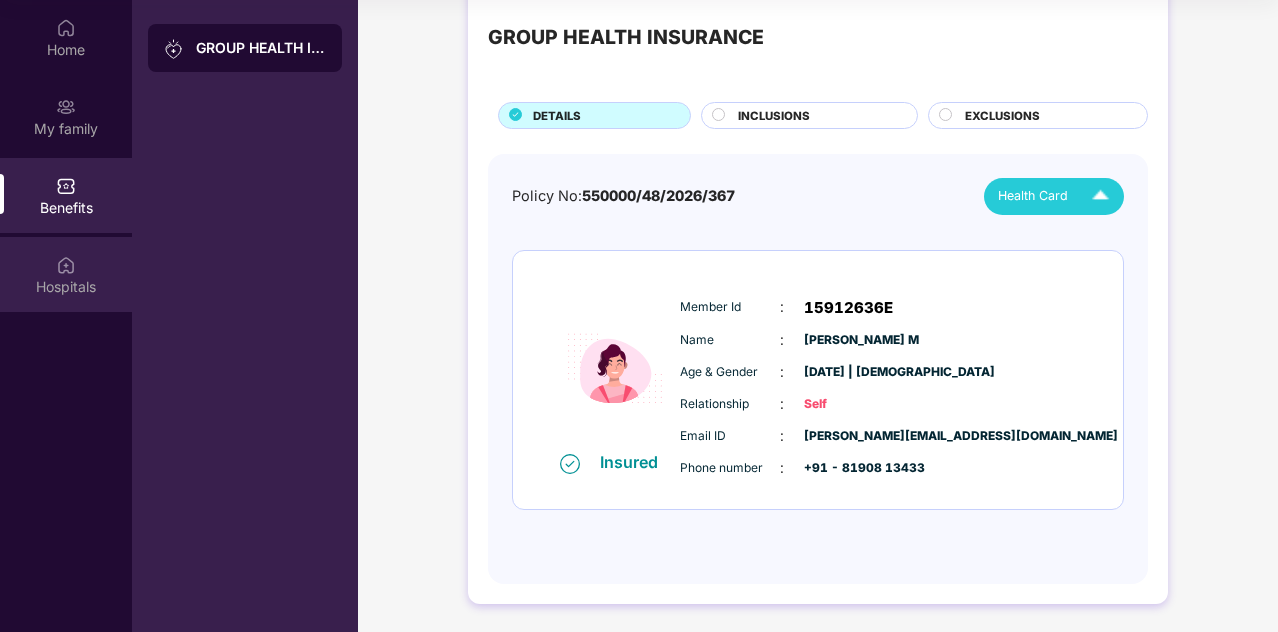 click on "Hospitals" at bounding box center (66, 274) 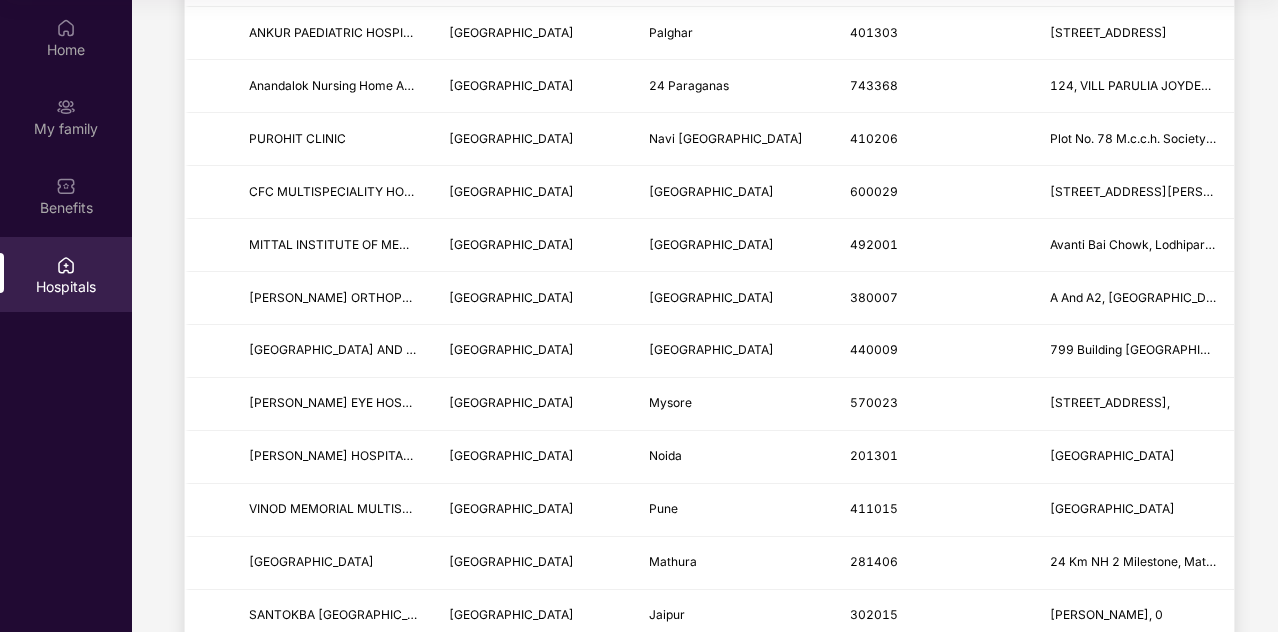 scroll, scrollTop: 0, scrollLeft: 0, axis: both 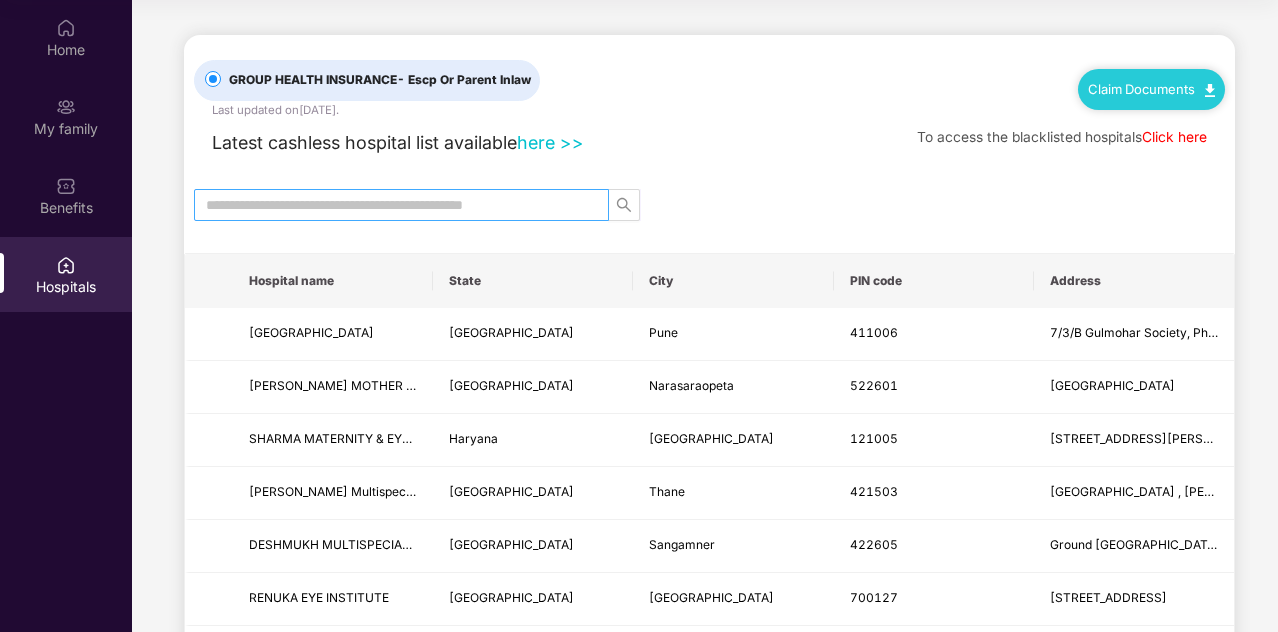 click at bounding box center [401, 205] 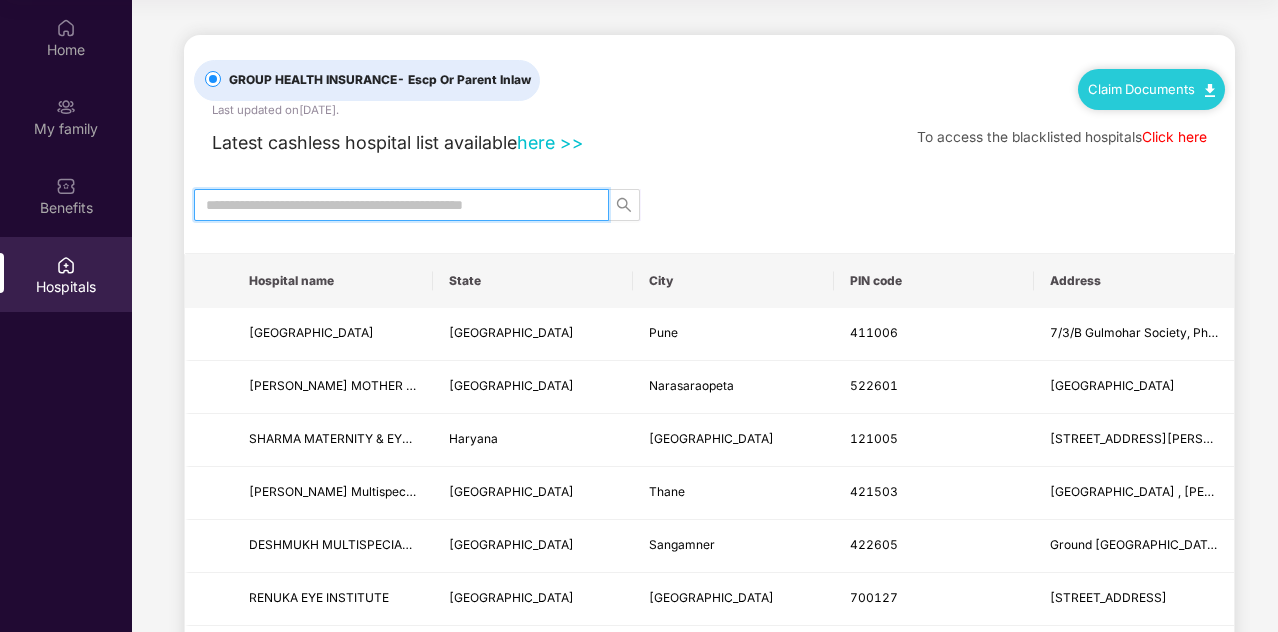 click at bounding box center (393, 205) 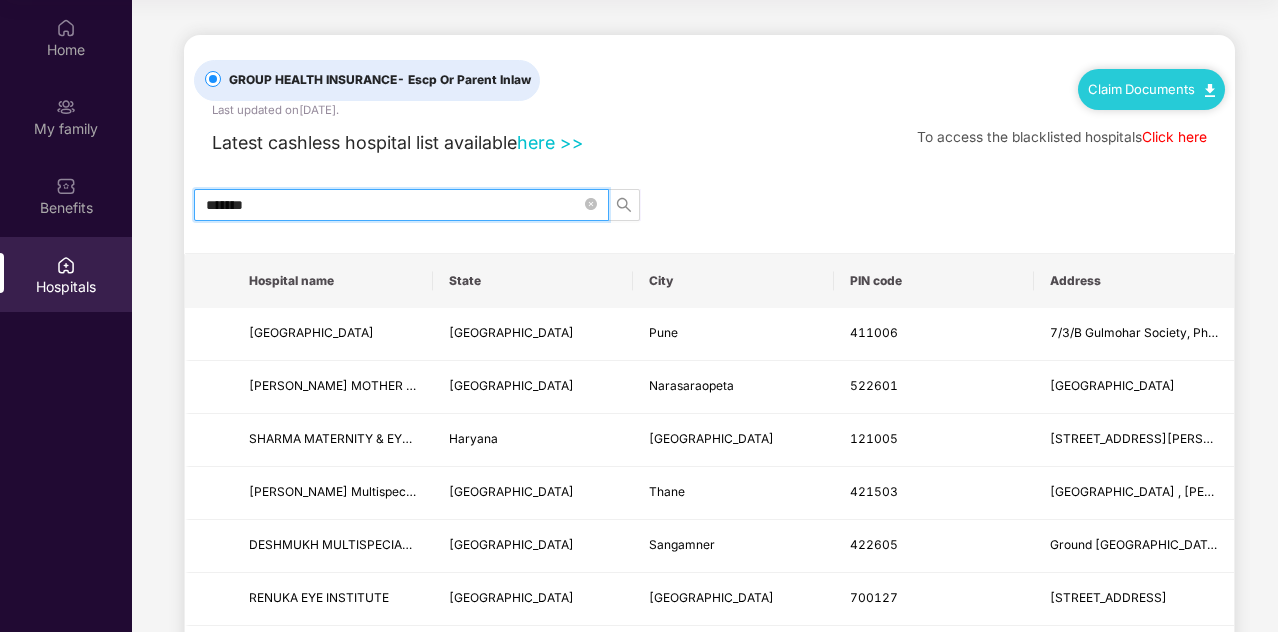 type on "*******" 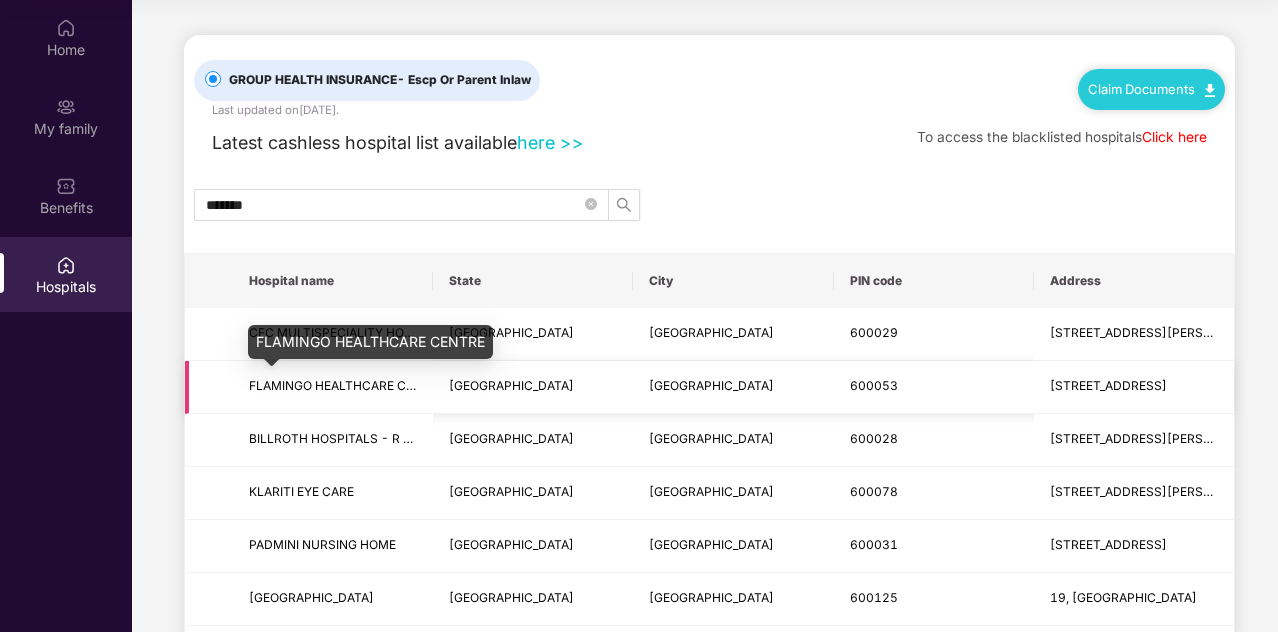 click on "FLAMINGO HEALTHCARE CENTRE" at bounding box center [347, 385] 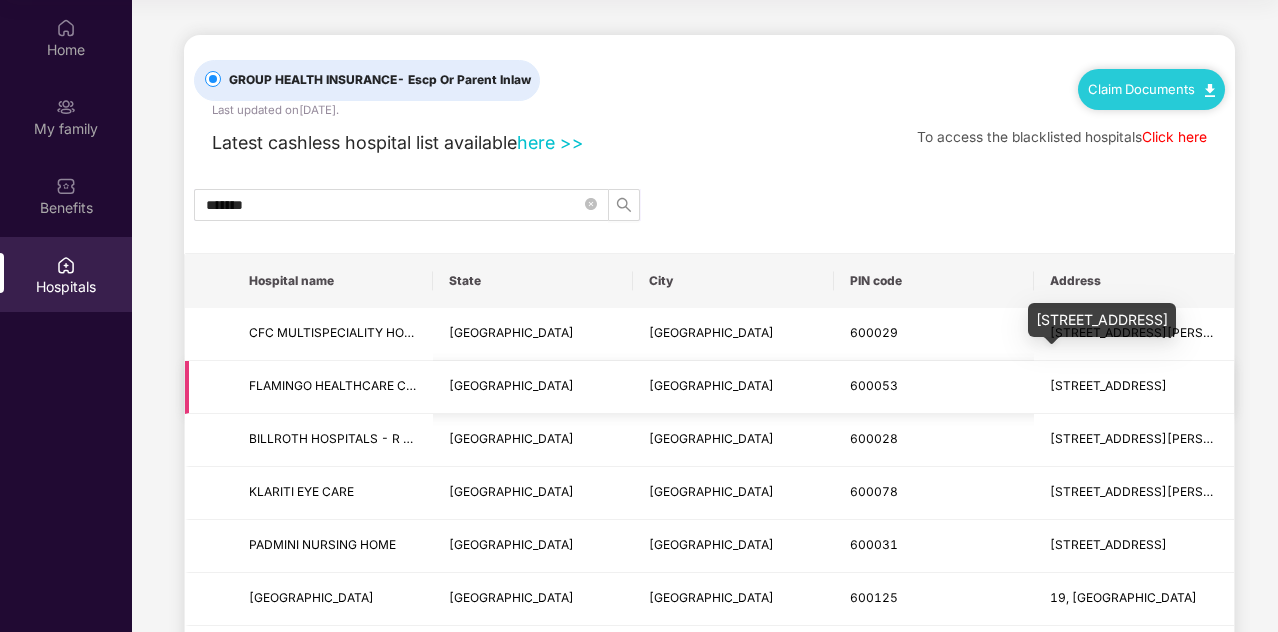 click on "[STREET_ADDRESS]" at bounding box center (1108, 385) 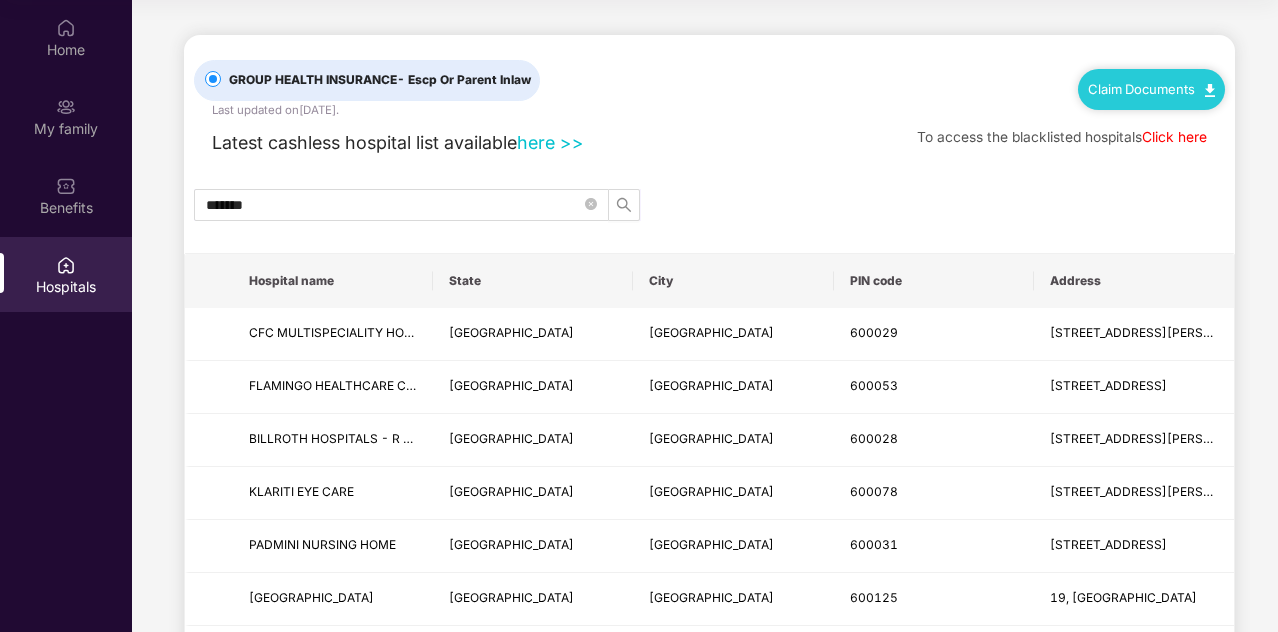 click on "here >>" at bounding box center (550, 142) 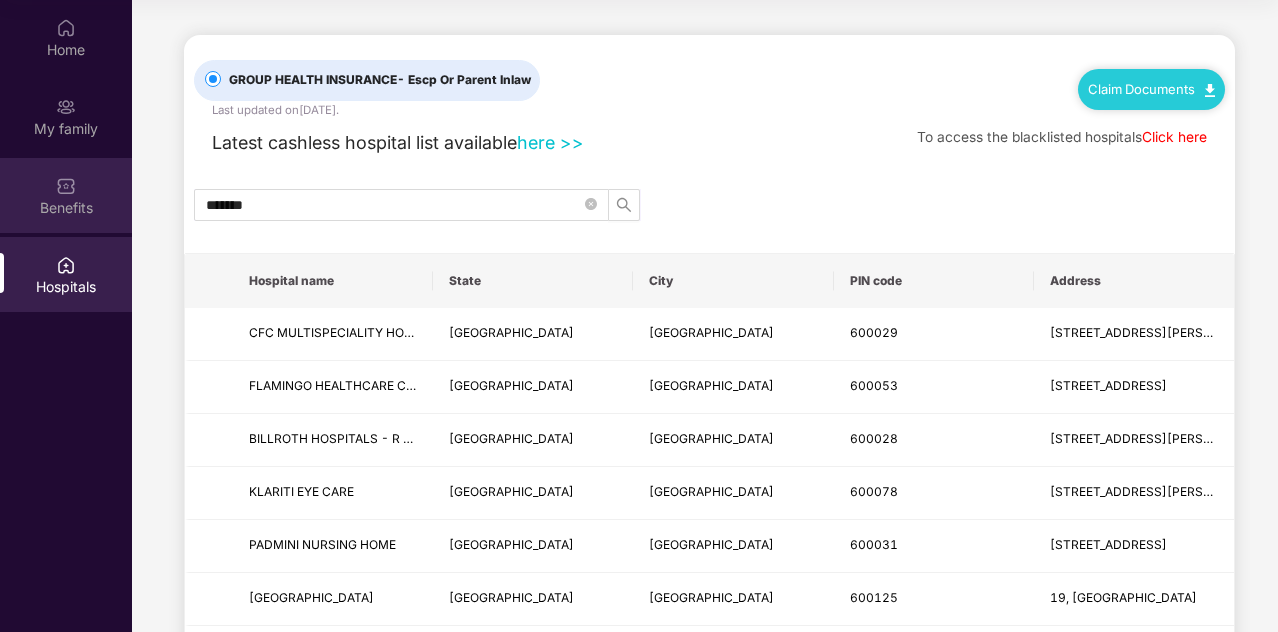 click at bounding box center (66, 186) 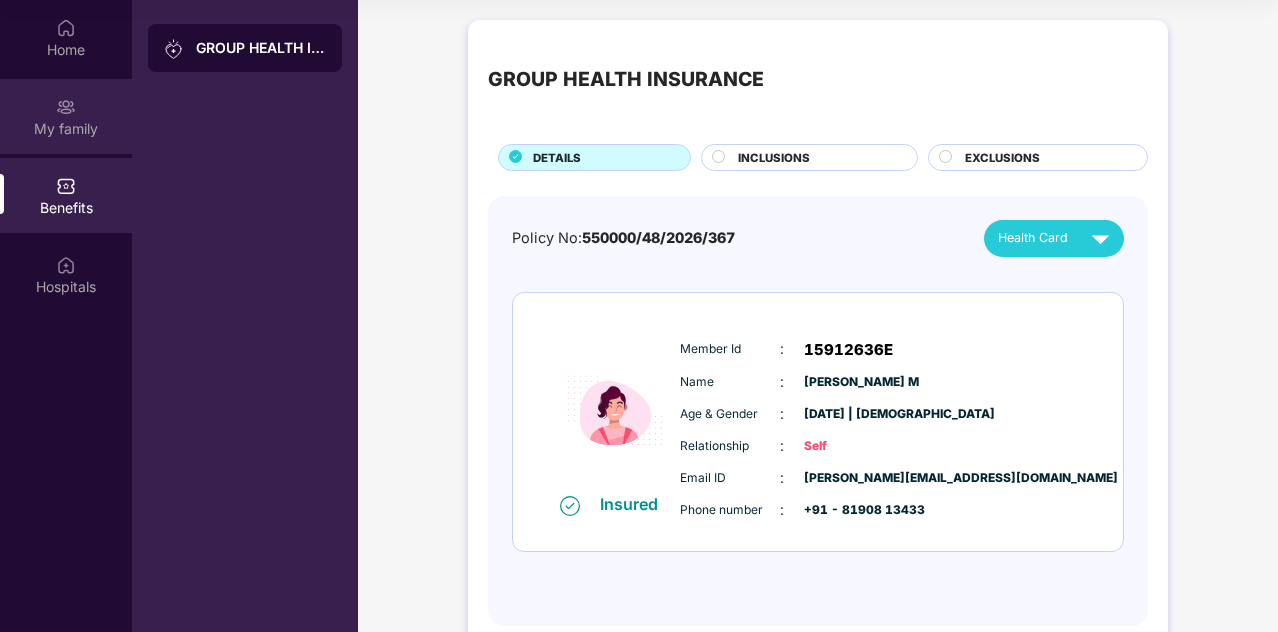 click at bounding box center [66, 107] 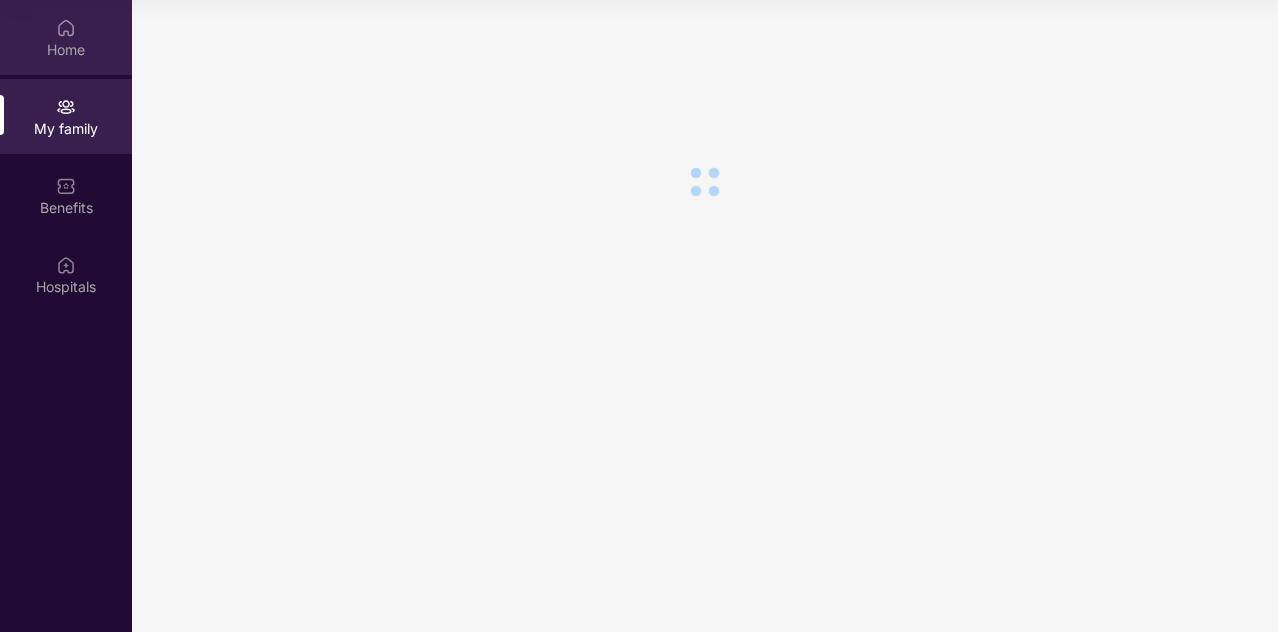 click on "Home" at bounding box center (66, 50) 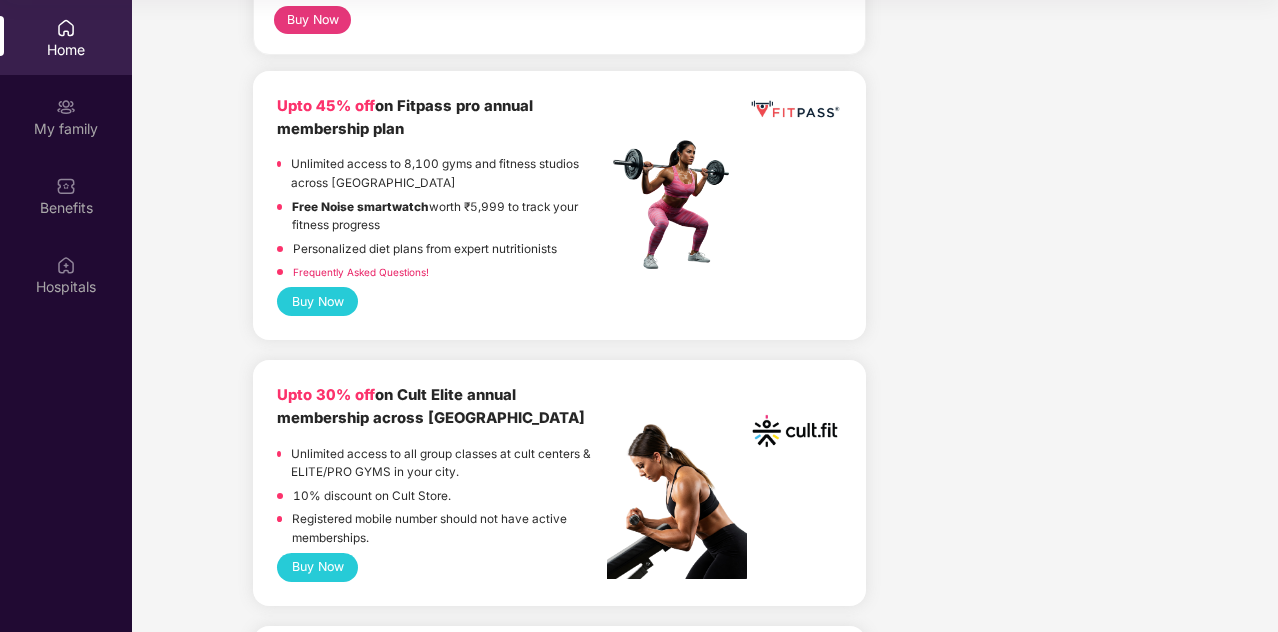 scroll, scrollTop: 0, scrollLeft: 0, axis: both 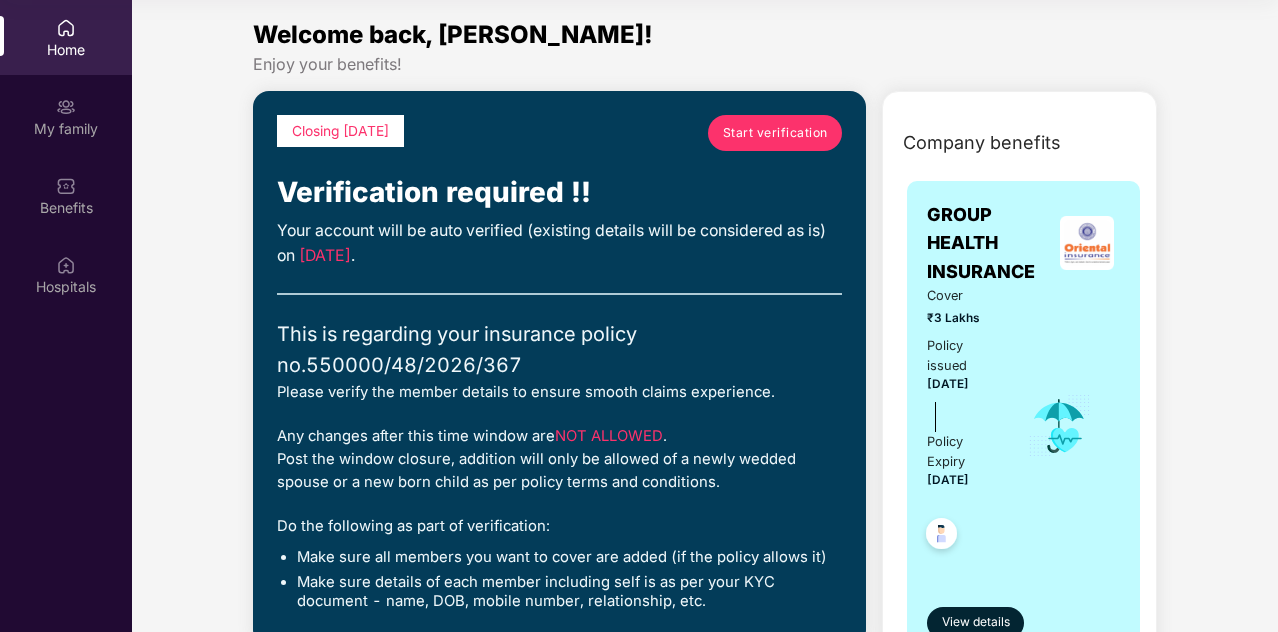 click at bounding box center [66, 28] 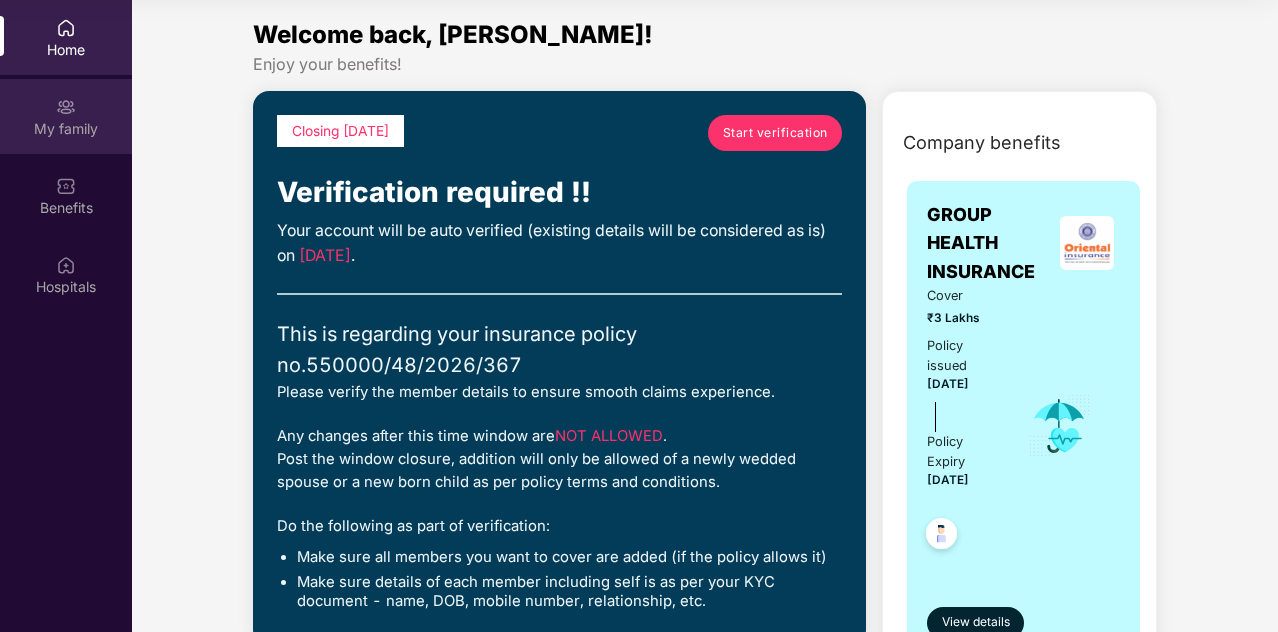 click at bounding box center (66, 107) 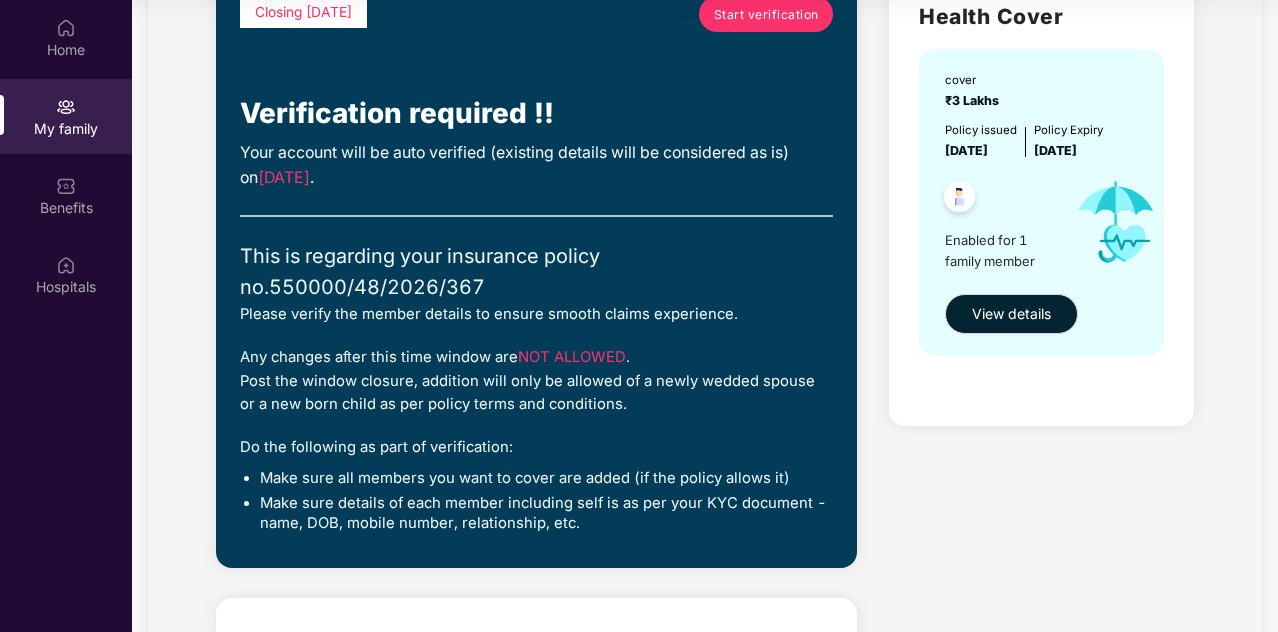 scroll, scrollTop: 0, scrollLeft: 0, axis: both 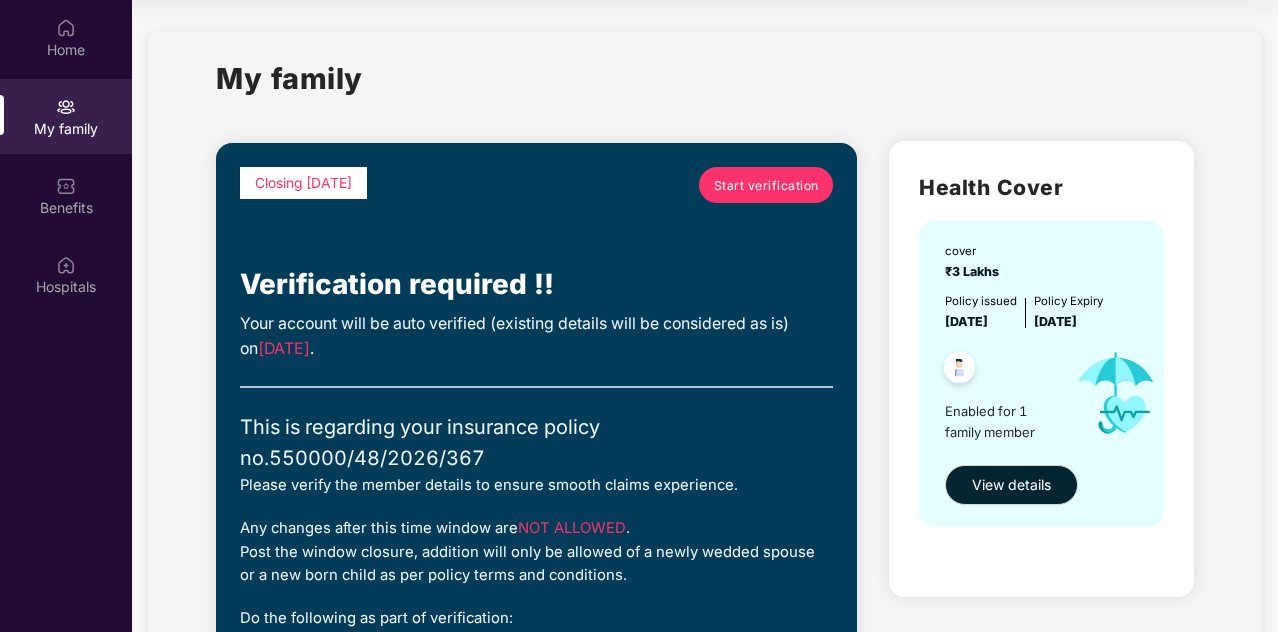 click on "Start verification" at bounding box center [766, 185] 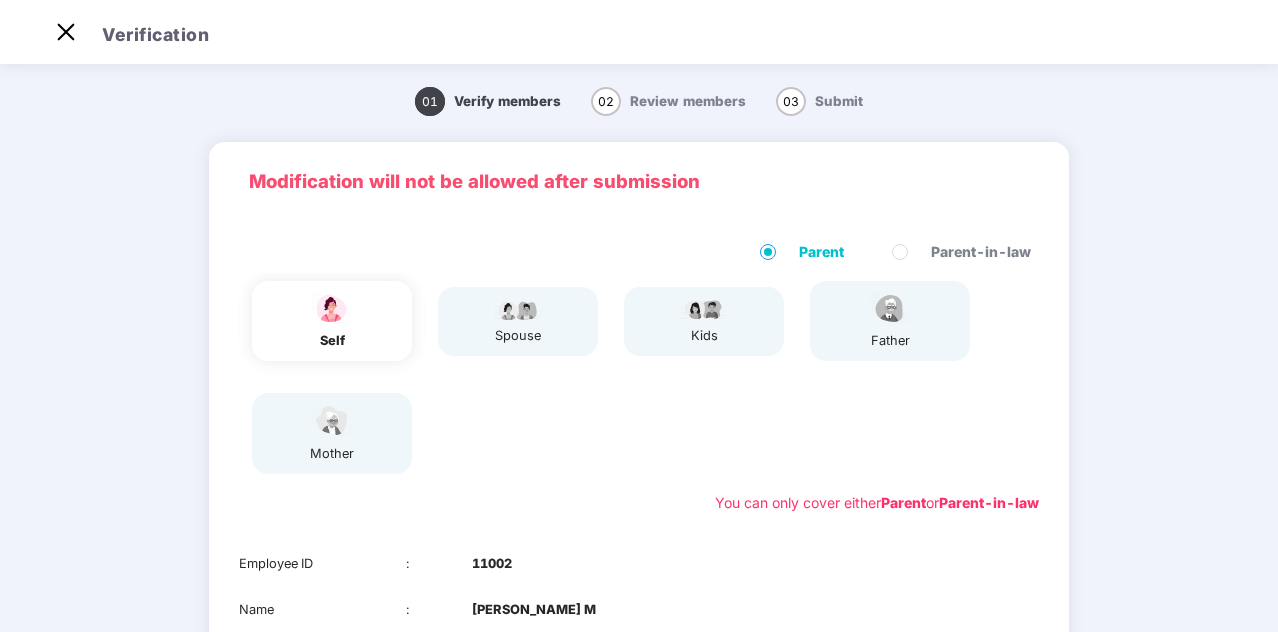 scroll, scrollTop: 48, scrollLeft: 0, axis: vertical 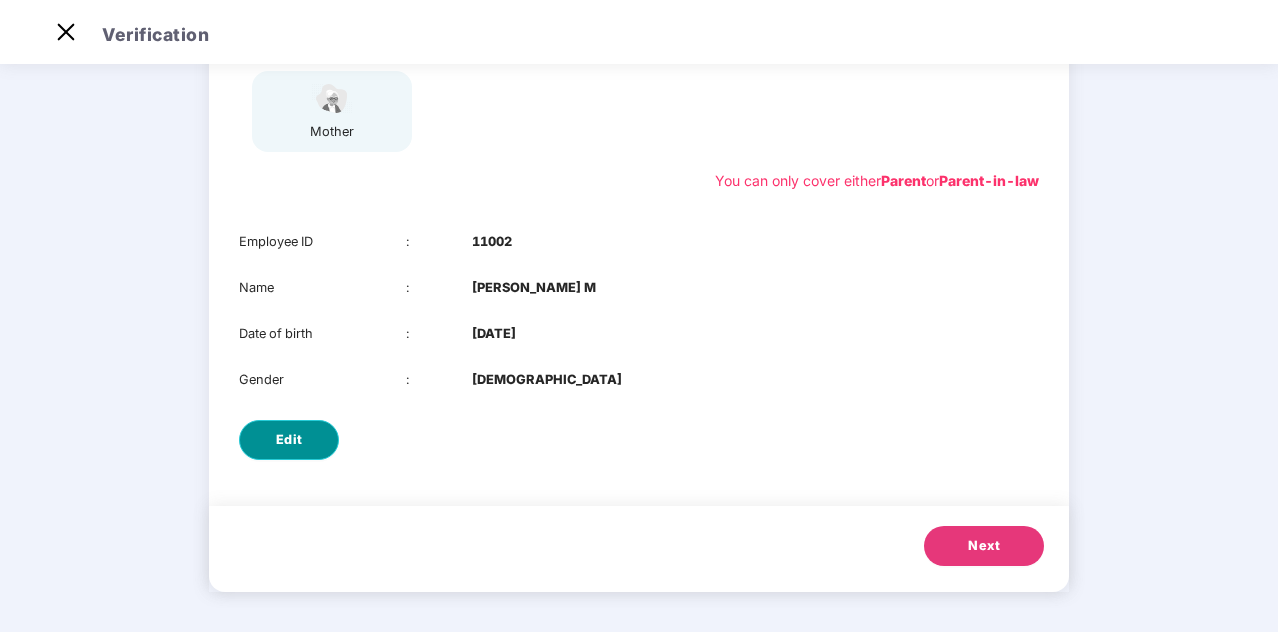click on "Edit" at bounding box center (289, 440) 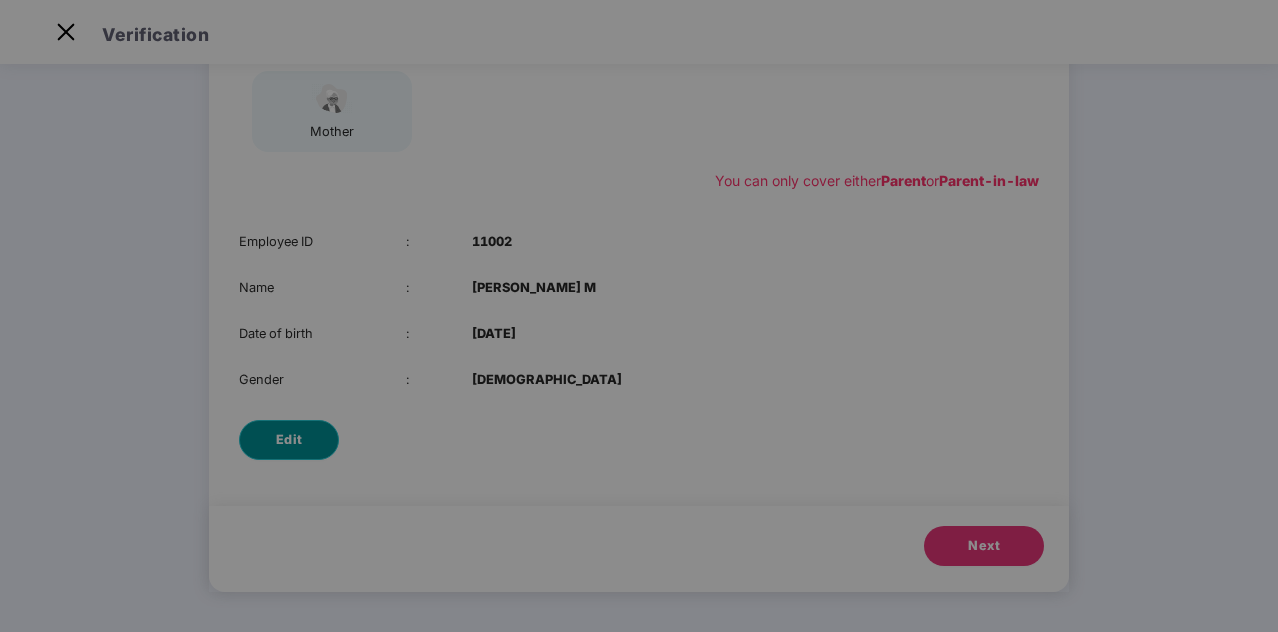 scroll, scrollTop: 0, scrollLeft: 0, axis: both 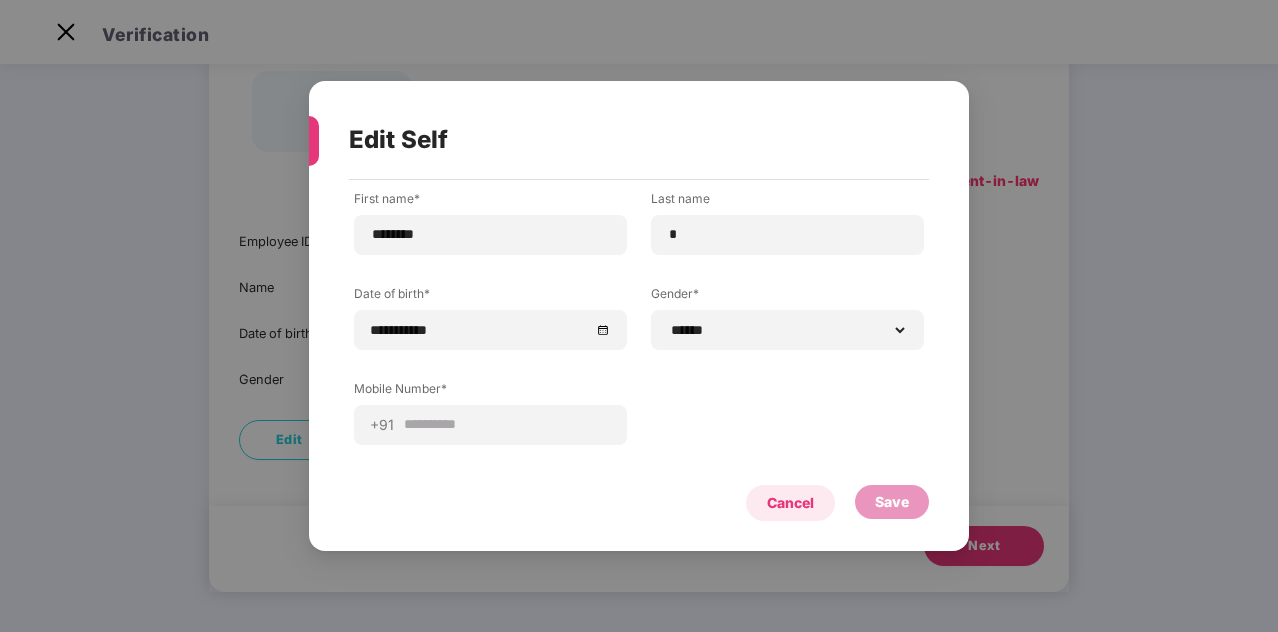 click on "Cancel" at bounding box center (790, 503) 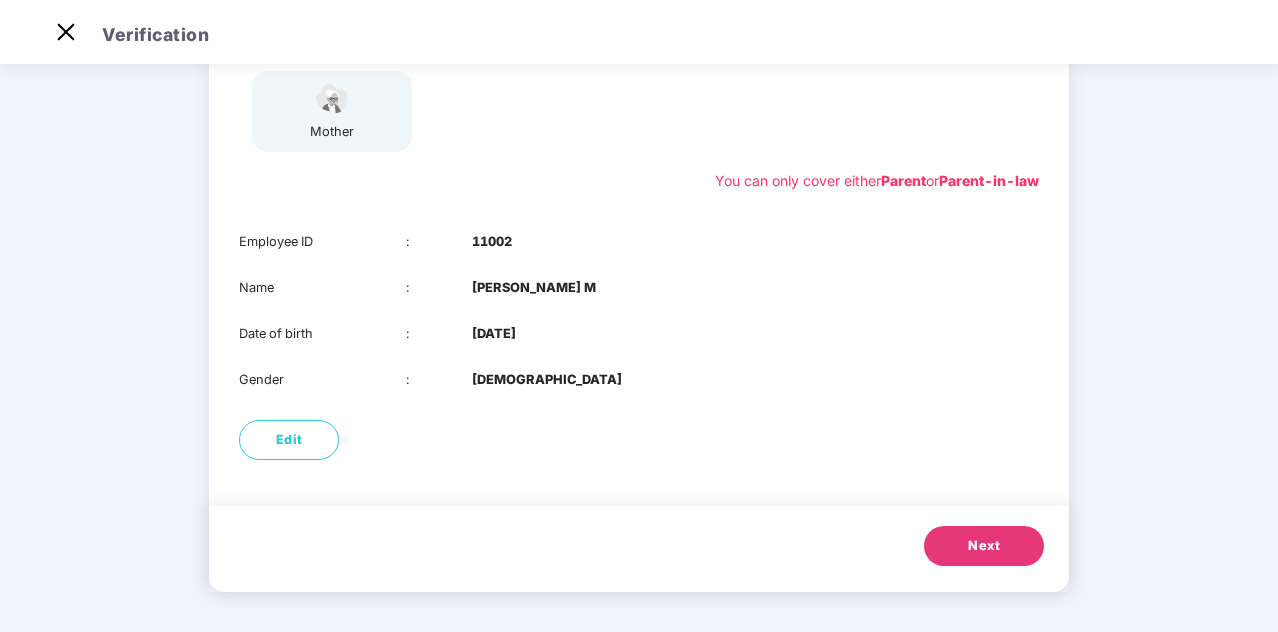 click on "Next" at bounding box center (984, 546) 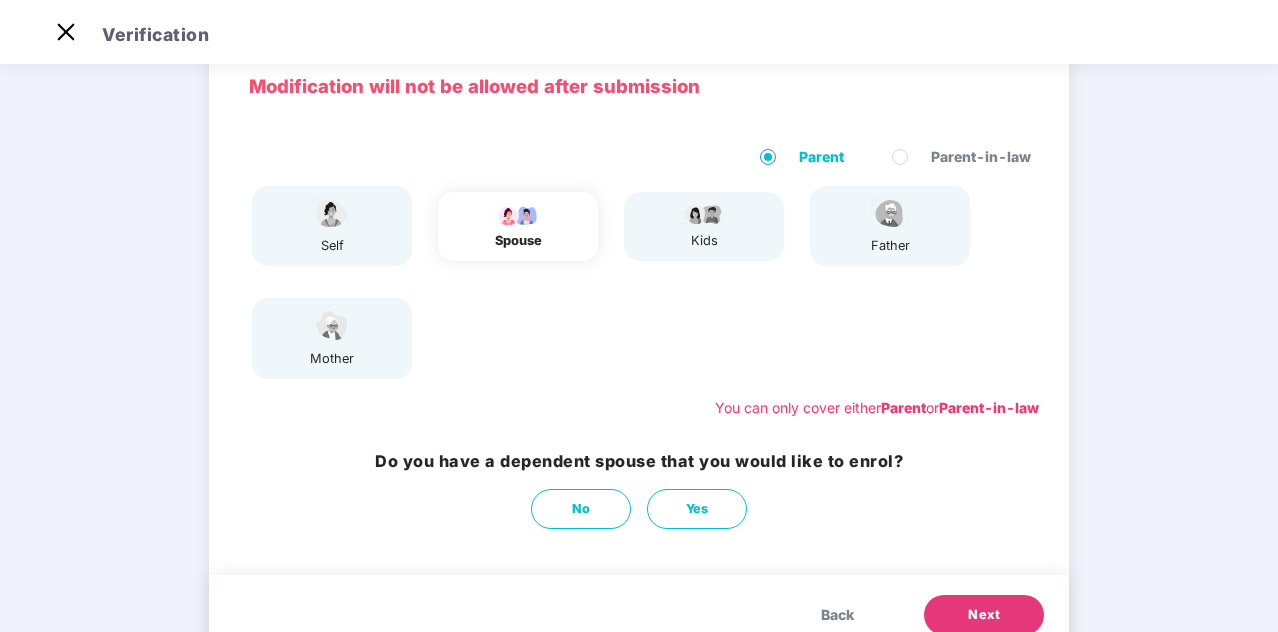 scroll, scrollTop: 164, scrollLeft: 0, axis: vertical 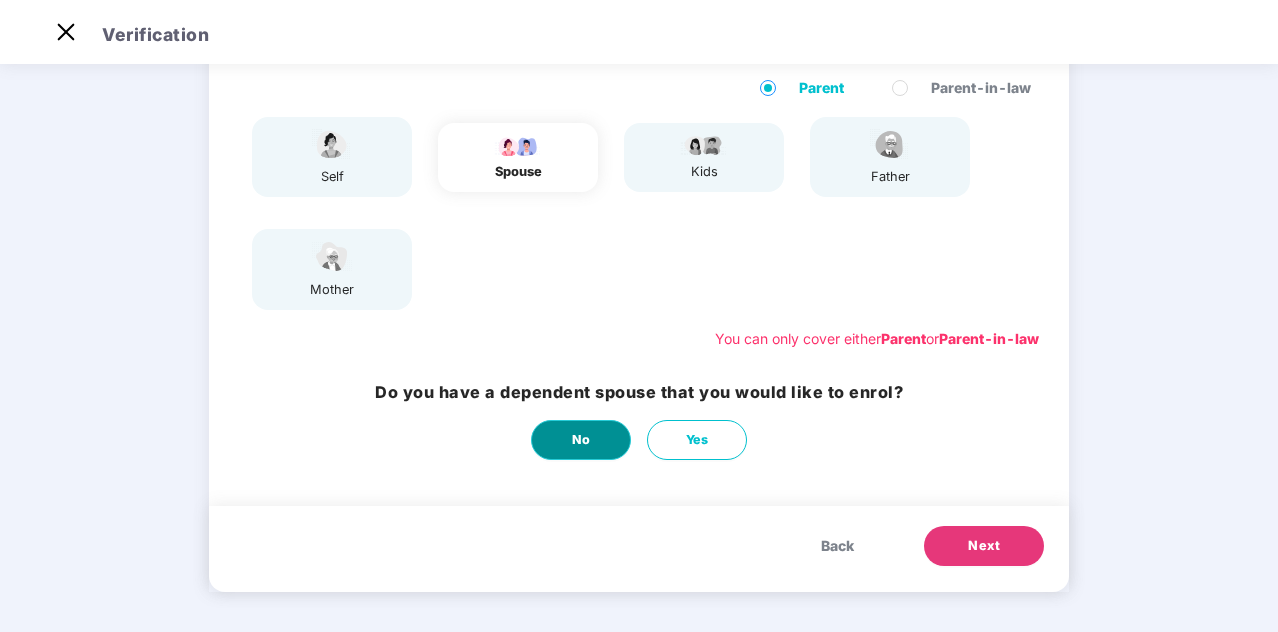 click on "No" at bounding box center [581, 440] 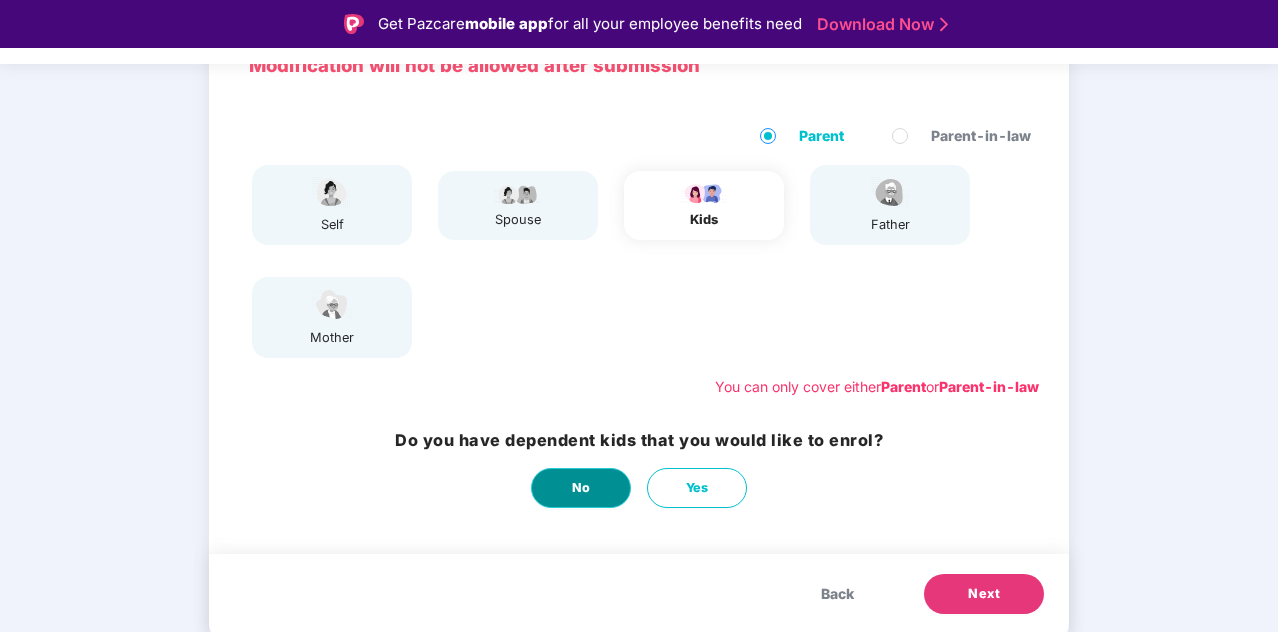 click on "No" at bounding box center [581, 488] 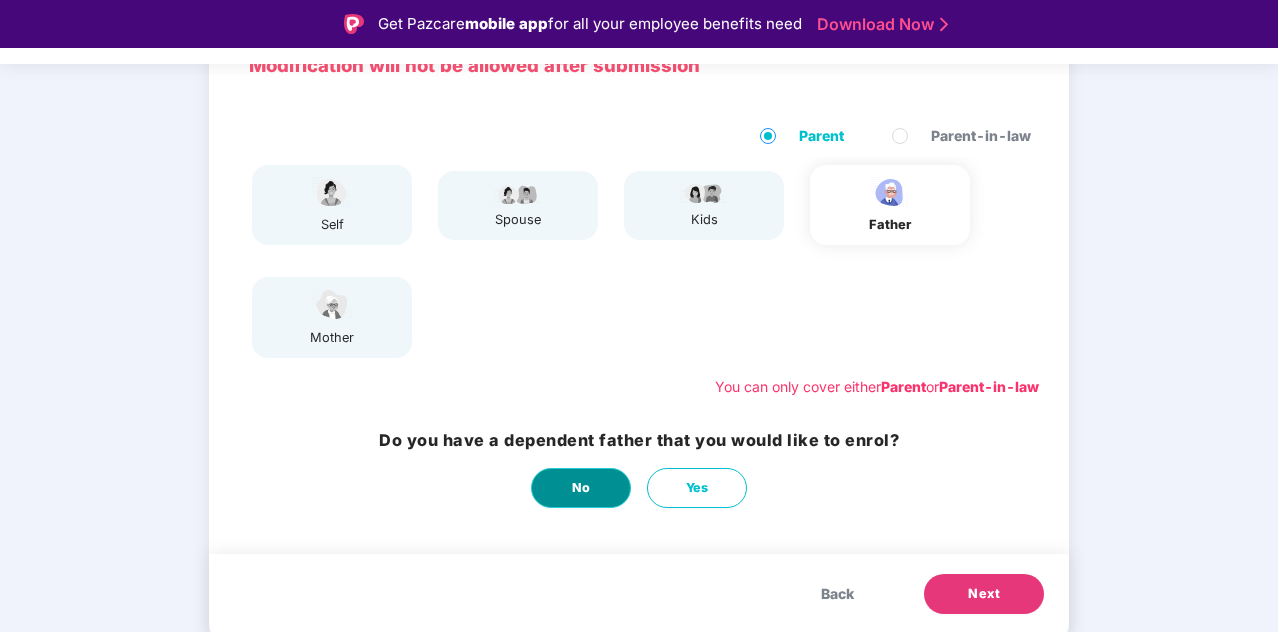 click on "No" at bounding box center [581, 488] 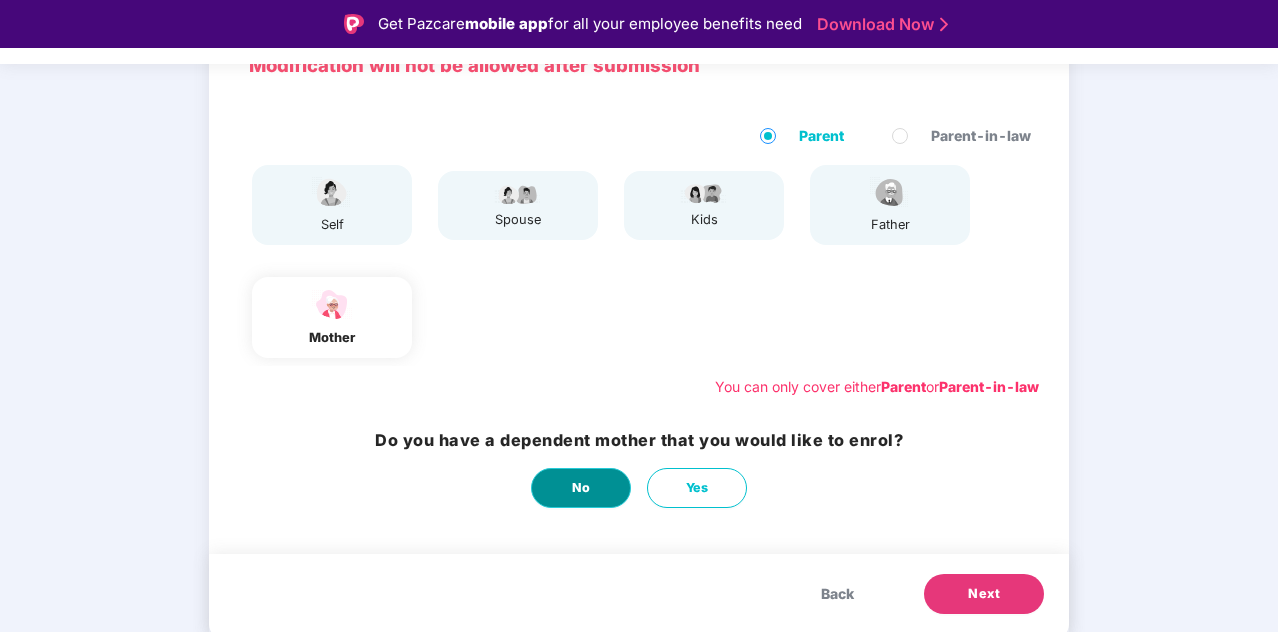 click on "No" at bounding box center [581, 488] 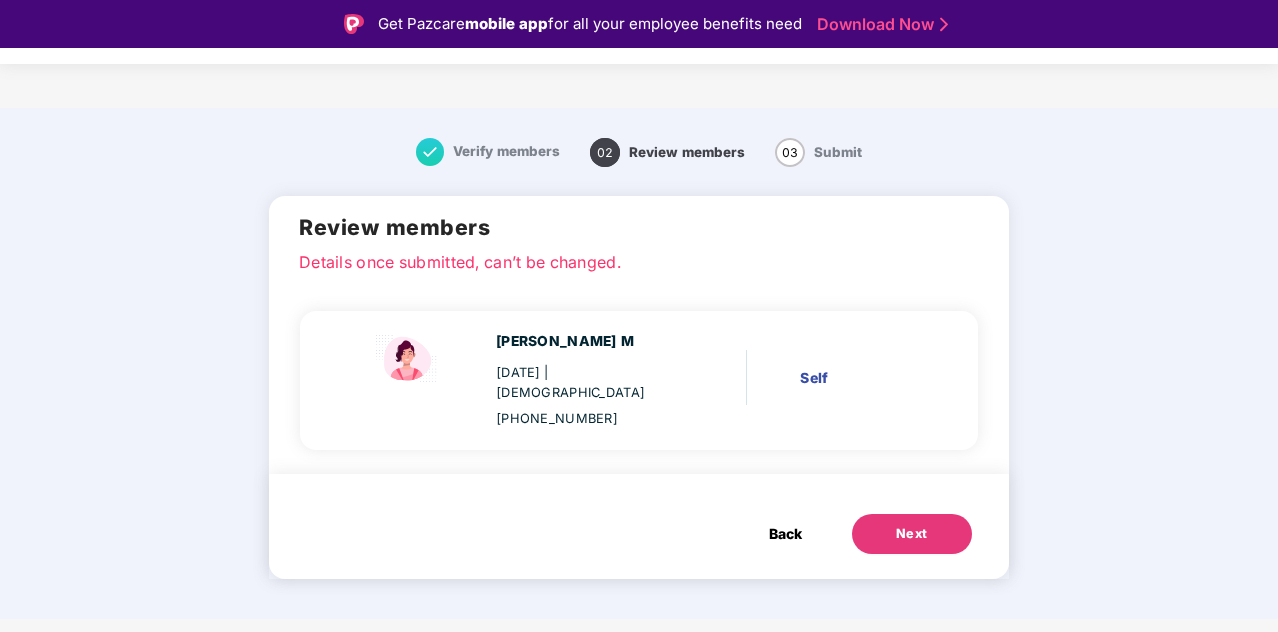 scroll, scrollTop: 0, scrollLeft: 0, axis: both 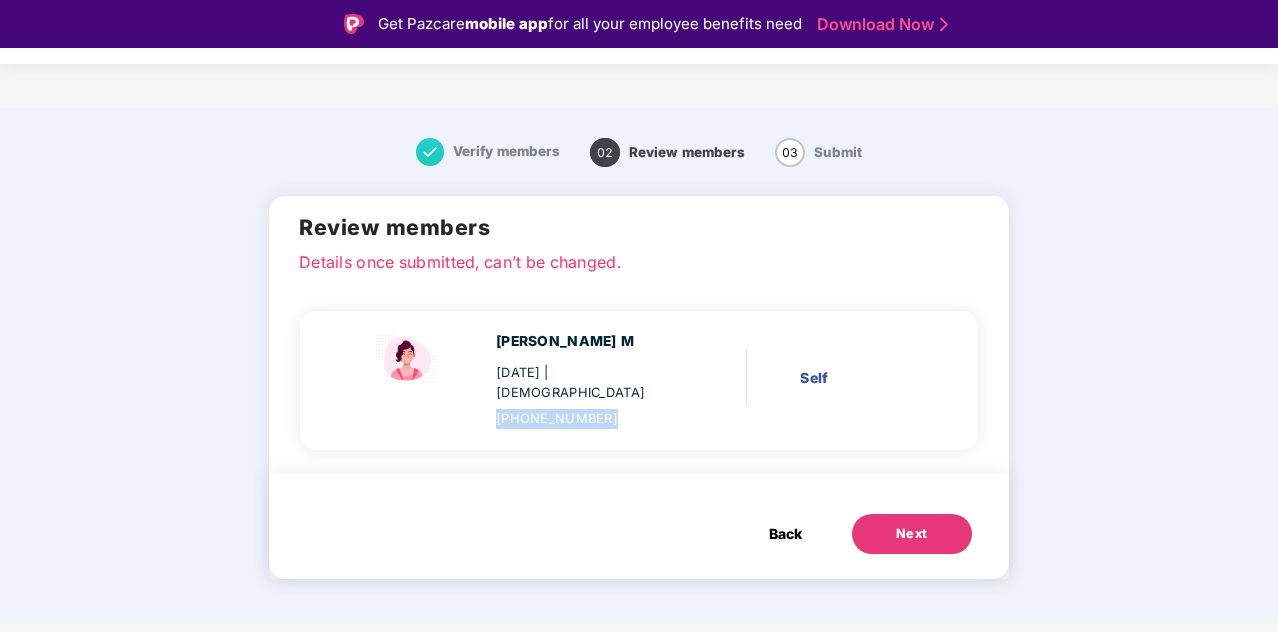 click on "+918190813433" at bounding box center (586, 419) 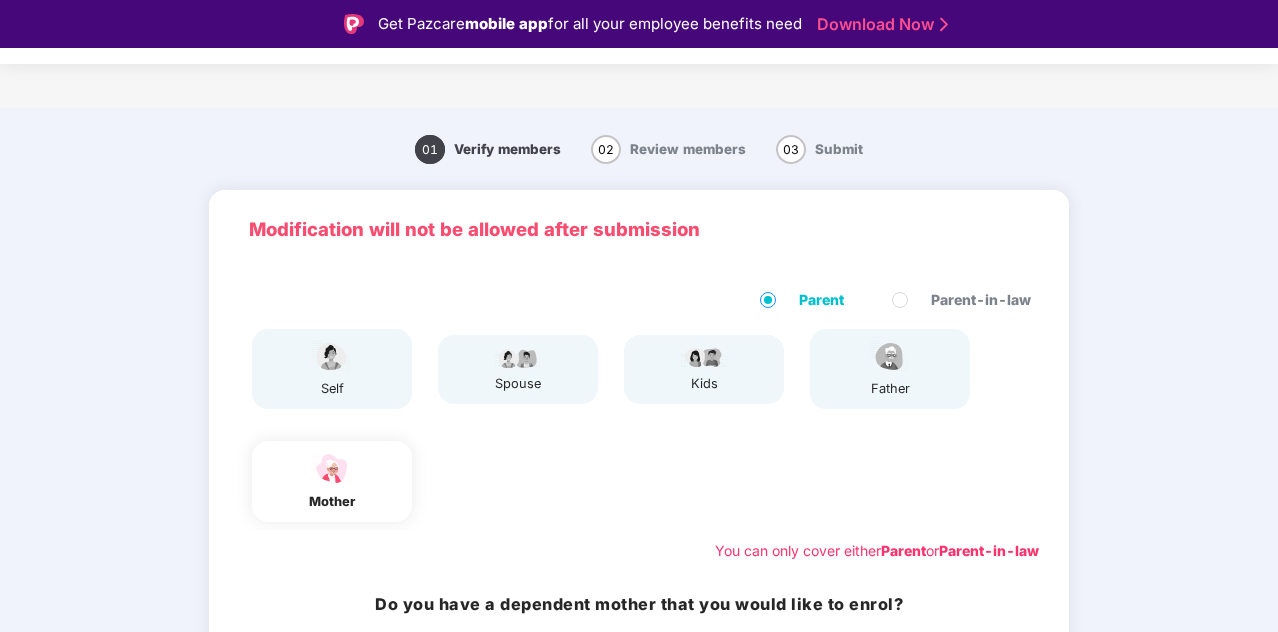 scroll, scrollTop: 48, scrollLeft: 0, axis: vertical 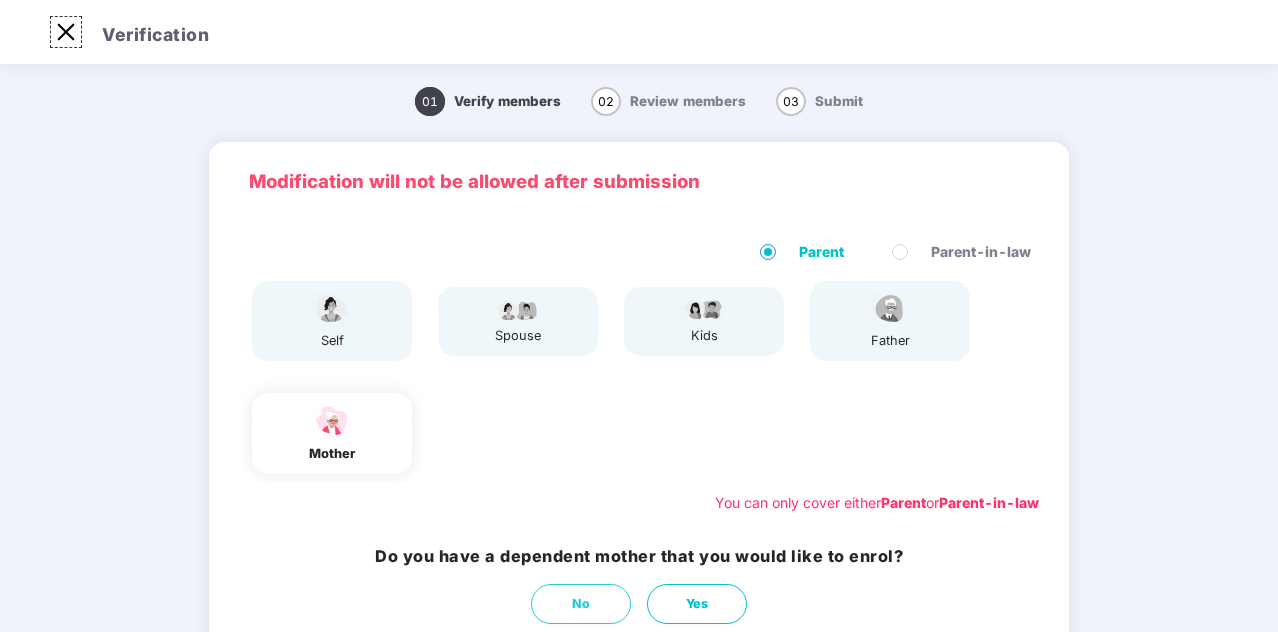 click at bounding box center (66, 32) 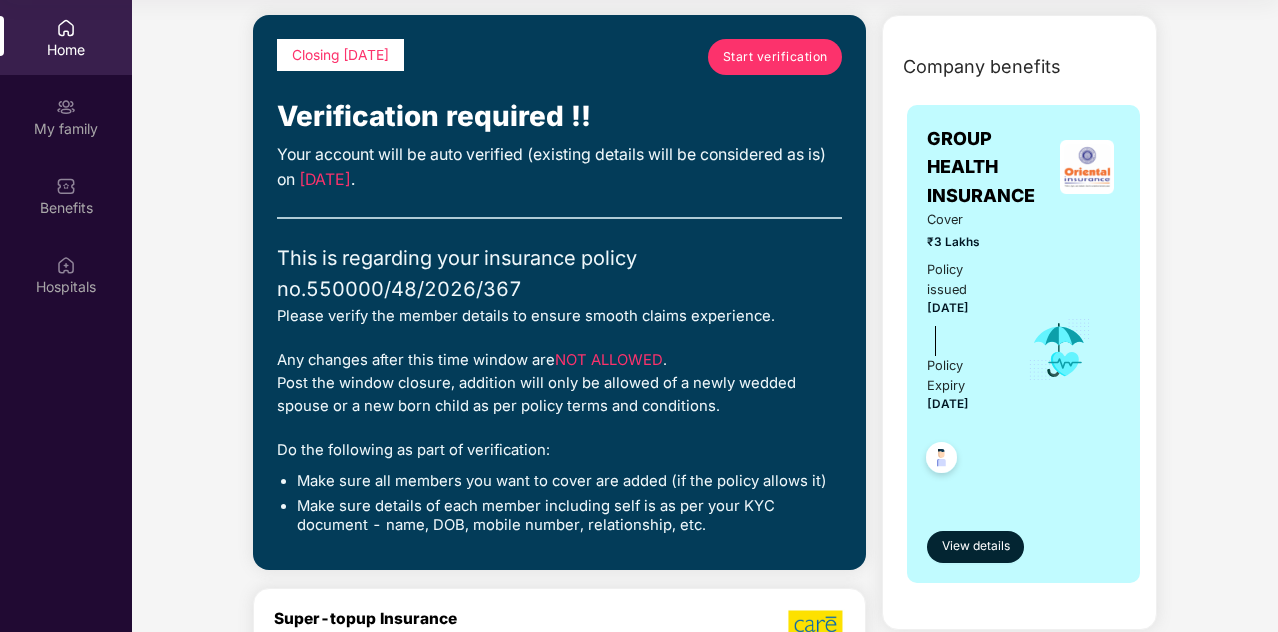 scroll, scrollTop: 78, scrollLeft: 0, axis: vertical 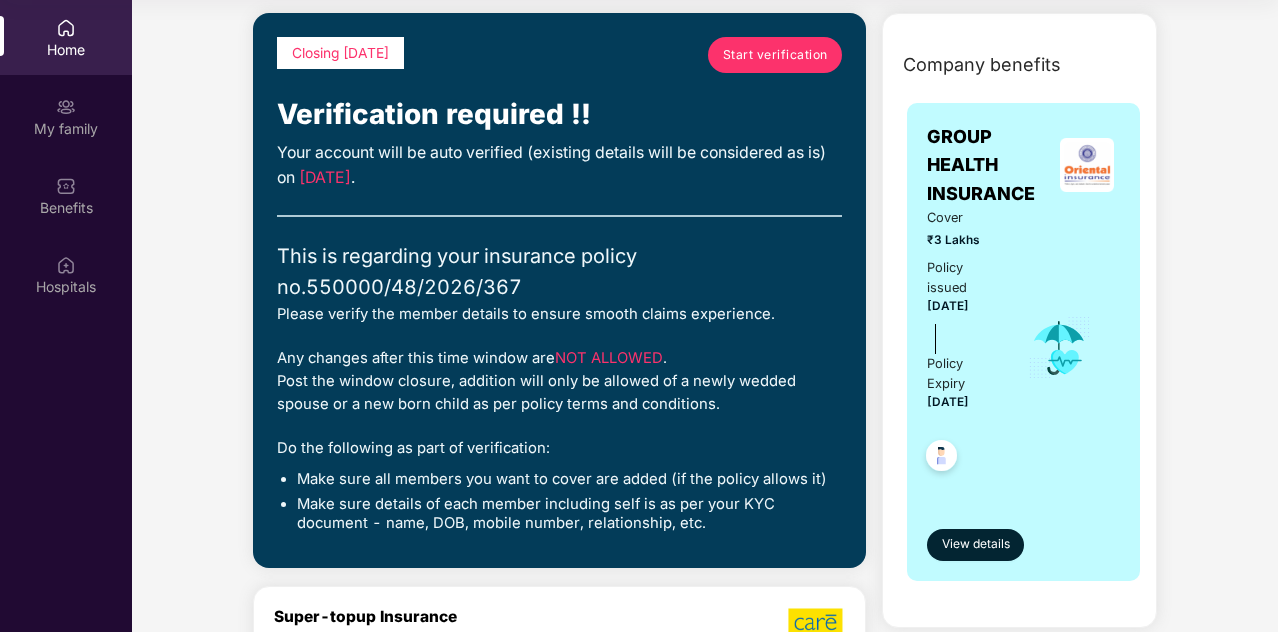 click on "Make sure details of each member including self is as per your KYC document - name, DOB, mobile number, relationship, etc." at bounding box center (569, 514) 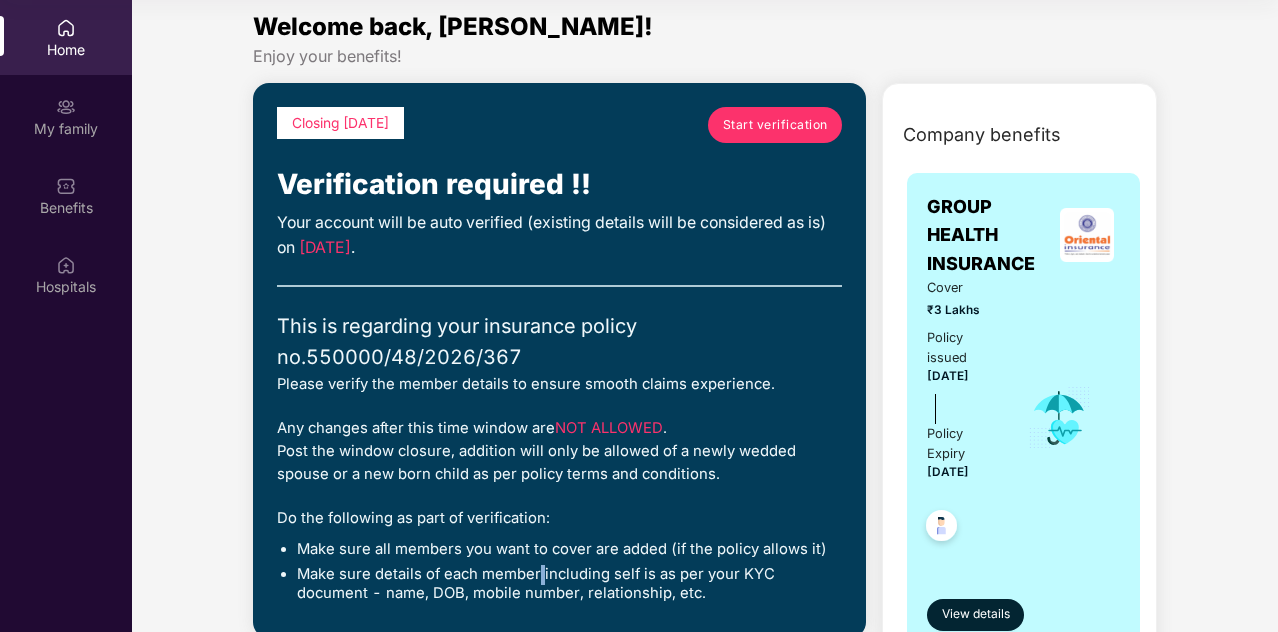 scroll, scrollTop: 0, scrollLeft: 0, axis: both 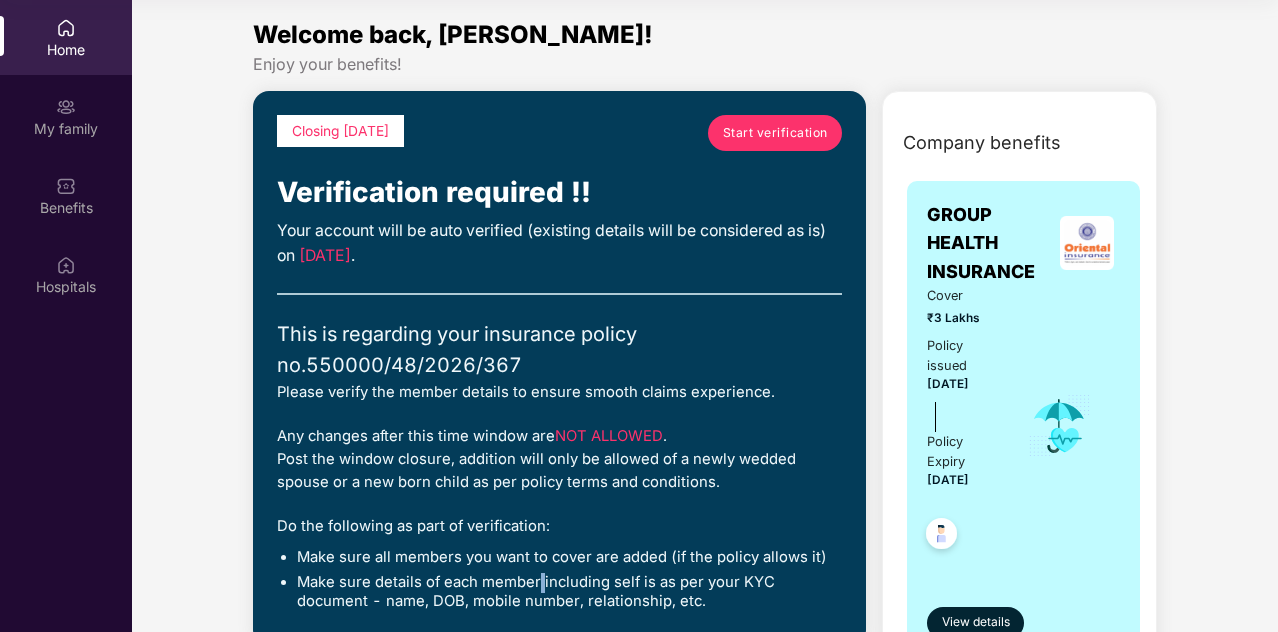 click on "Start verification" at bounding box center (775, 132) 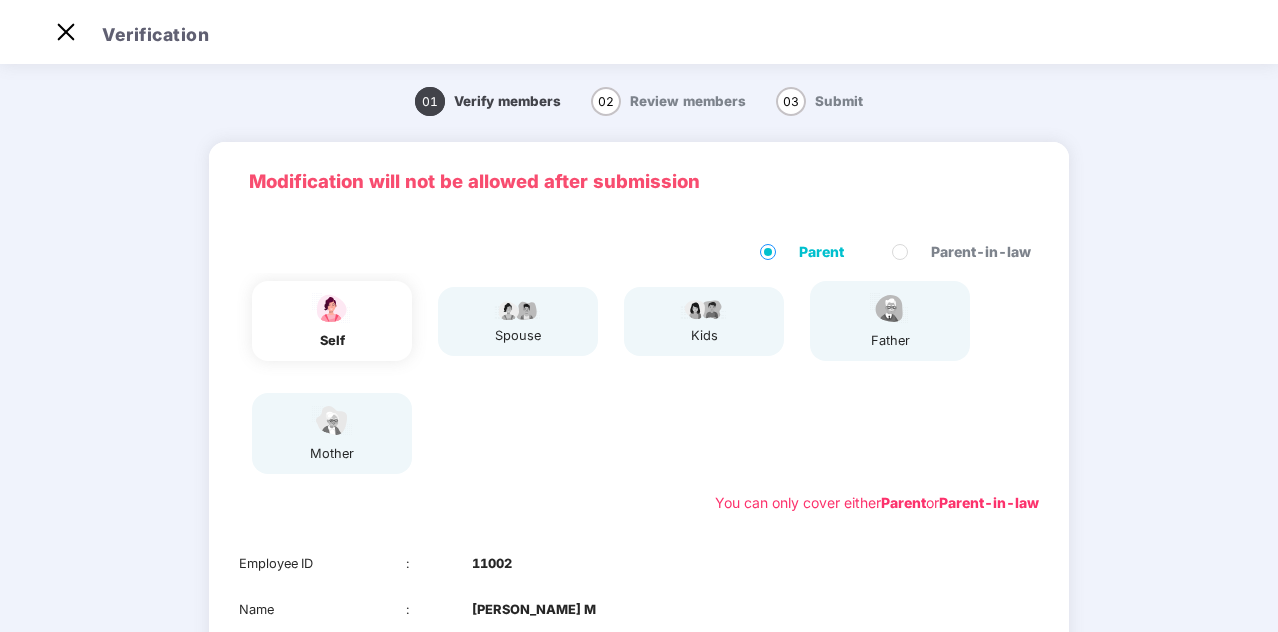 scroll, scrollTop: 48, scrollLeft: 0, axis: vertical 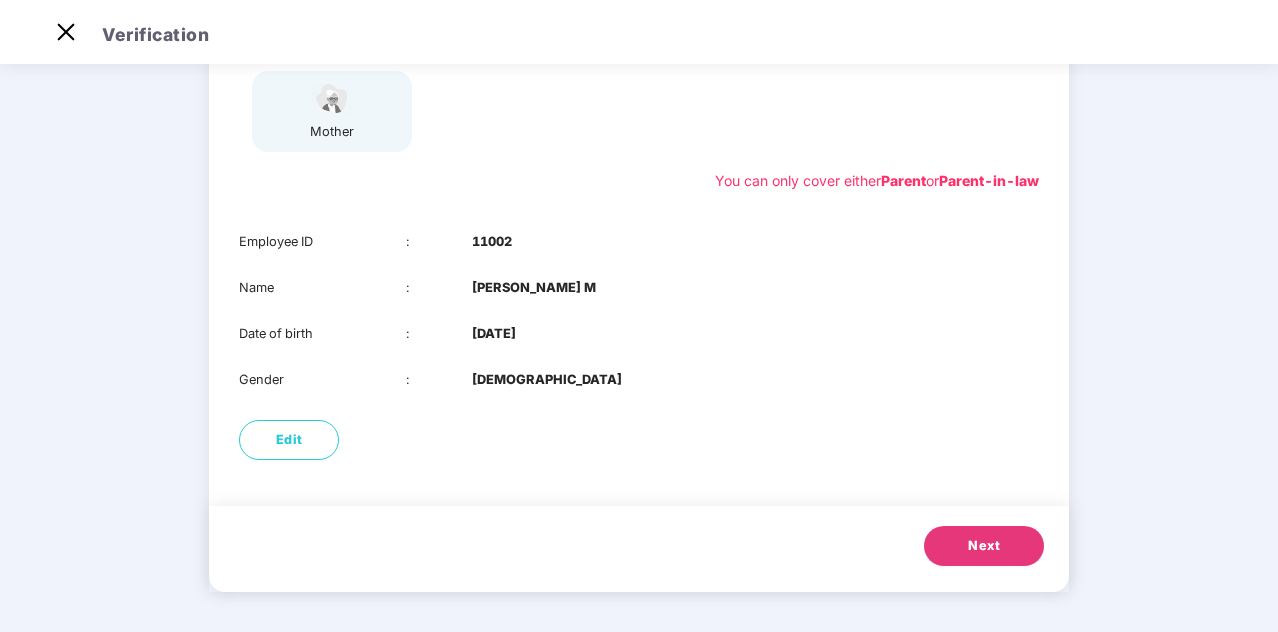 click on "Next" at bounding box center (984, 546) 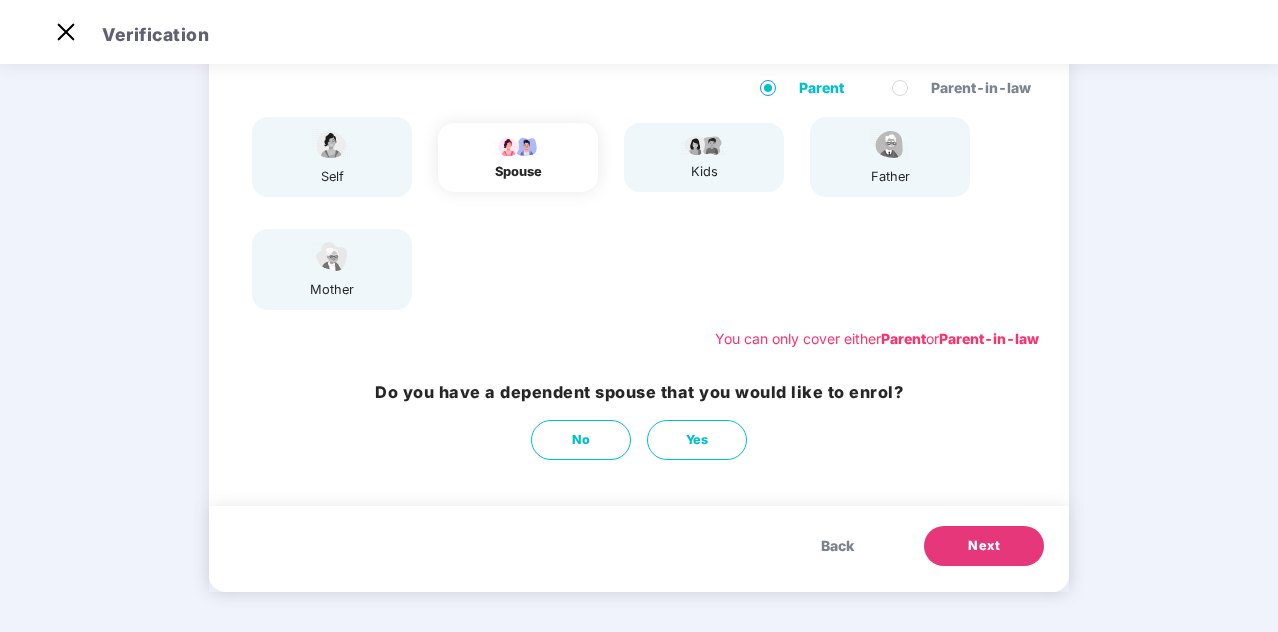scroll, scrollTop: 164, scrollLeft: 0, axis: vertical 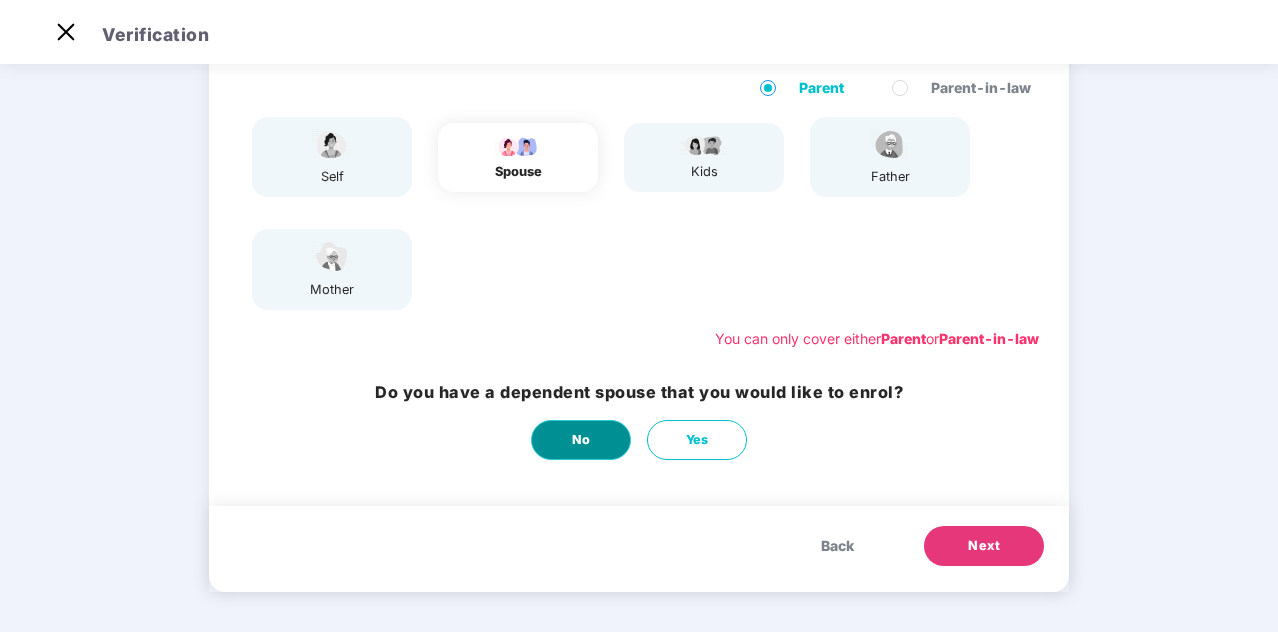 click on "No" at bounding box center (581, 440) 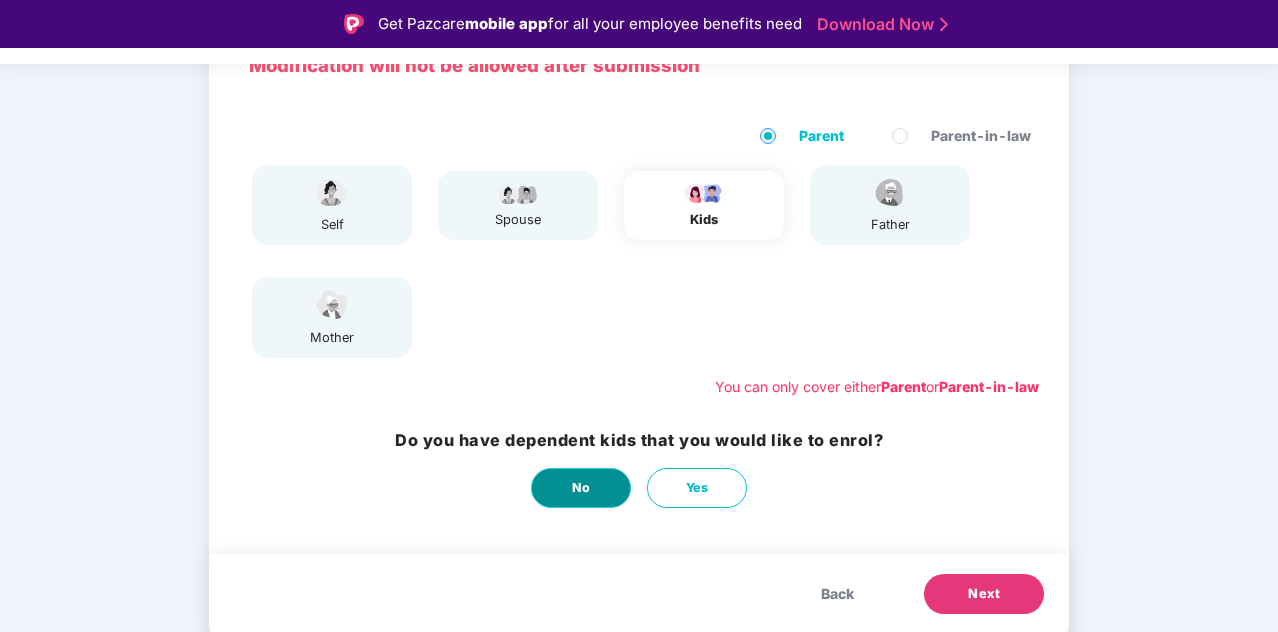 click on "No" at bounding box center [581, 488] 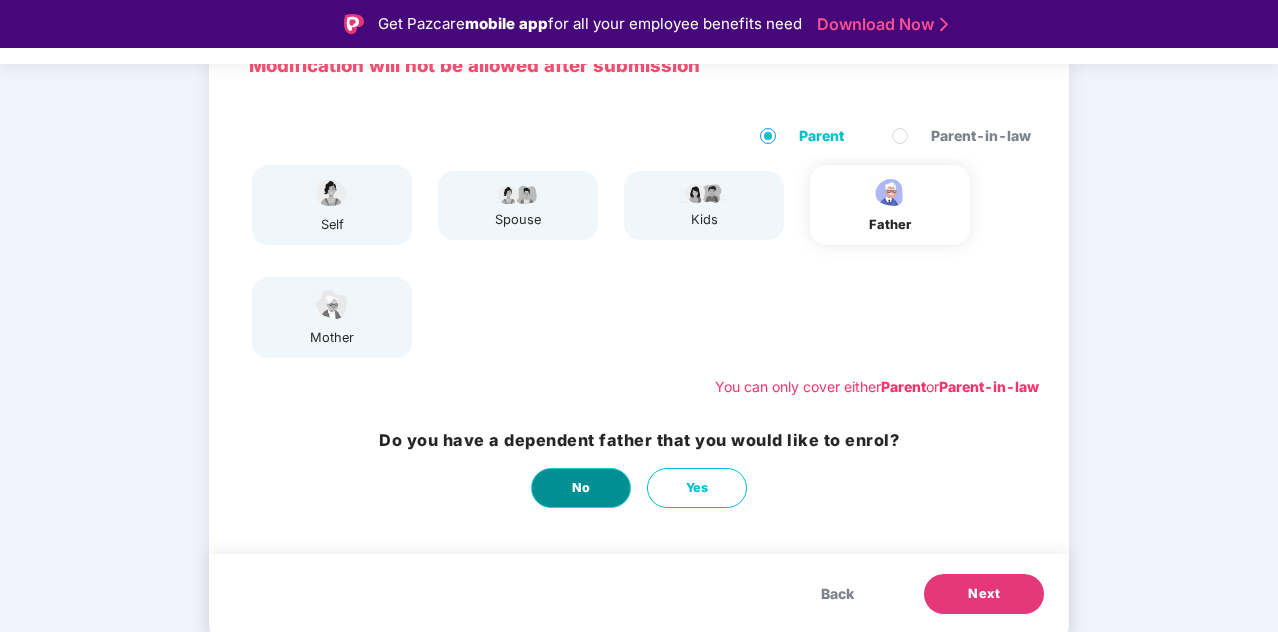 click on "No" at bounding box center (581, 488) 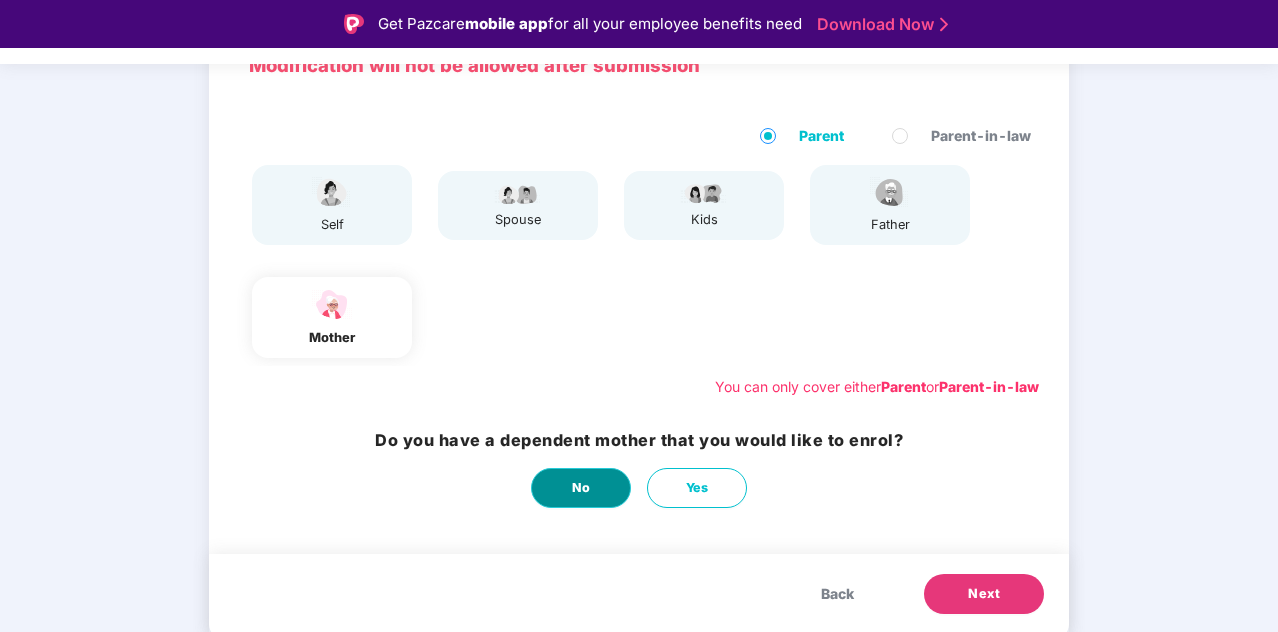 click on "No" at bounding box center [581, 488] 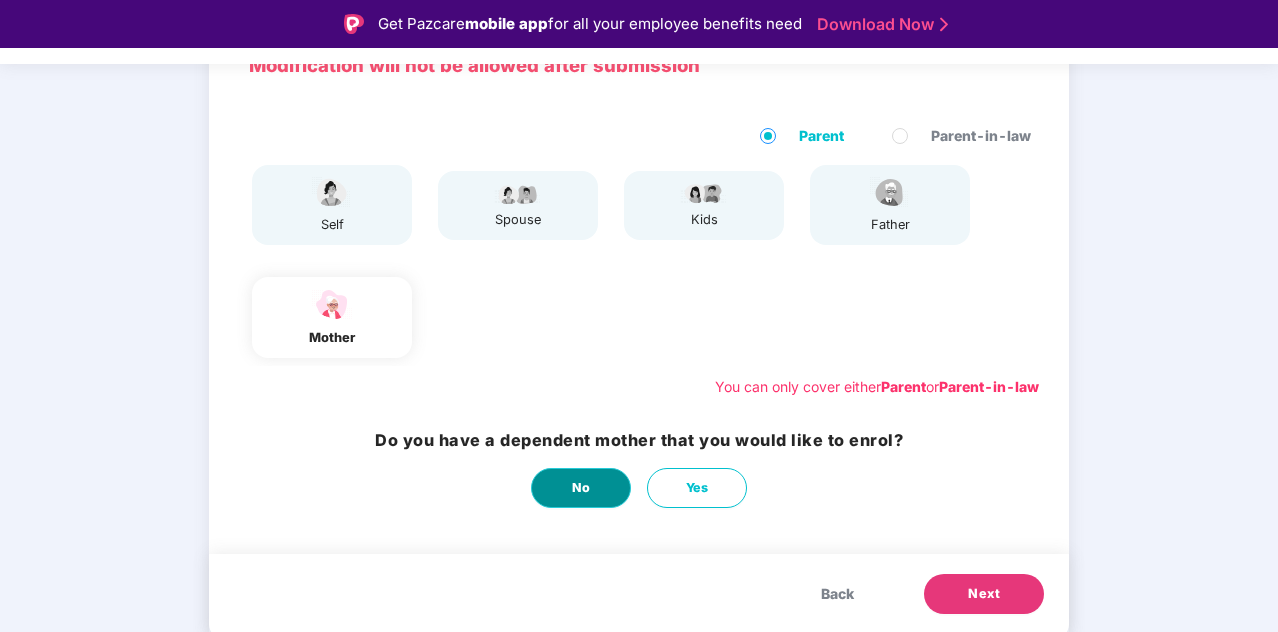 scroll, scrollTop: 0, scrollLeft: 0, axis: both 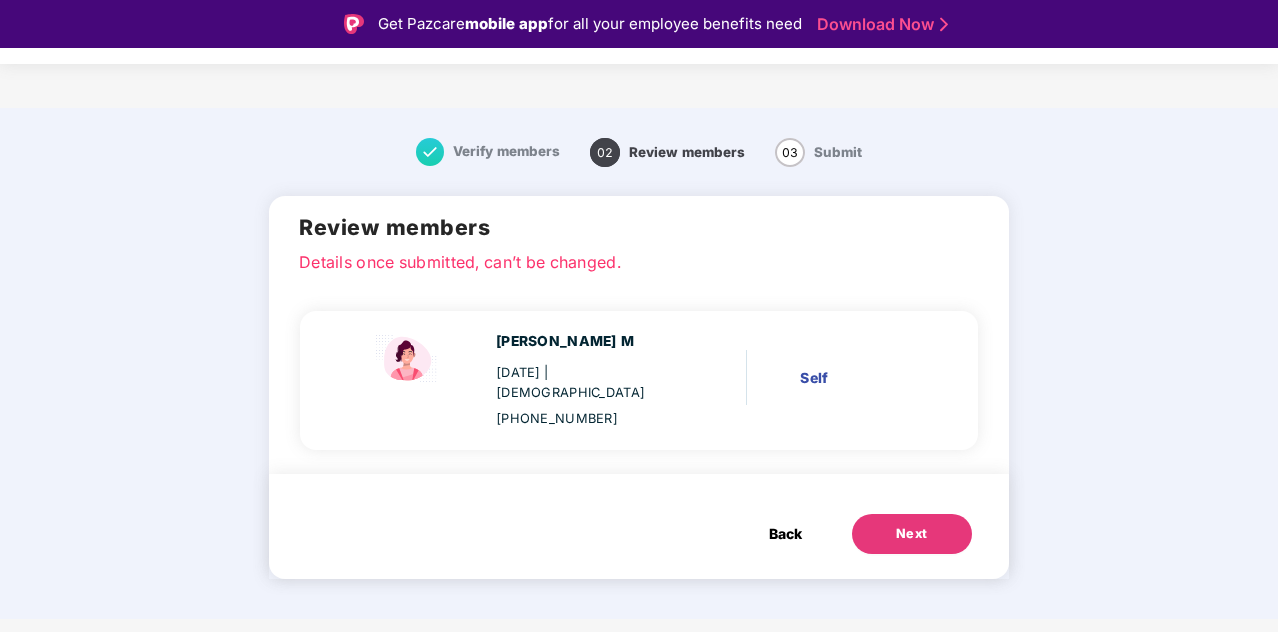 click on "Next" at bounding box center (912, 534) 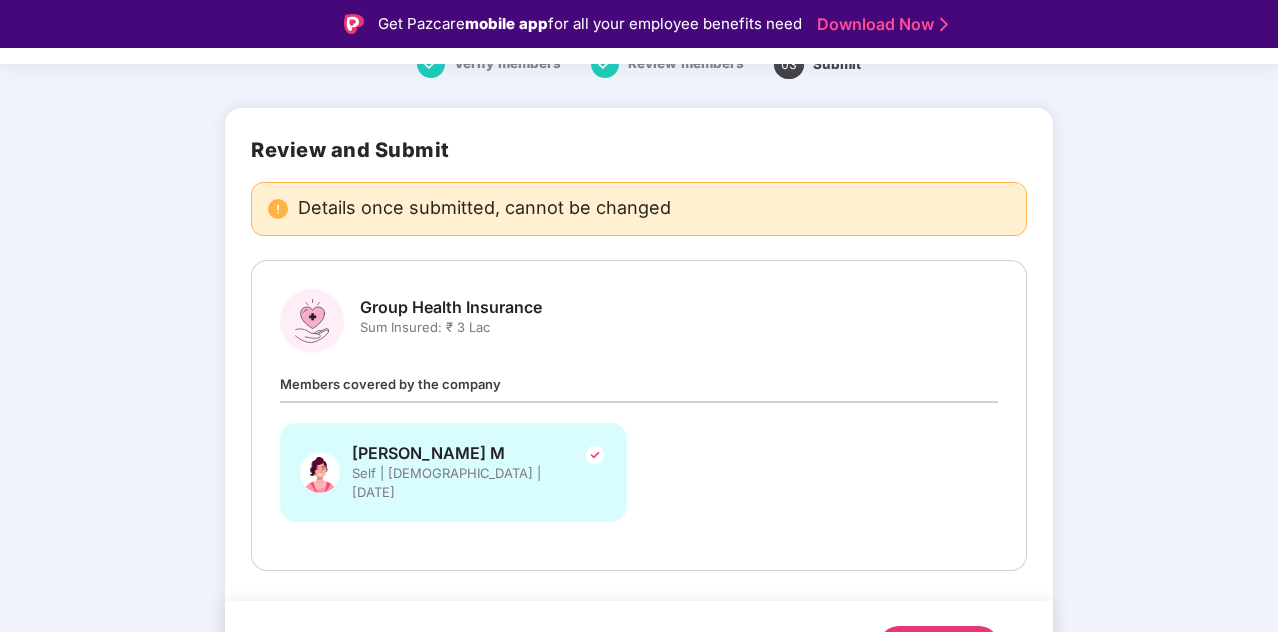 scroll, scrollTop: 118, scrollLeft: 0, axis: vertical 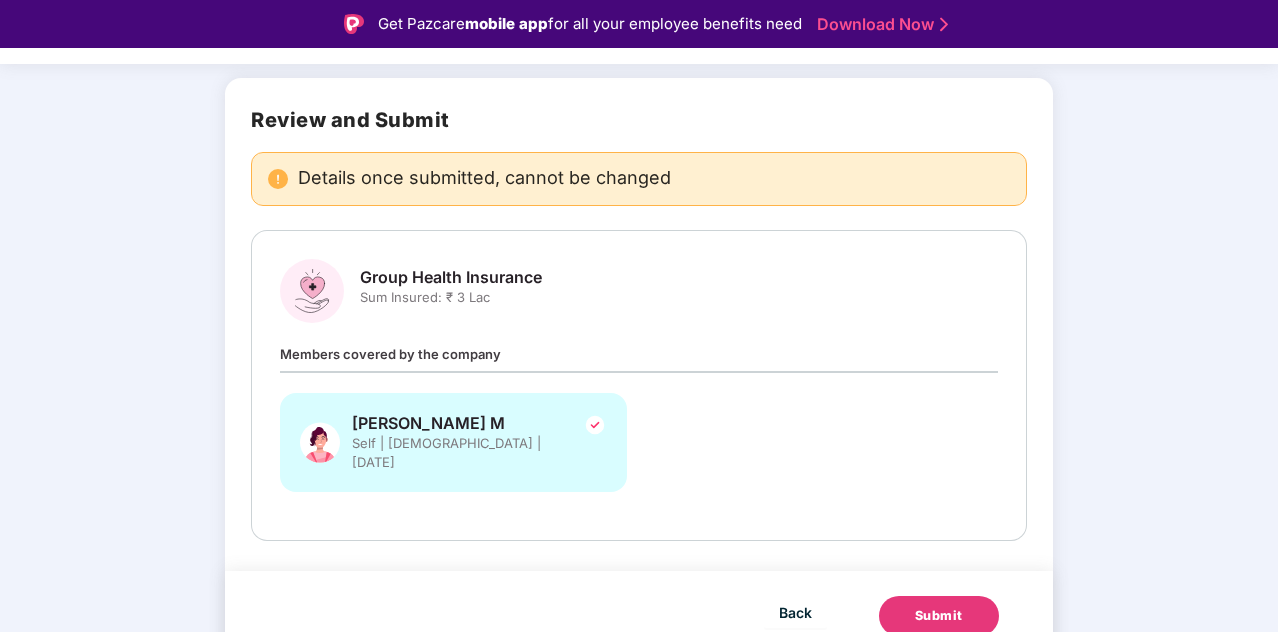 click on "Submit" at bounding box center (939, 616) 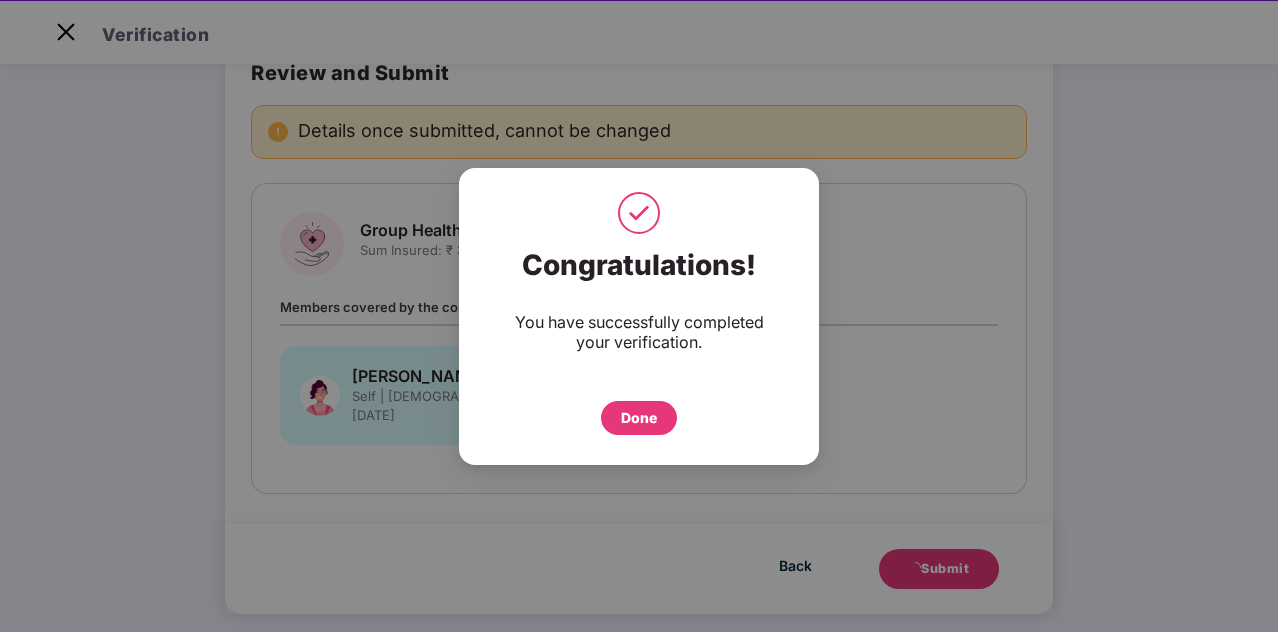 scroll, scrollTop: 48, scrollLeft: 0, axis: vertical 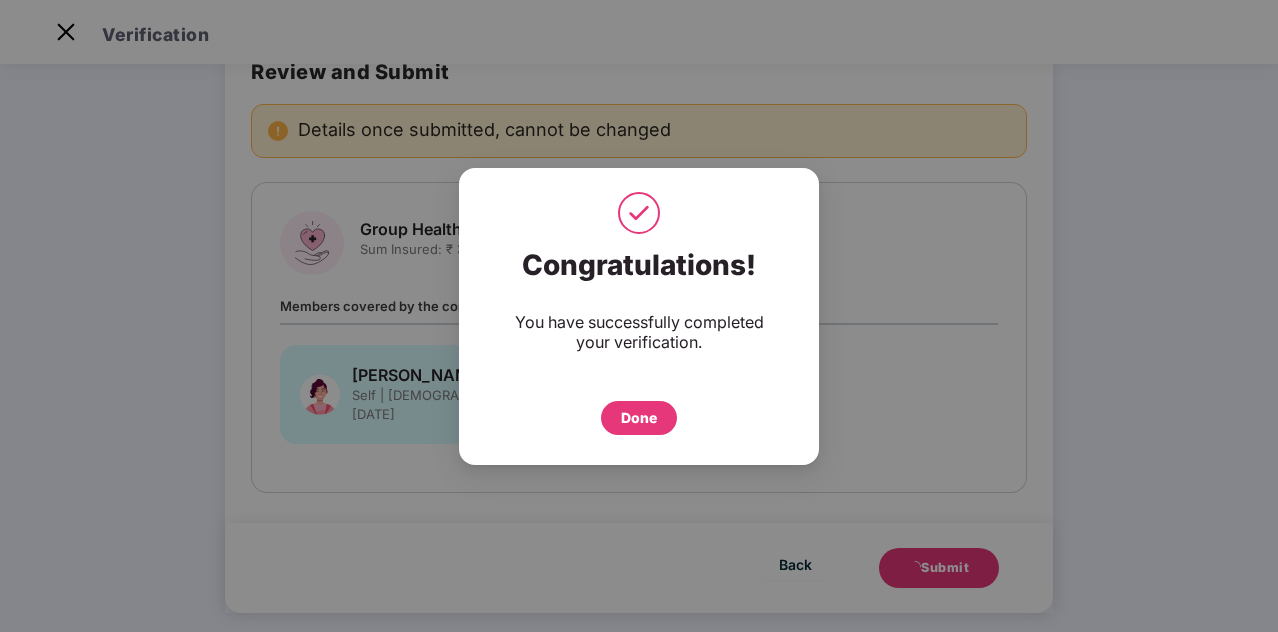 click on "Done" at bounding box center [639, 418] 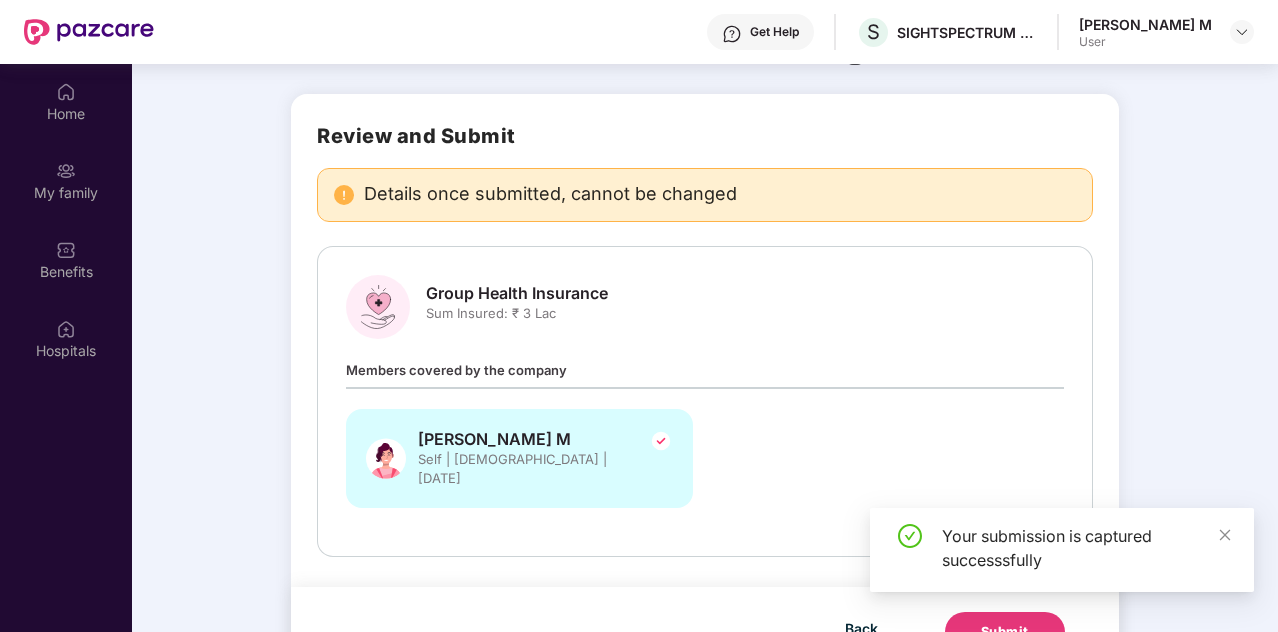 scroll, scrollTop: 112, scrollLeft: 0, axis: vertical 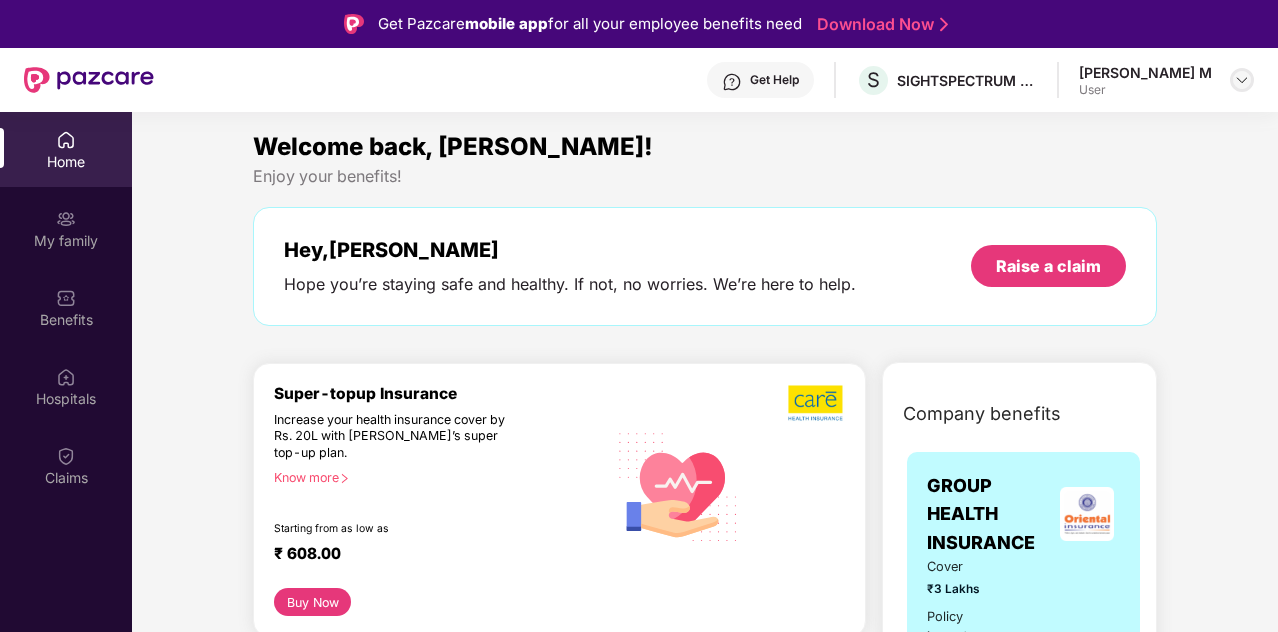 click at bounding box center [1242, 80] 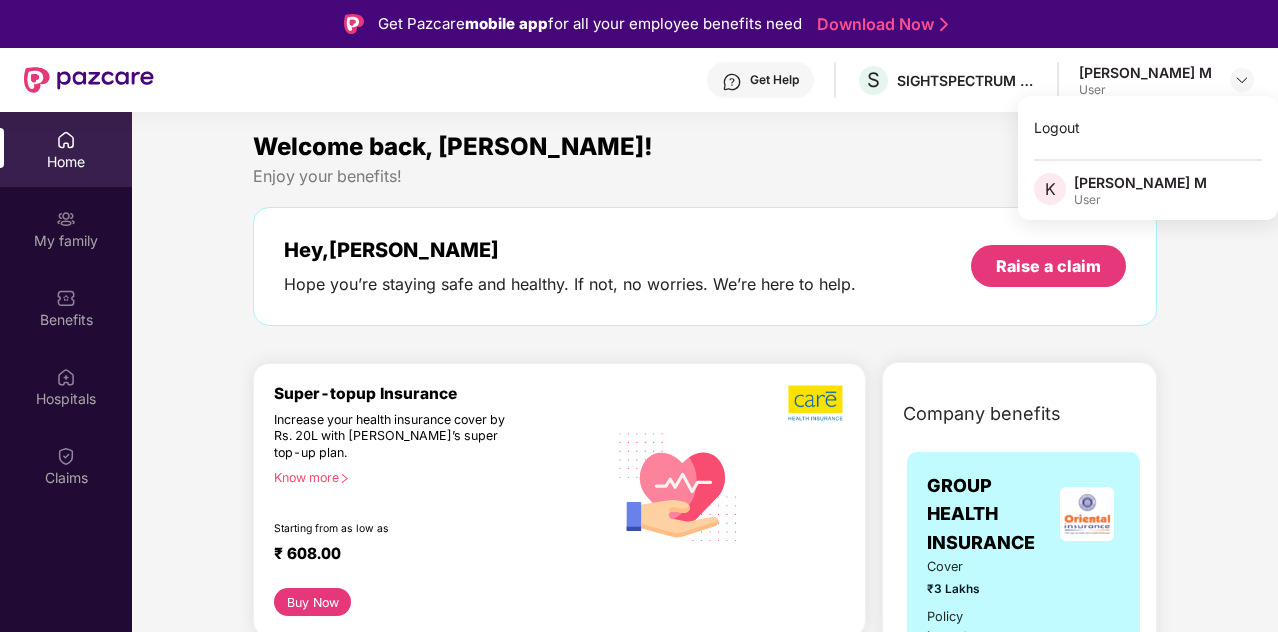 click on "K [PERSON_NAME] M User" at bounding box center [1148, 190] 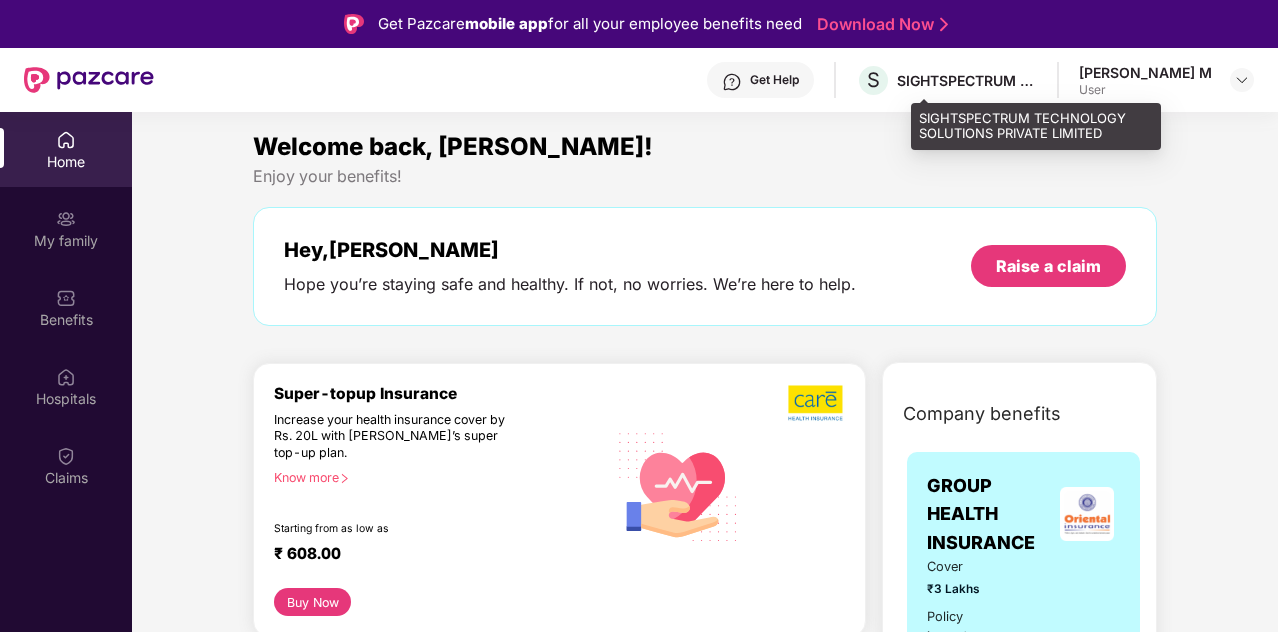 click on "SIGHTSPECTRUM TECHNOLOGY SOLUTIONS PRIVATE LIMITED" at bounding box center (967, 80) 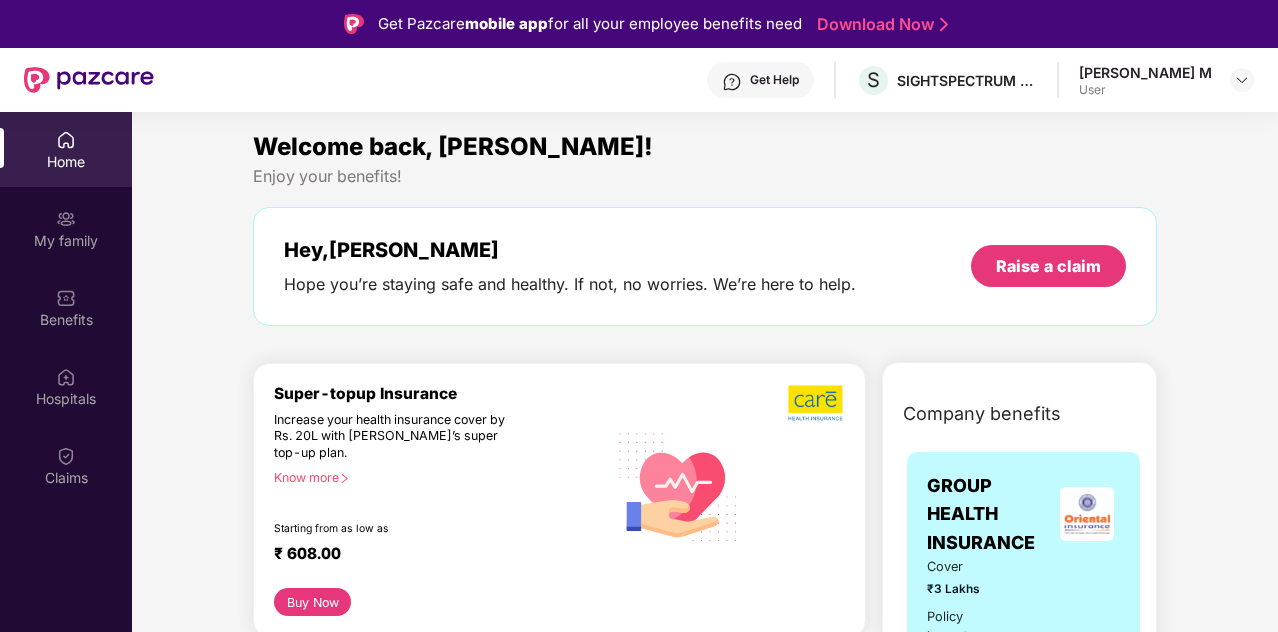 click on "User" at bounding box center [1145, 90] 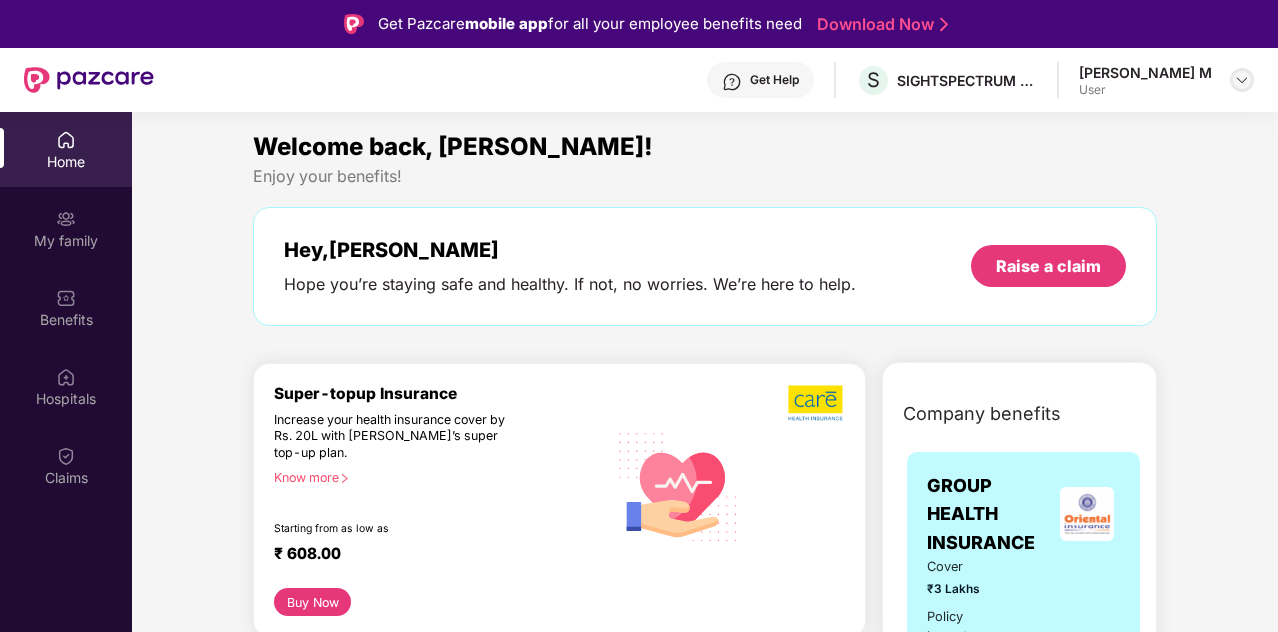 click at bounding box center (1242, 80) 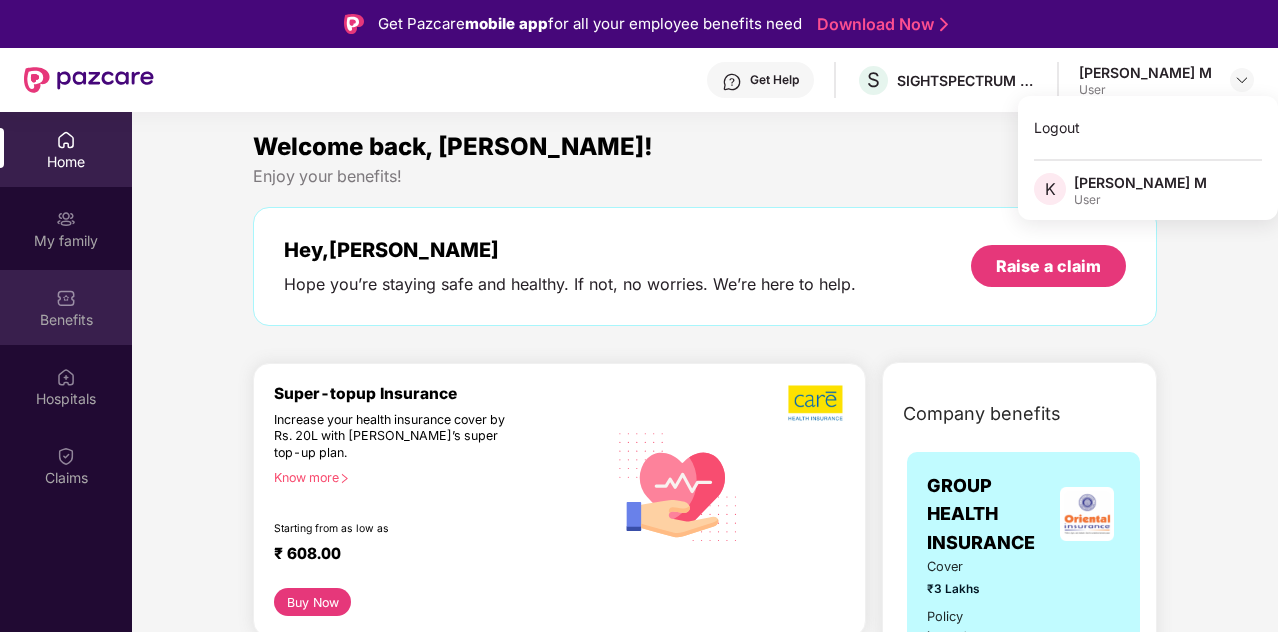 click on "Benefits" at bounding box center (66, 320) 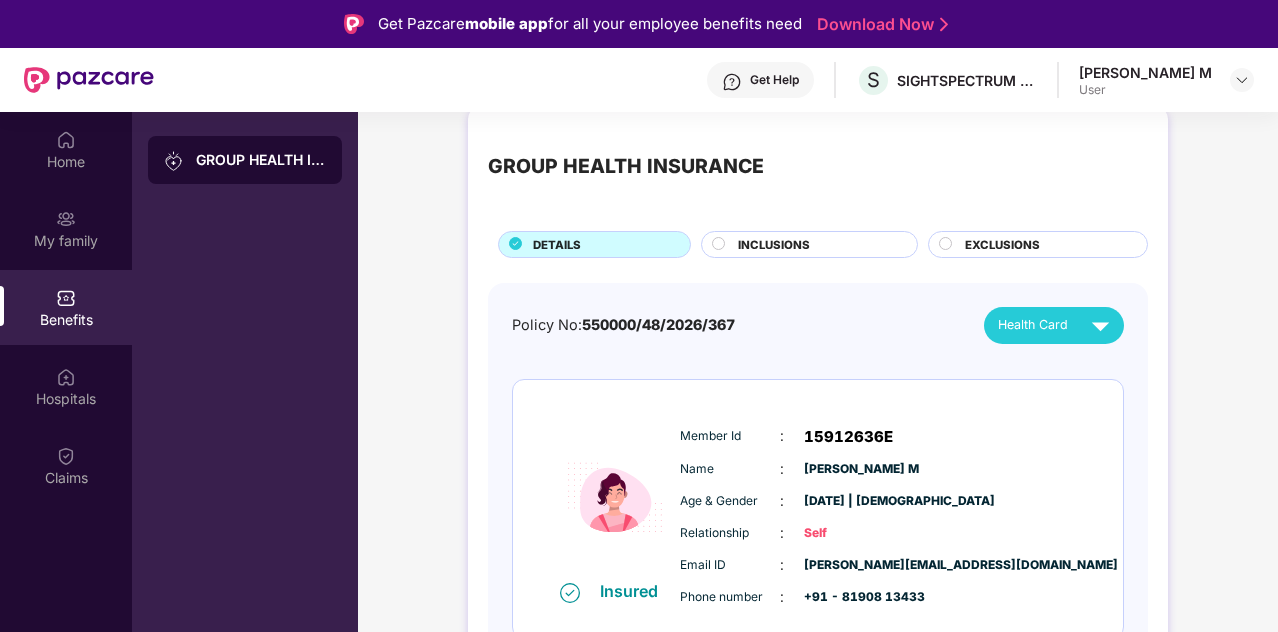 scroll, scrollTop: 42, scrollLeft: 0, axis: vertical 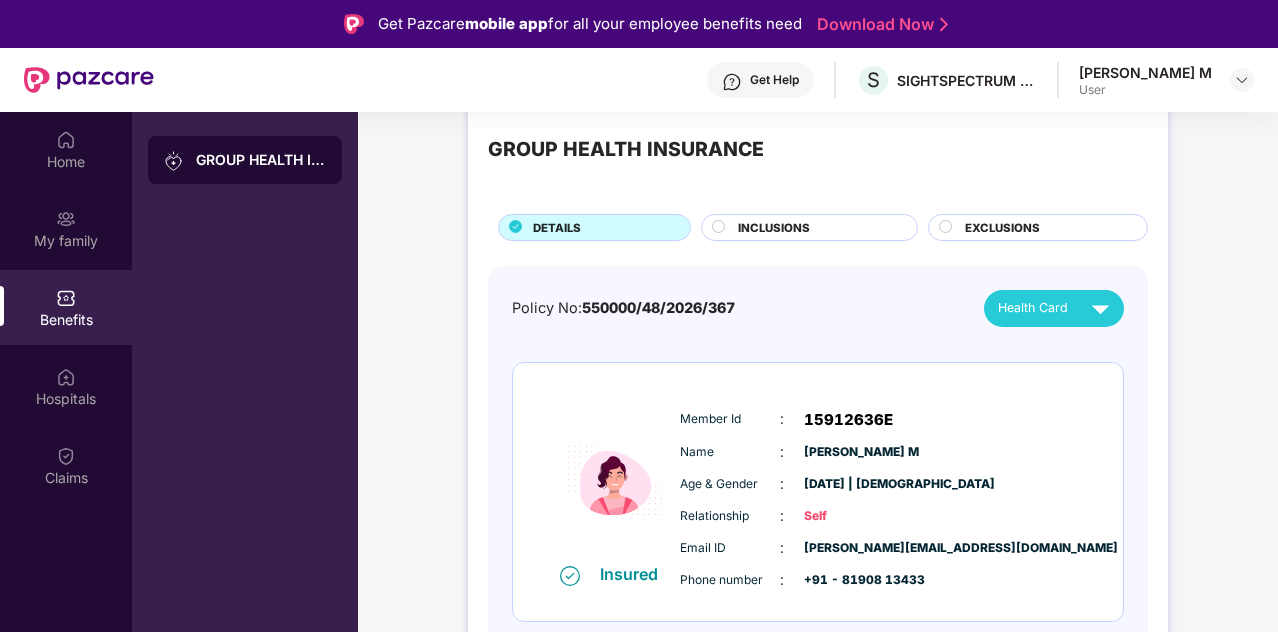 click on "GROUP HEALTH INSURANCE DETAILS INCLUSIONS EXCLUSIONS Policy No:  550000/48/2026/367 Health Card Insured Member Id : 15912636E Name : [PERSON_NAME] Age & Gender : [DATE] | [DEMOGRAPHIC_DATA] Relationship : Self Email ID : [PERSON_NAME][EMAIL_ADDRESS][DOMAIN_NAME] Phone number : +91 - 81908 13433" at bounding box center [818, 413] 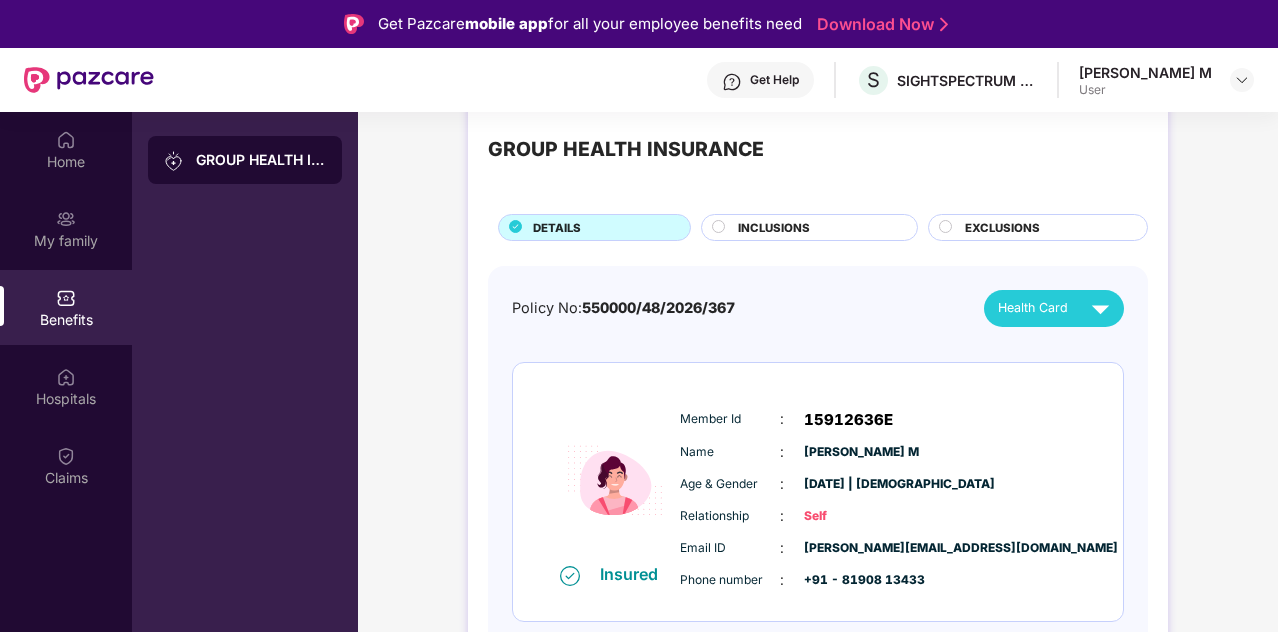 scroll, scrollTop: 112, scrollLeft: 0, axis: vertical 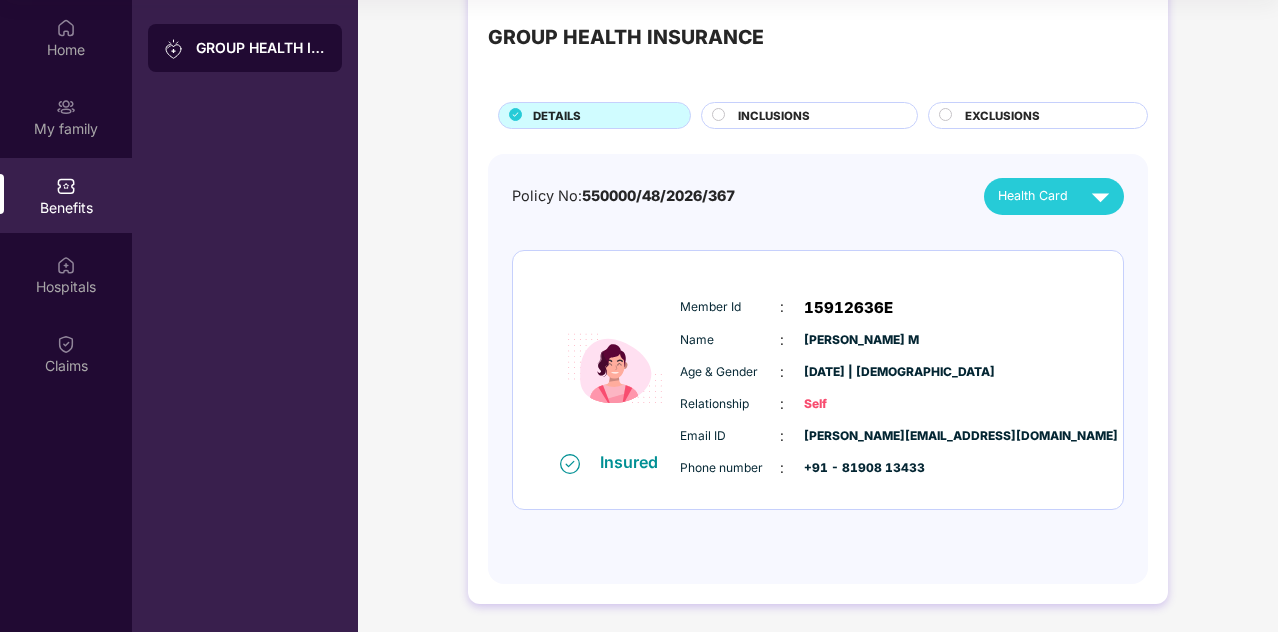 click on "INCLUSIONS" at bounding box center [817, 117] 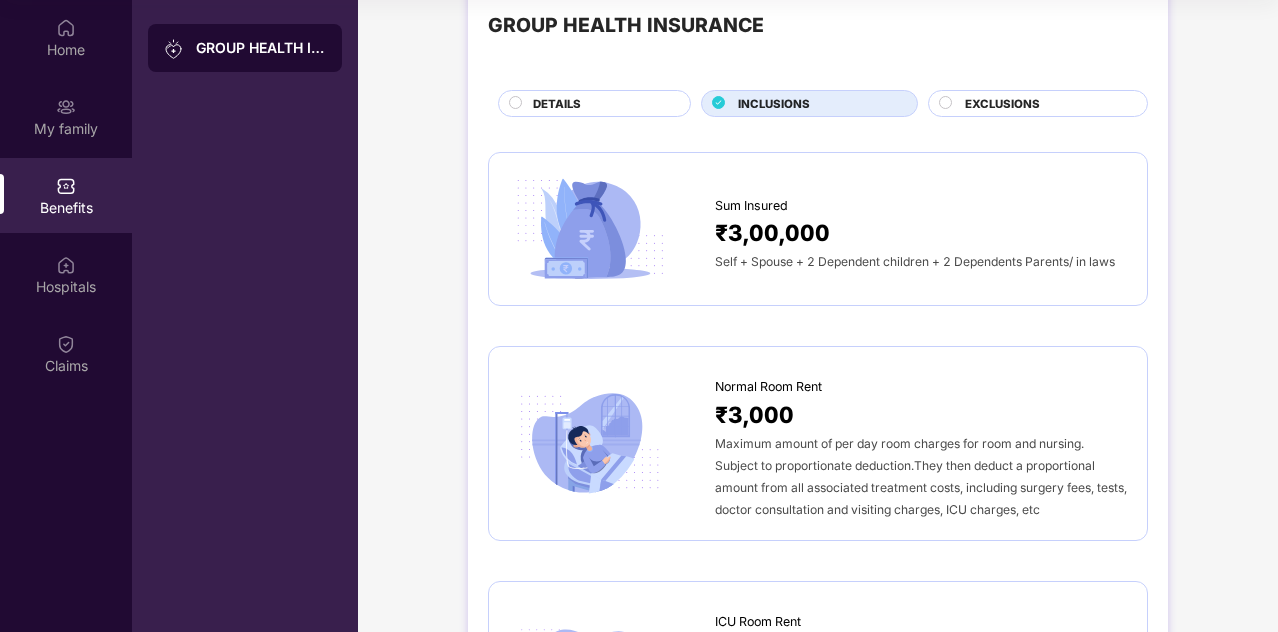 scroll, scrollTop: 34, scrollLeft: 0, axis: vertical 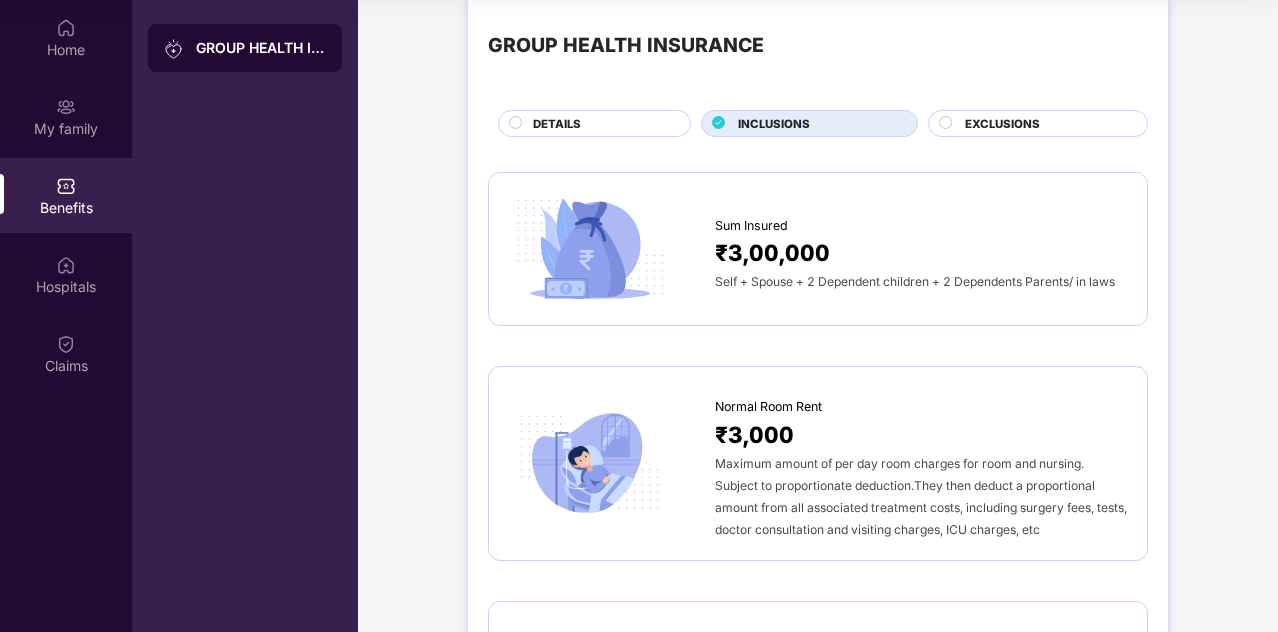 click on "EXCLUSIONS" at bounding box center (1002, 124) 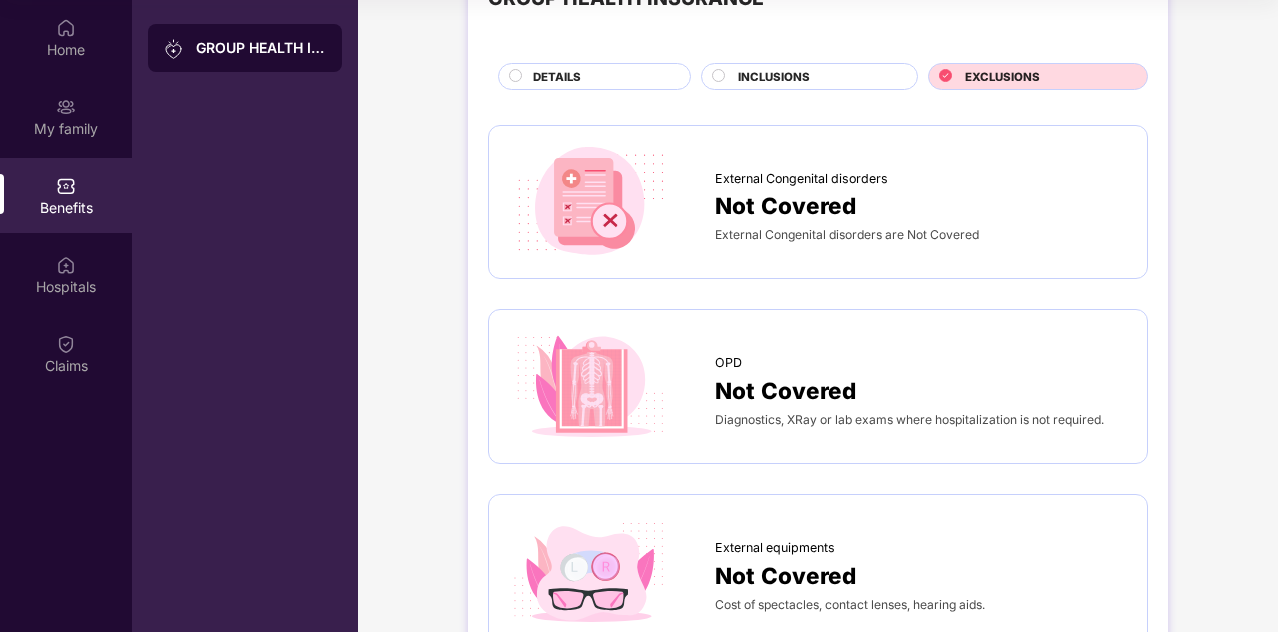scroll, scrollTop: 0, scrollLeft: 0, axis: both 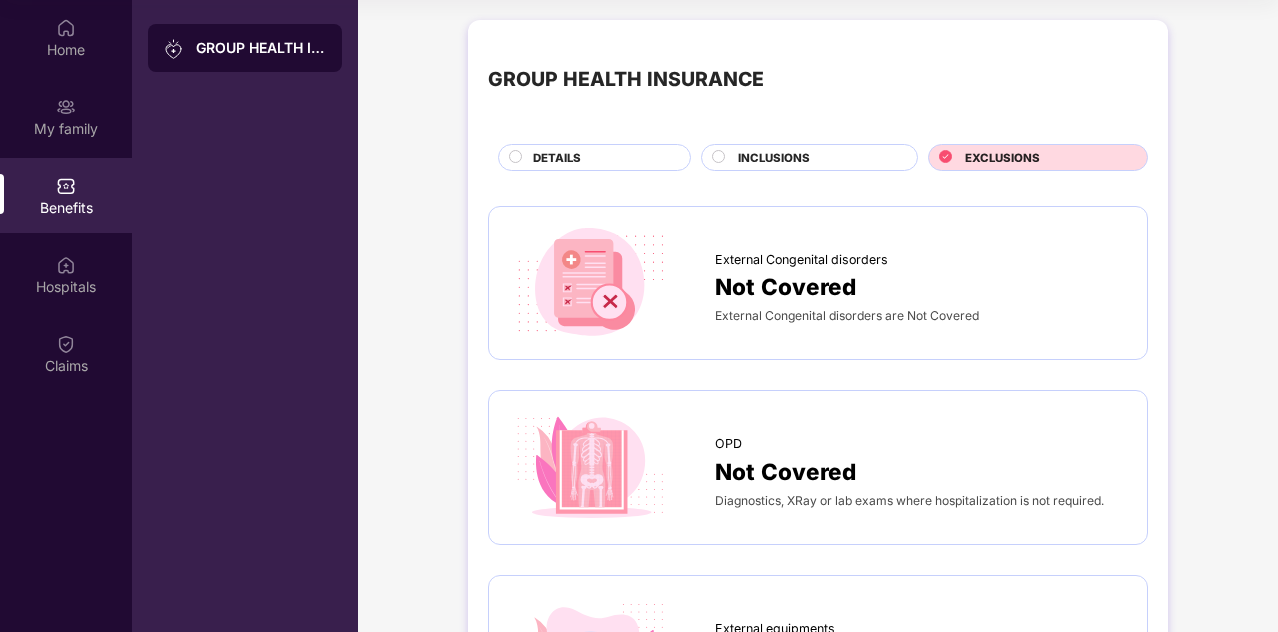 click on "INCLUSIONS" at bounding box center (809, 157) 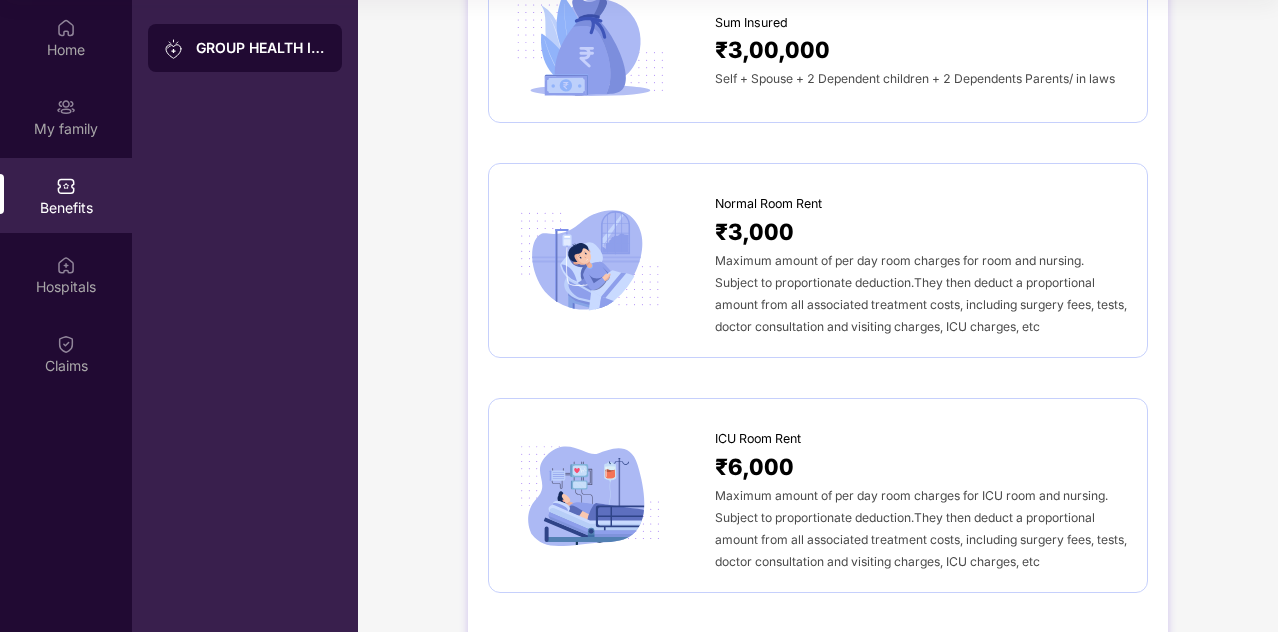 scroll, scrollTop: 241, scrollLeft: 0, axis: vertical 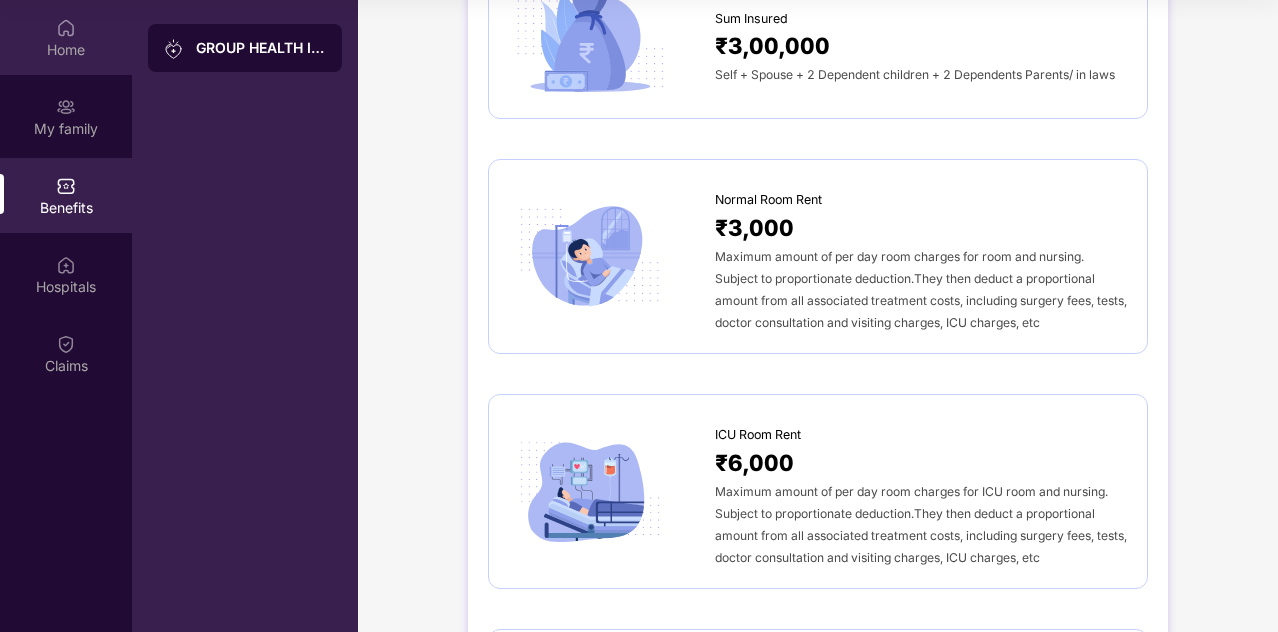click on "Home" at bounding box center (66, 37) 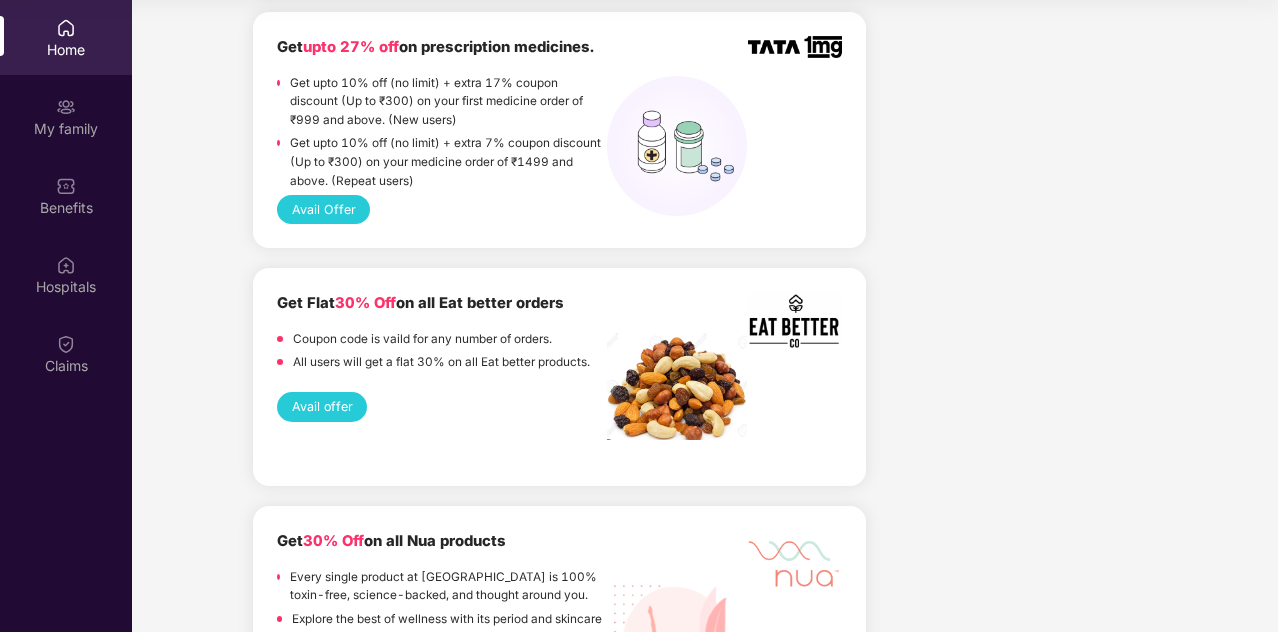 scroll, scrollTop: 0, scrollLeft: 0, axis: both 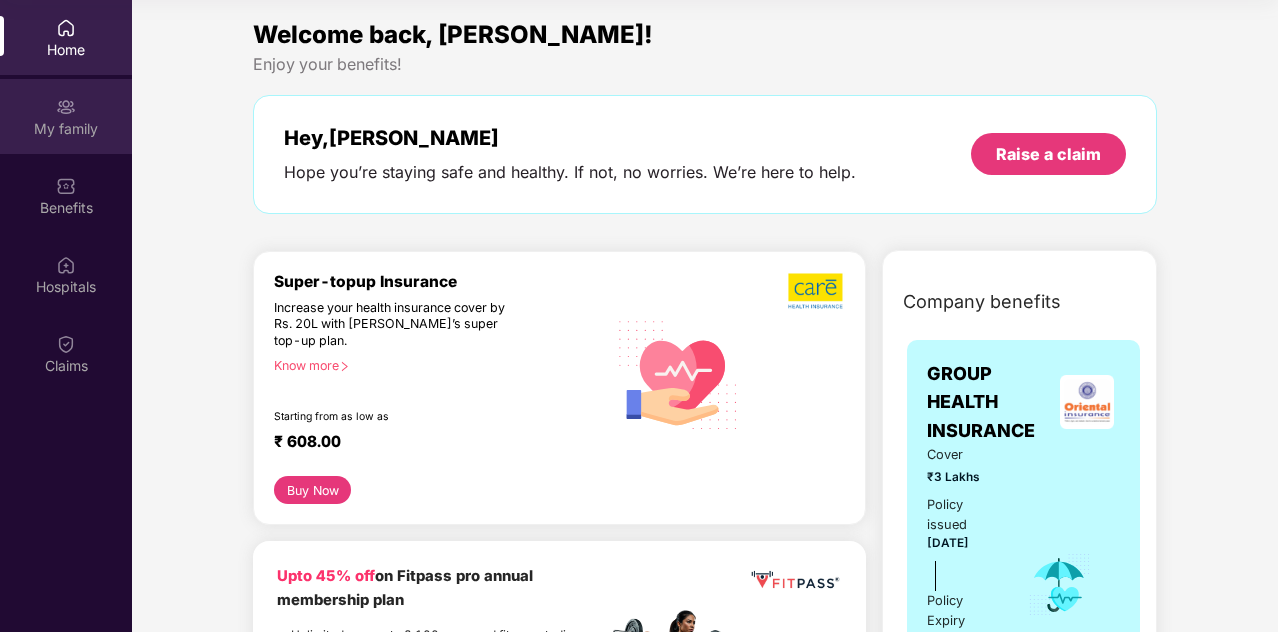 click on "My family" at bounding box center (66, 129) 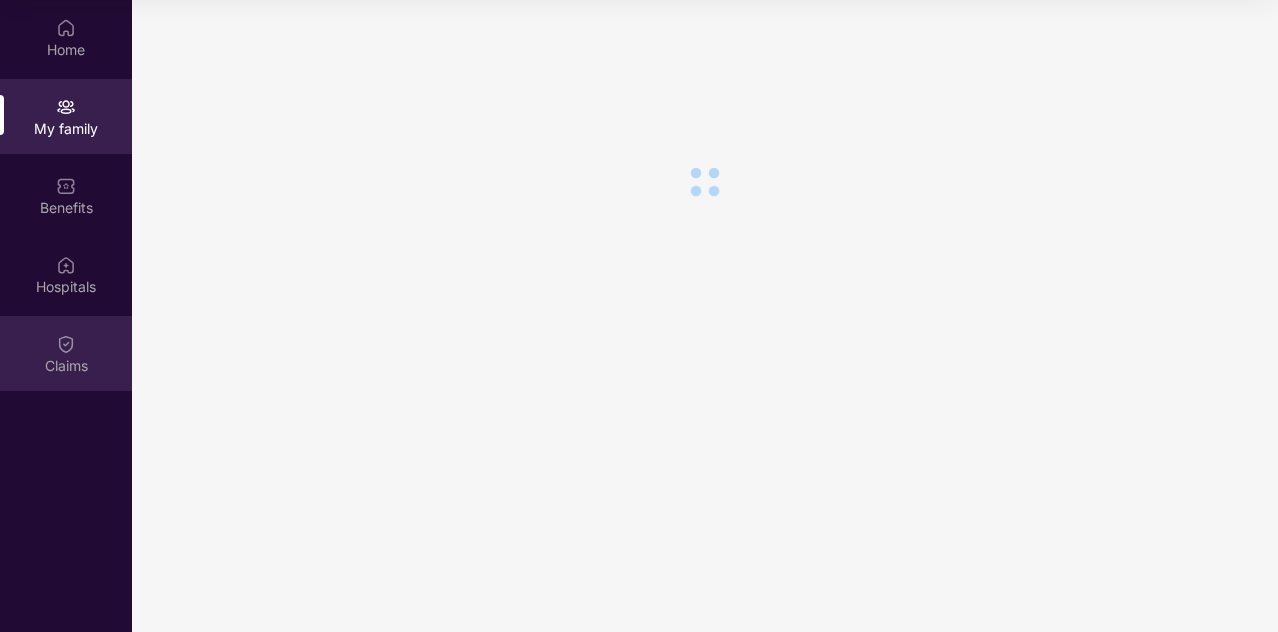 click on "Claims" at bounding box center (66, 353) 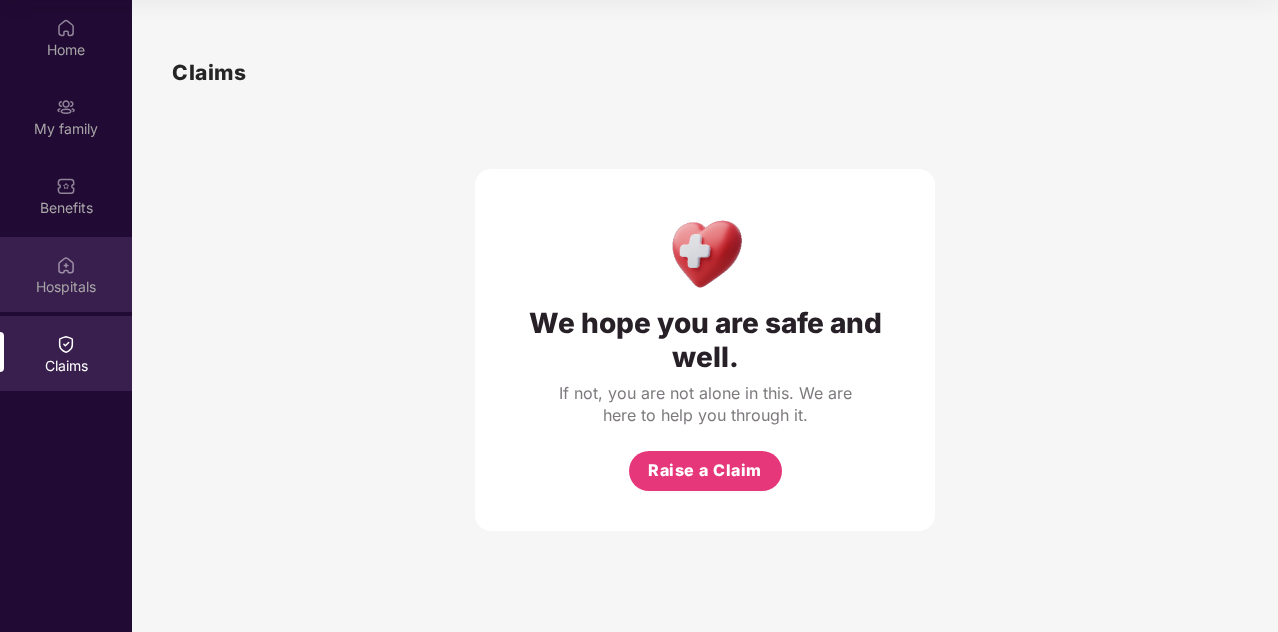 click at bounding box center (66, 265) 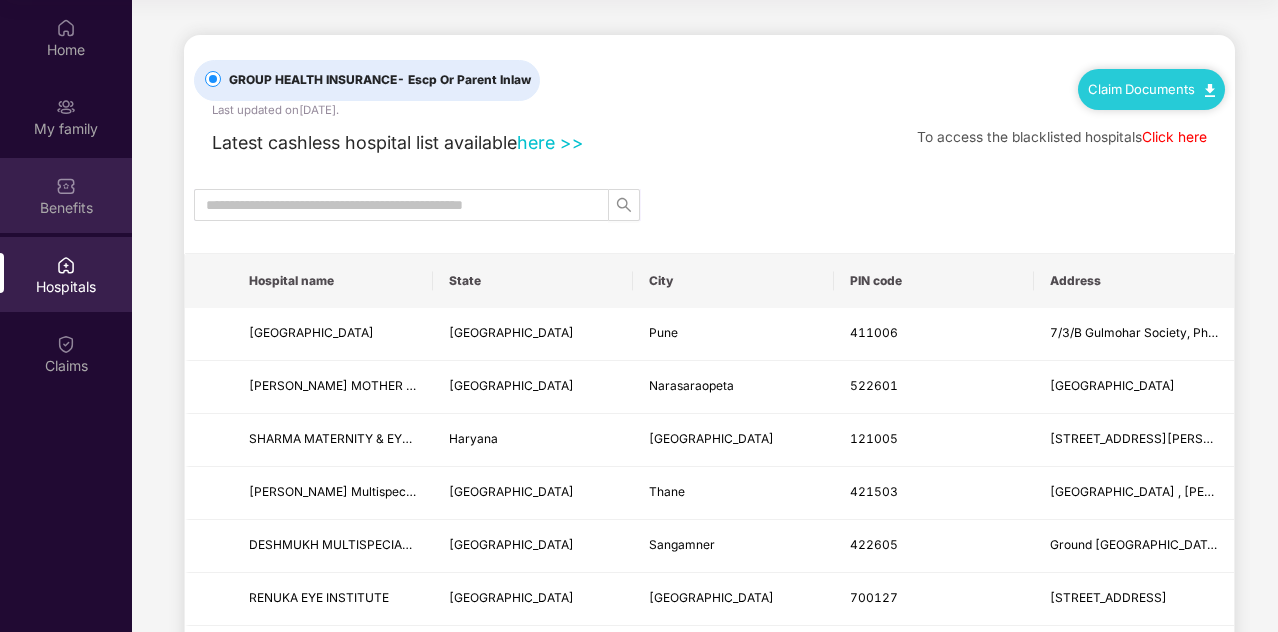 click at bounding box center [66, 186] 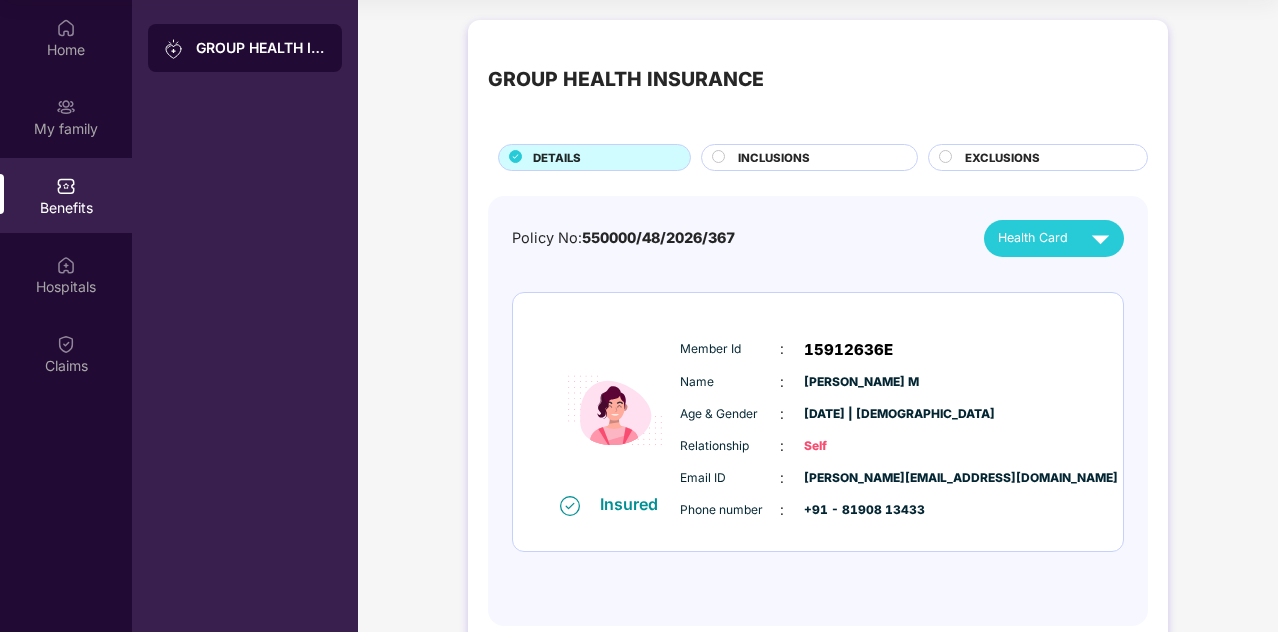 scroll, scrollTop: 42, scrollLeft: 0, axis: vertical 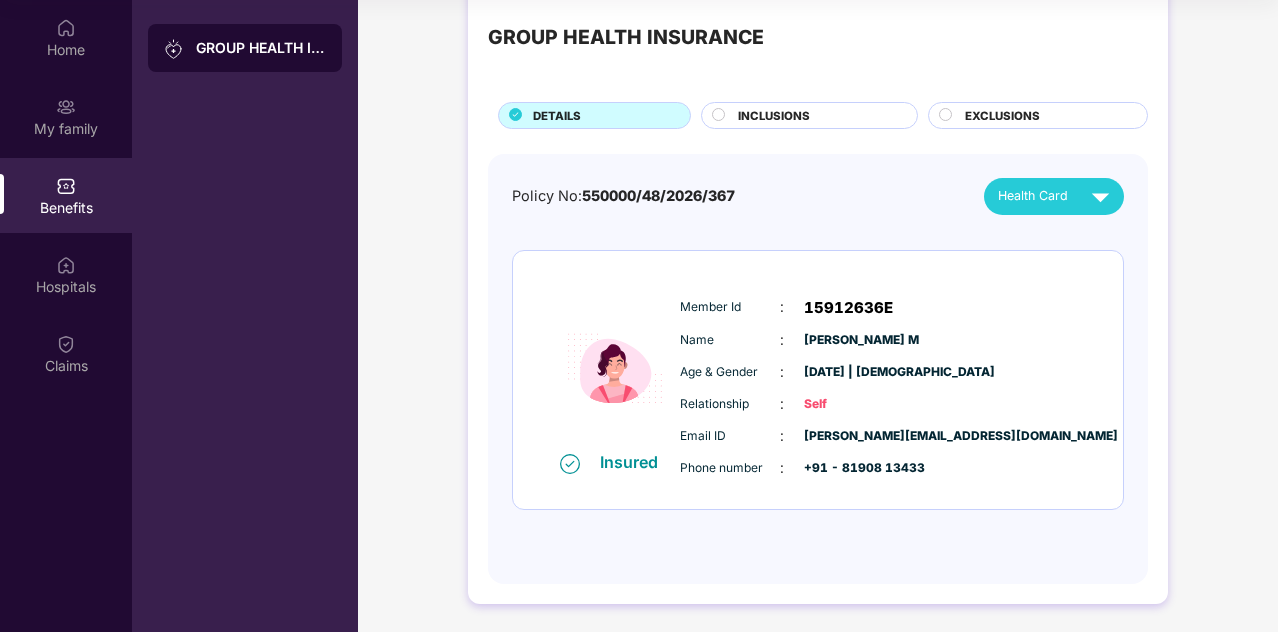 click on "+91 - 81908 13433" at bounding box center (854, 468) 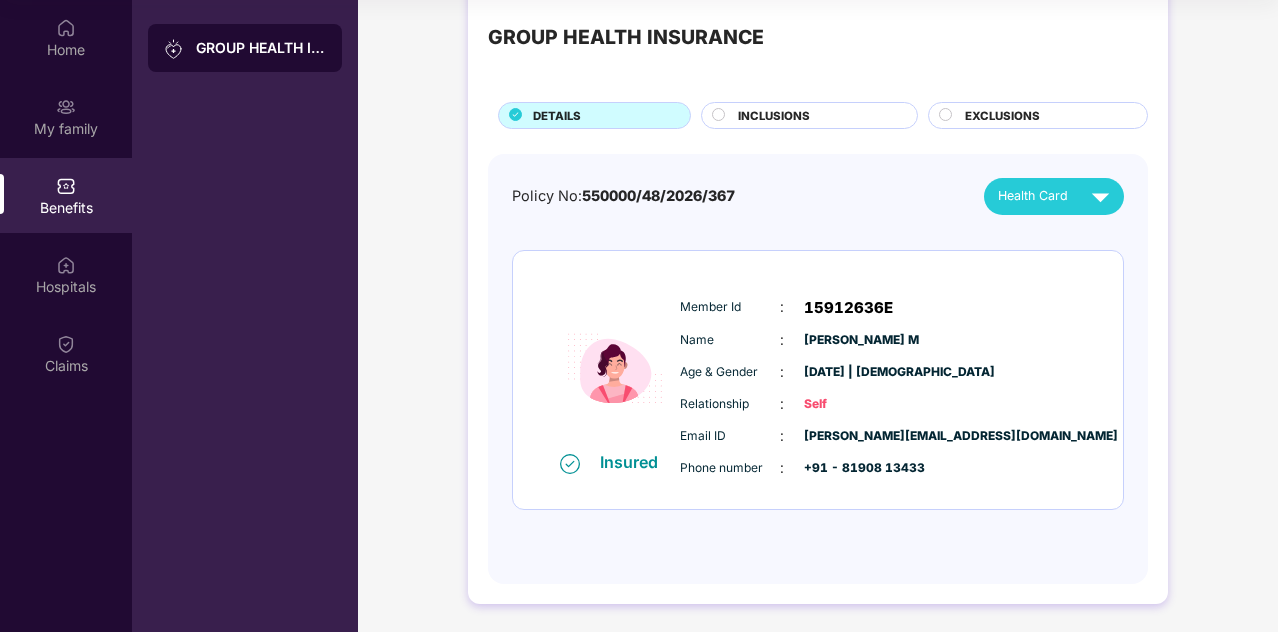 click on "+91 - 81908 13433" at bounding box center (854, 468) 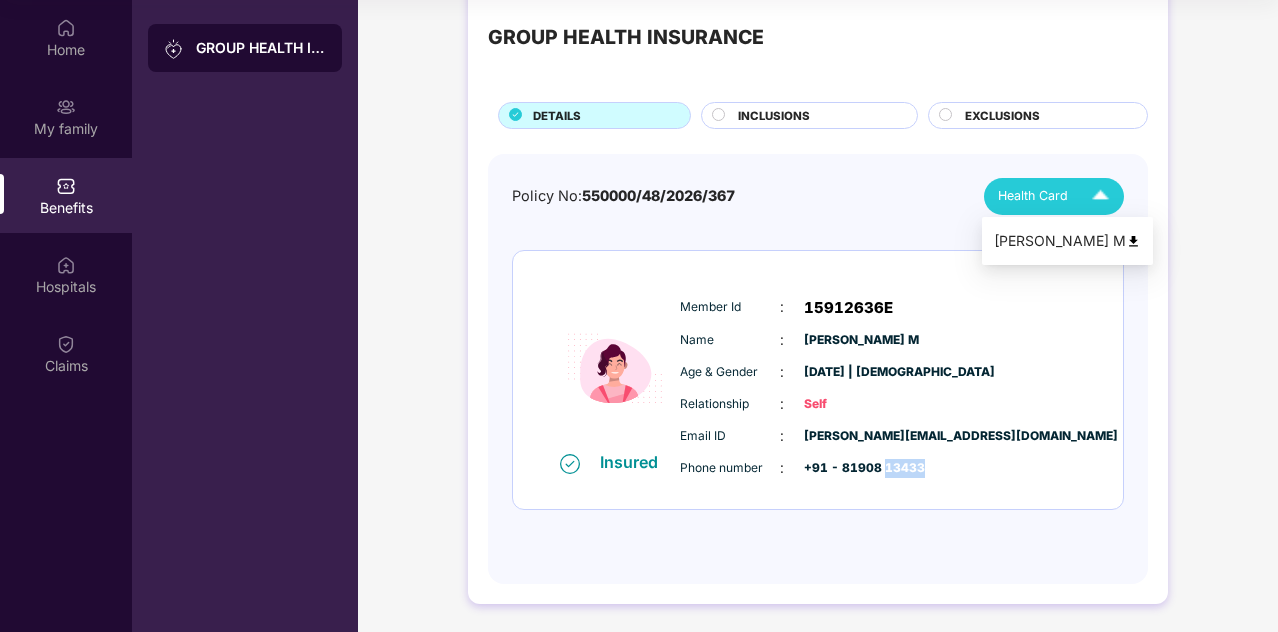 click on "Health Card" at bounding box center (1033, 196) 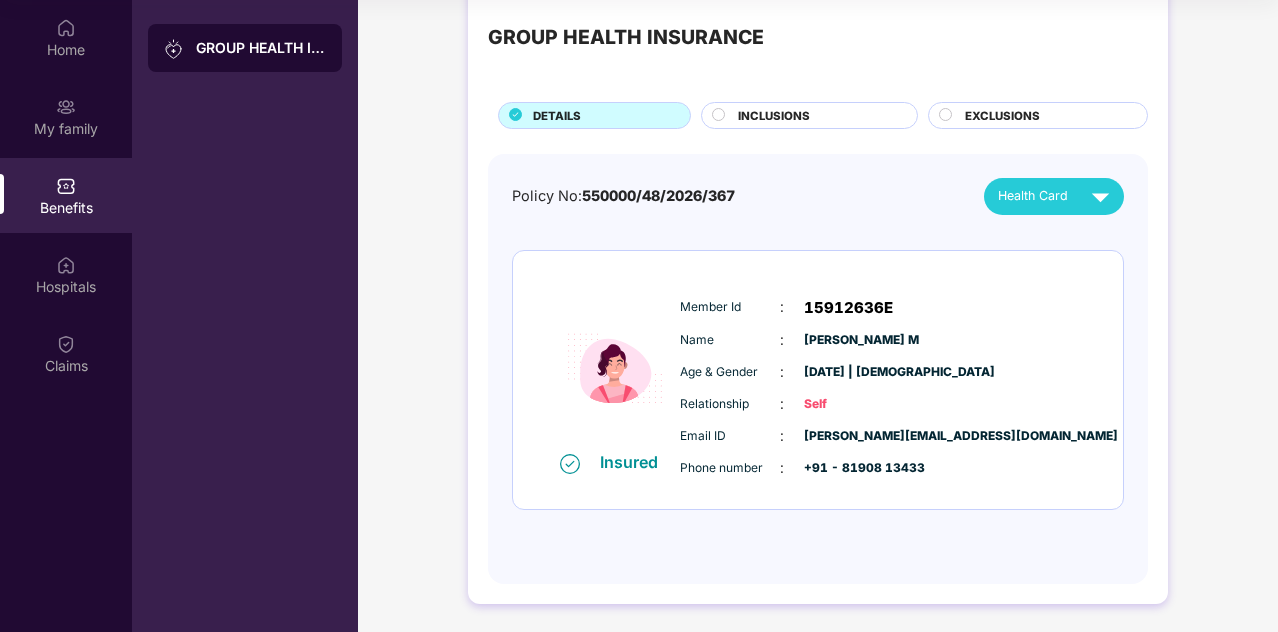 click on "INCLUSIONS" at bounding box center (817, 117) 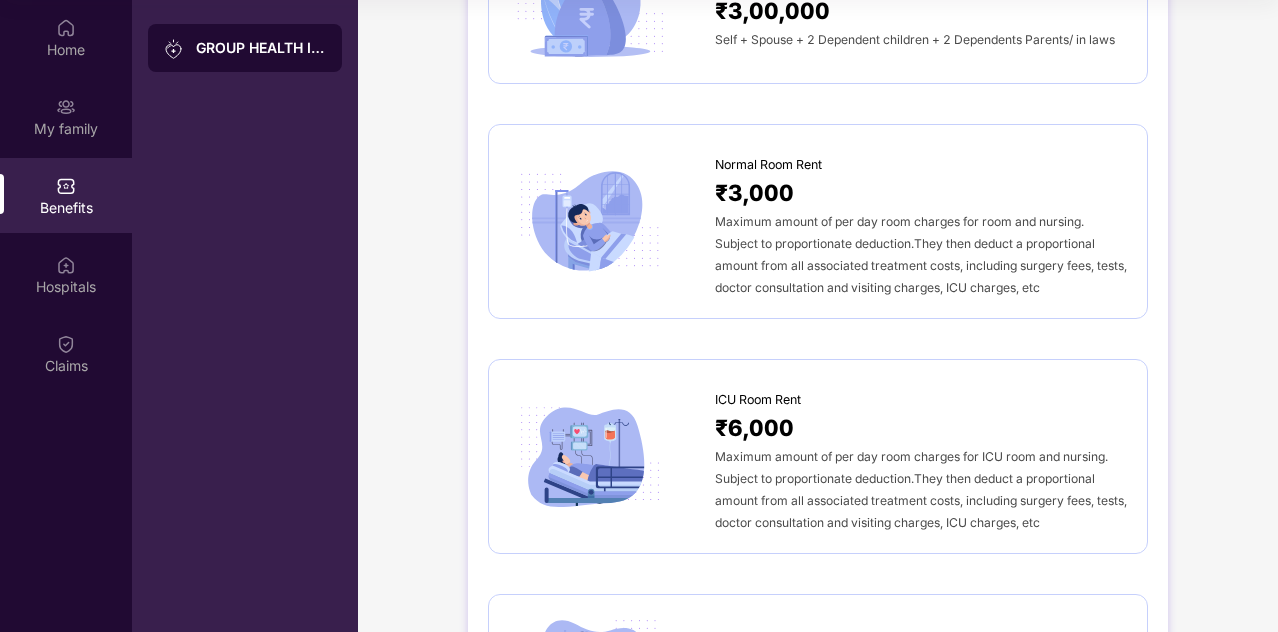 scroll, scrollTop: 514, scrollLeft: 0, axis: vertical 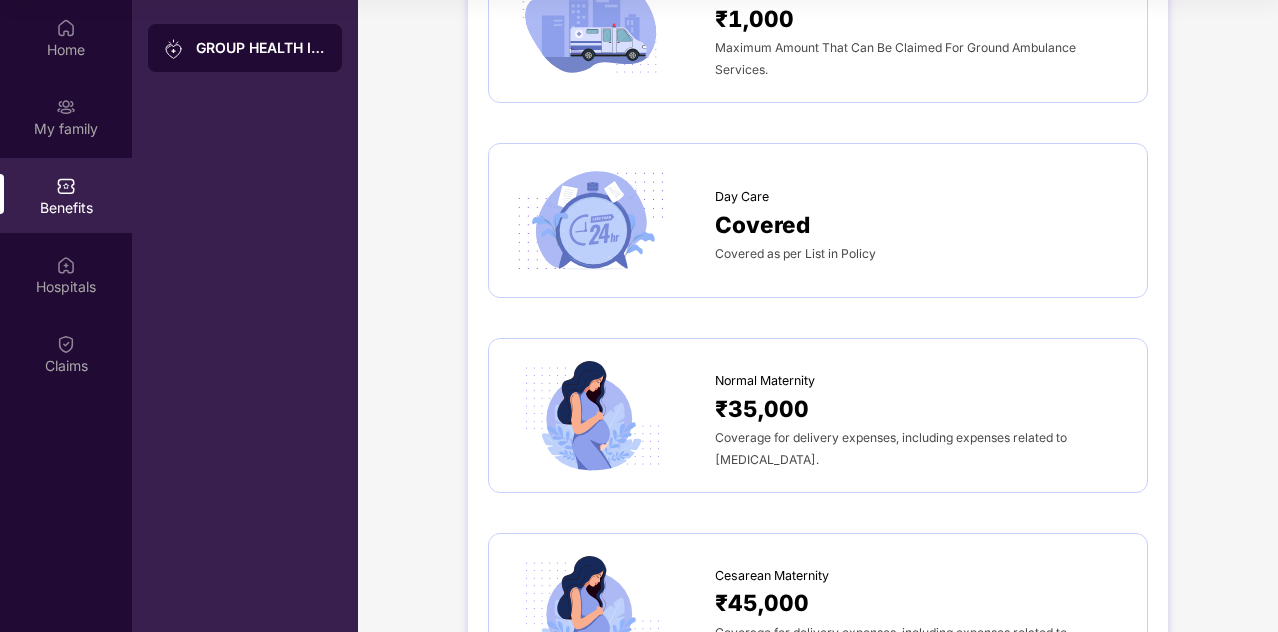 drag, startPoint x: 854, startPoint y: 536, endPoint x: 610, endPoint y: 138, distance: 466.84045 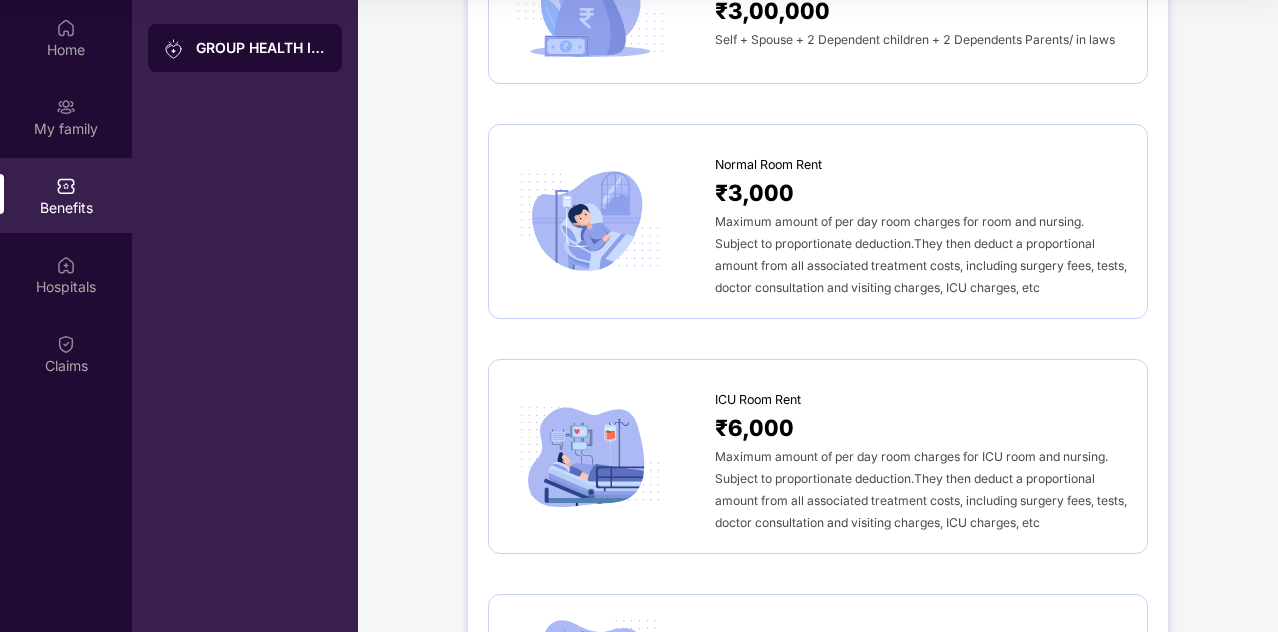 scroll, scrollTop: 280, scrollLeft: 0, axis: vertical 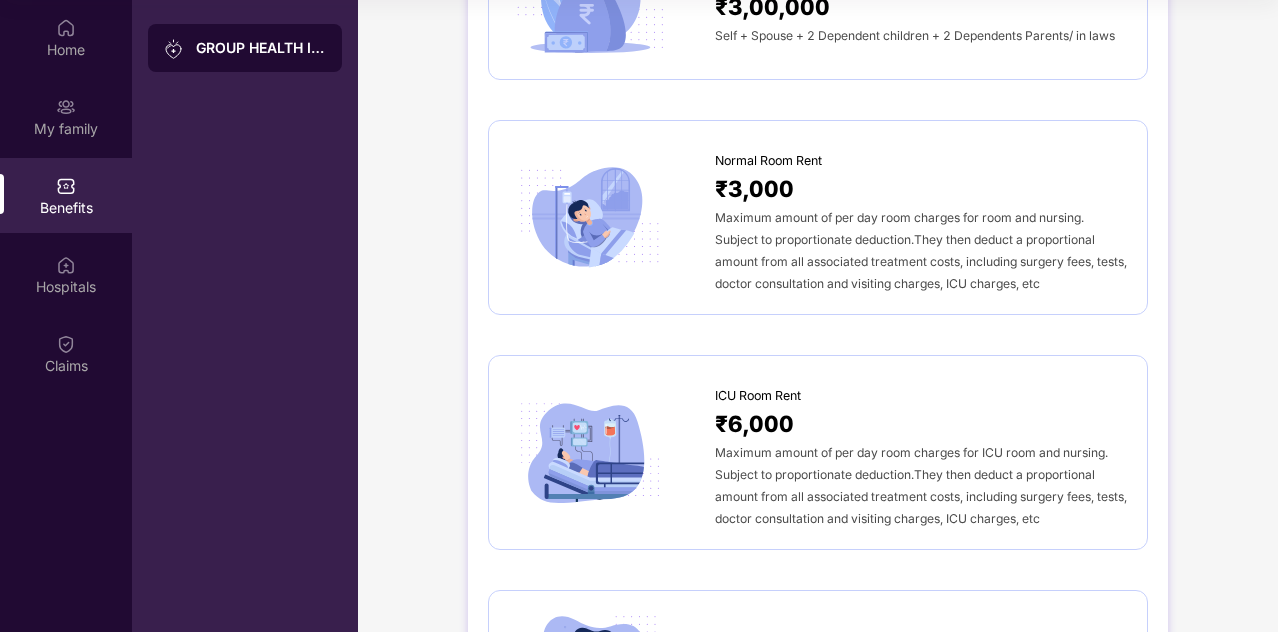 click on "Normal Room Rent ₹3,000 Maximum amount of per day room charges for room and nursing. Subject to proportionate deduction.They then deduct a proportional amount from all associated treatment costs, including surgery fees, tests, doctor consultation and visiting charges, ICU charges, etc" at bounding box center [818, 217] 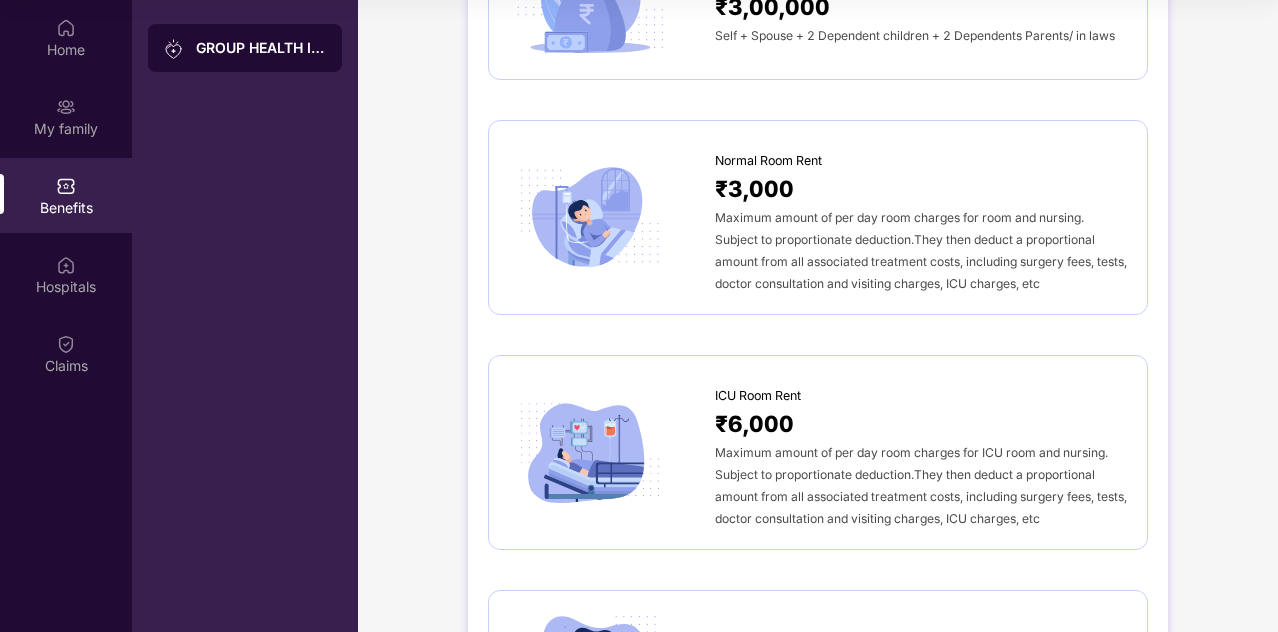 click on "Normal Room Rent ₹3,000 Maximum amount of per day room charges for room and nursing. Subject to proportionate deduction.They then deduct a proportional amount from all associated treatment costs, including surgery fees, tests, doctor consultation and visiting charges, ICU charges, etc" at bounding box center [818, 217] 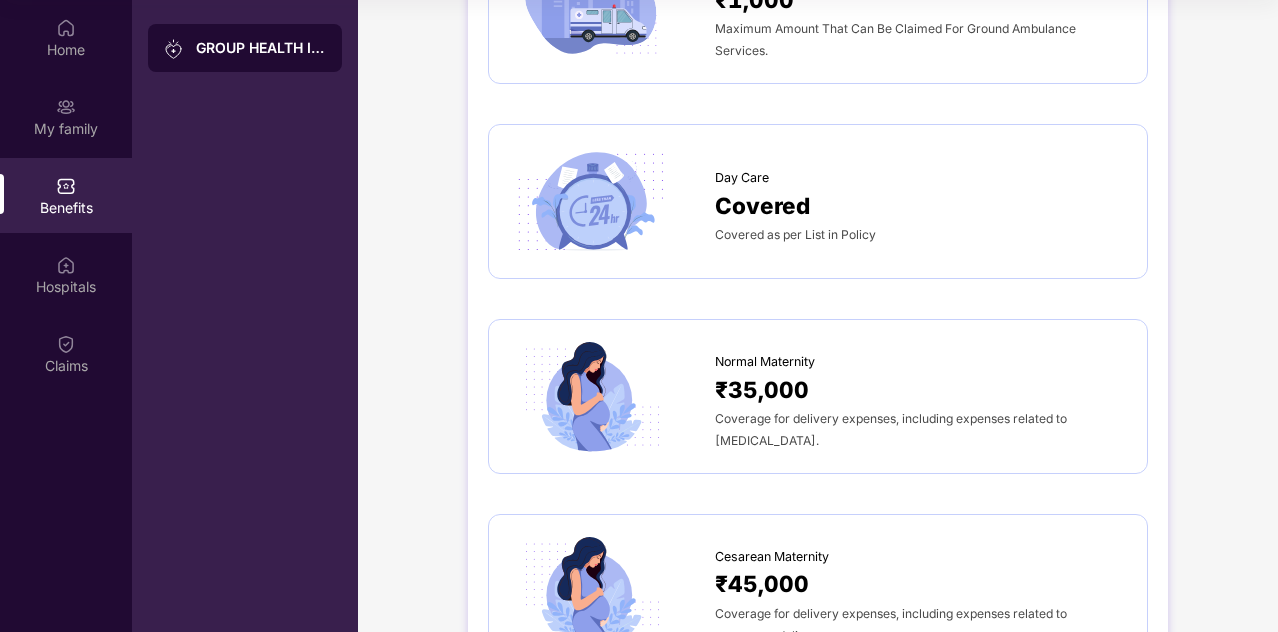 scroll, scrollTop: 1594, scrollLeft: 0, axis: vertical 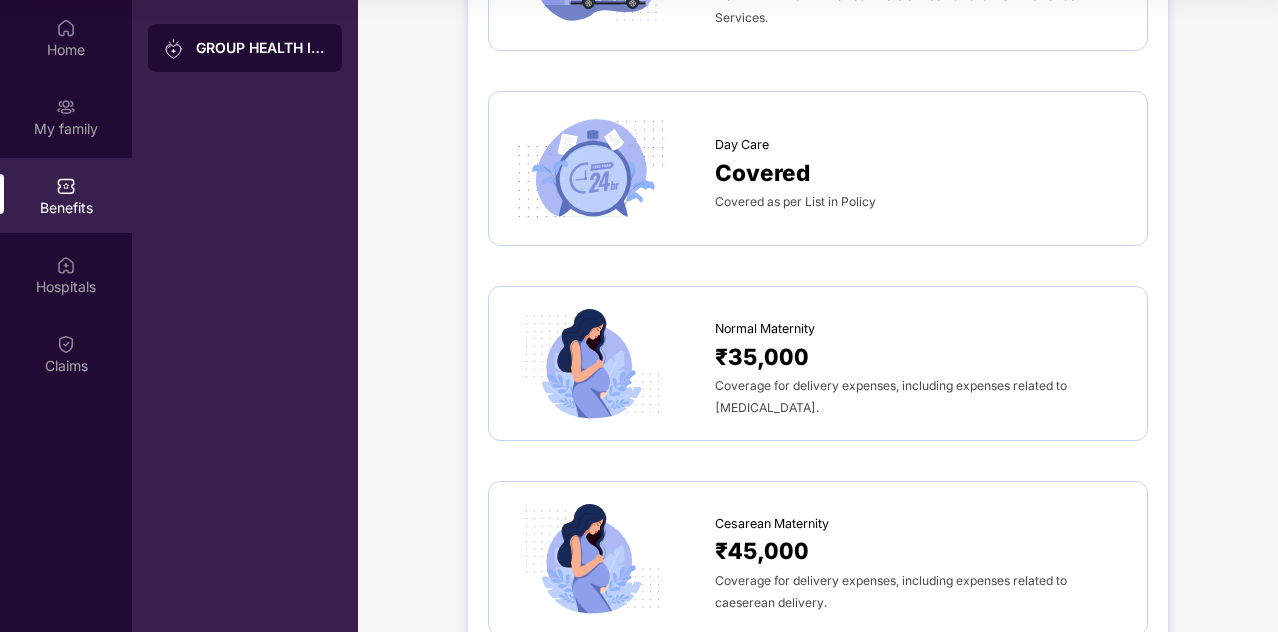 click at bounding box center (590, 363) 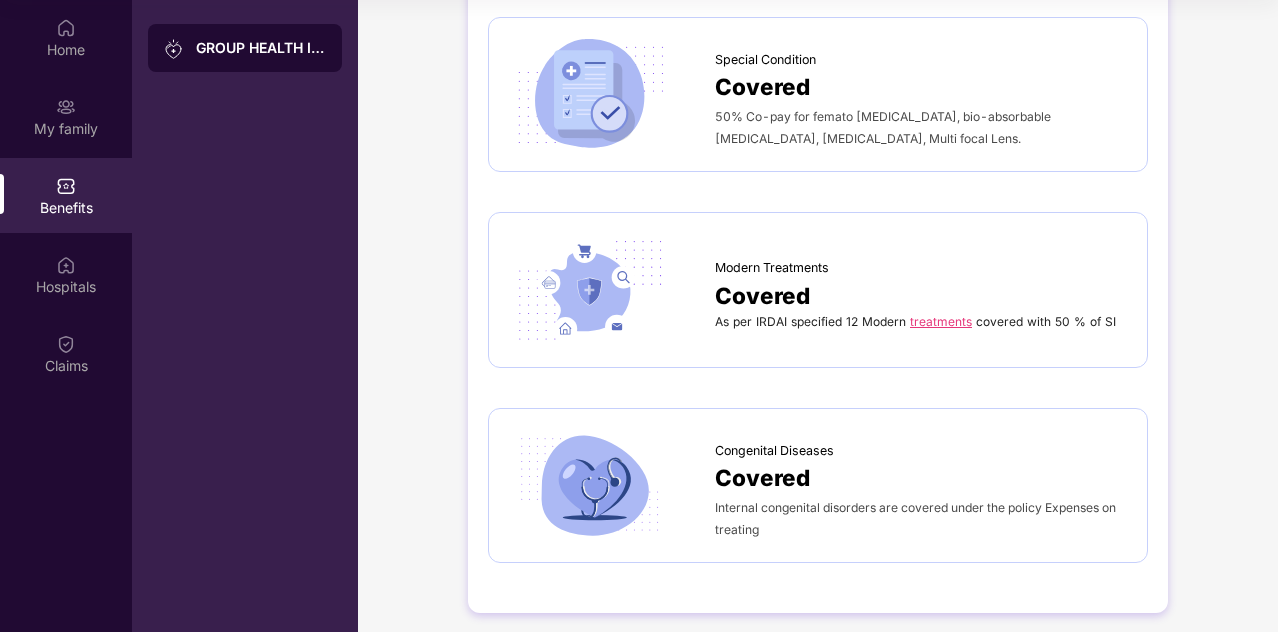 scroll, scrollTop: 0, scrollLeft: 0, axis: both 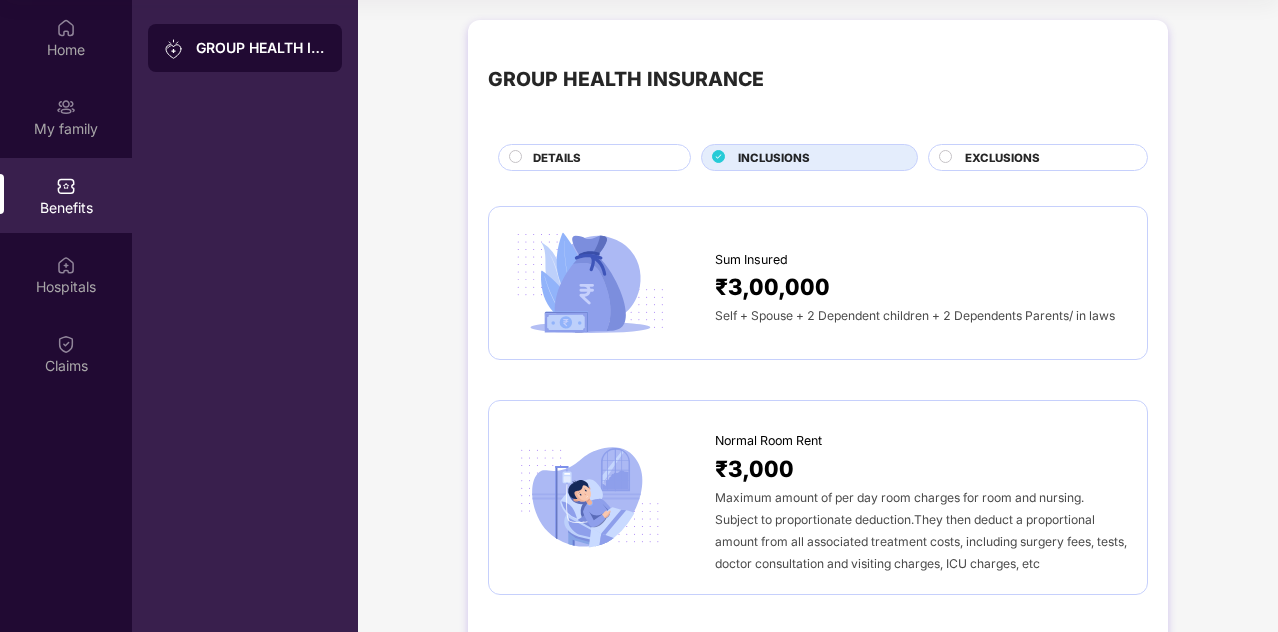click on "DETAILS" at bounding box center [557, 158] 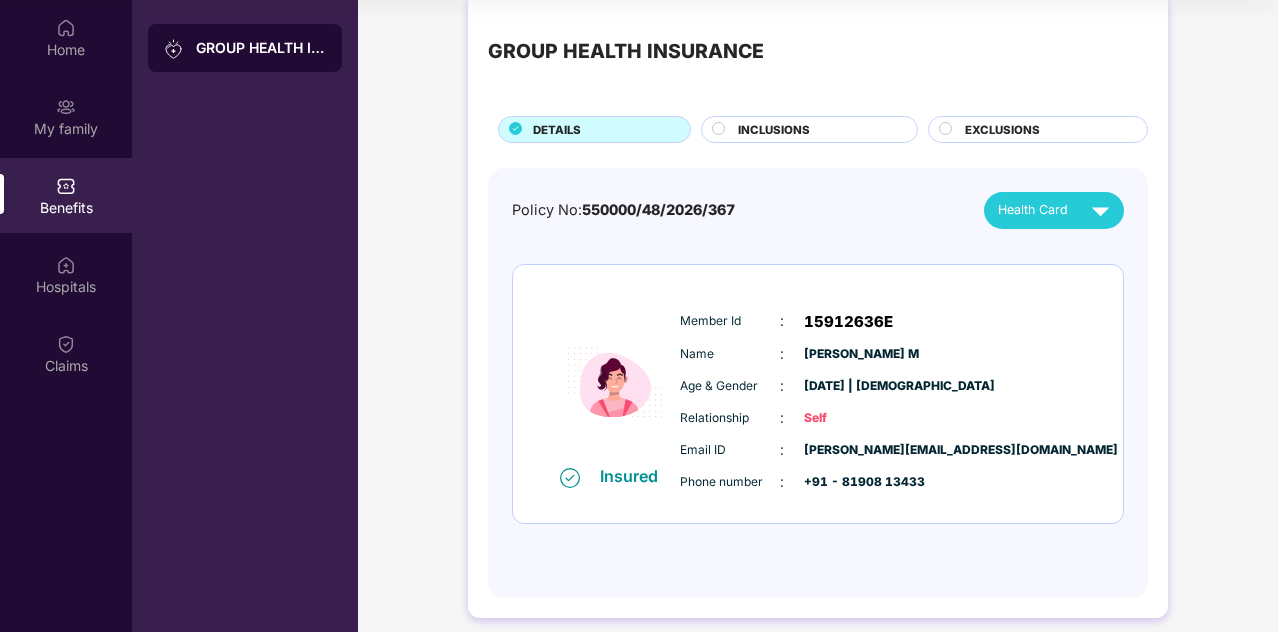scroll, scrollTop: 42, scrollLeft: 0, axis: vertical 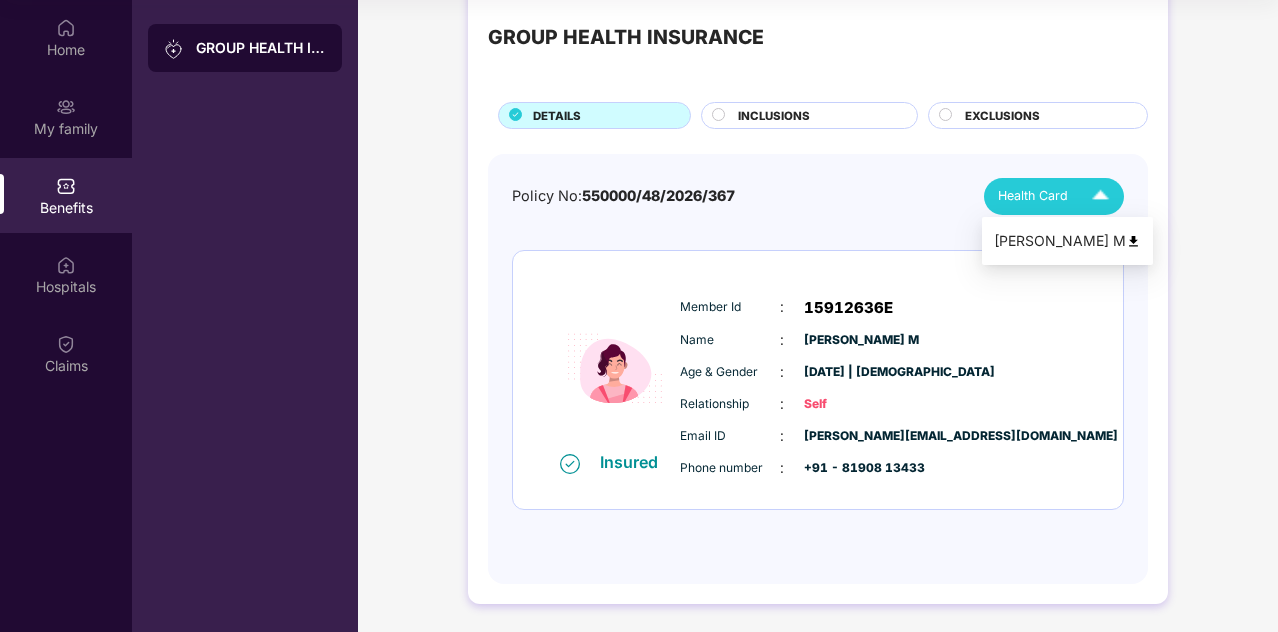 click on "Health Card" at bounding box center [1058, 196] 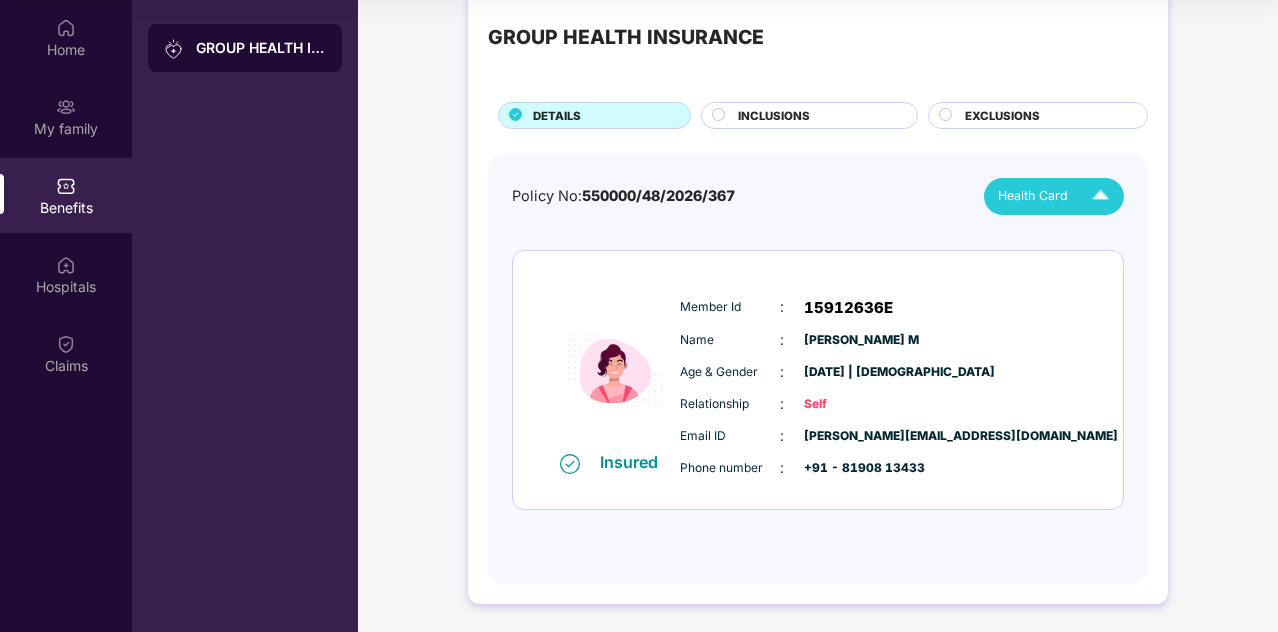 click on "Benefits" at bounding box center [66, 208] 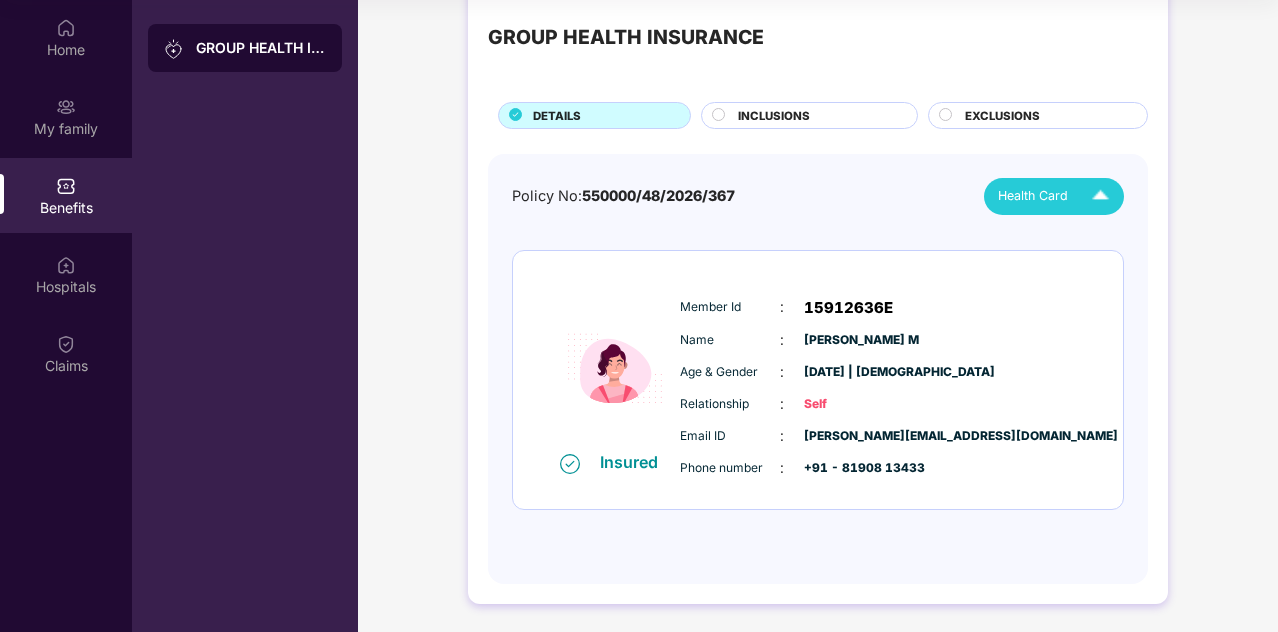 click on "INCLUSIONS" at bounding box center (774, 116) 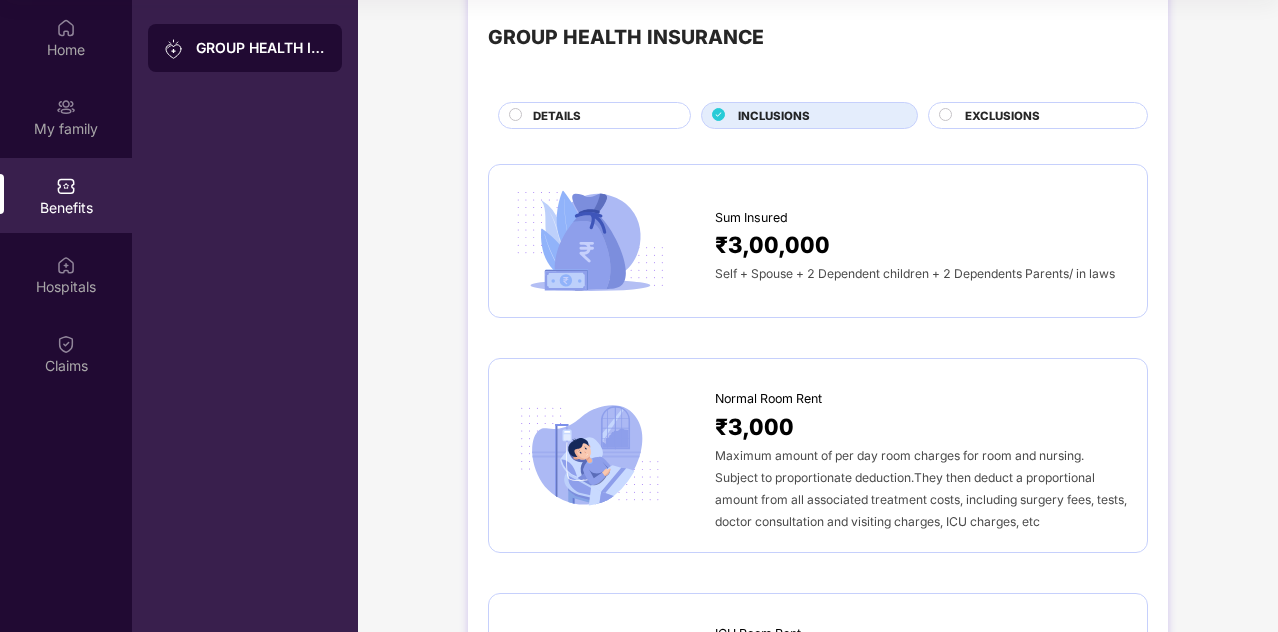 click on "Self + Spouse + 2 Dependent children + 2 Dependents Parents/ in laws" at bounding box center [921, 273] 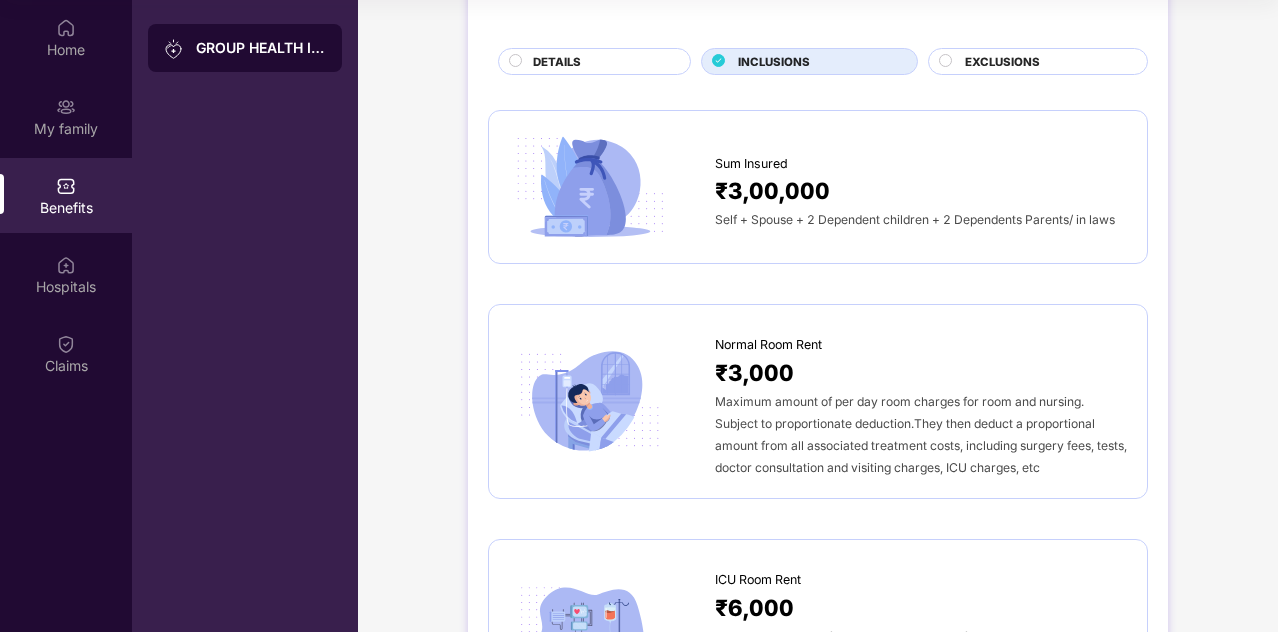 scroll, scrollTop: 101, scrollLeft: 0, axis: vertical 